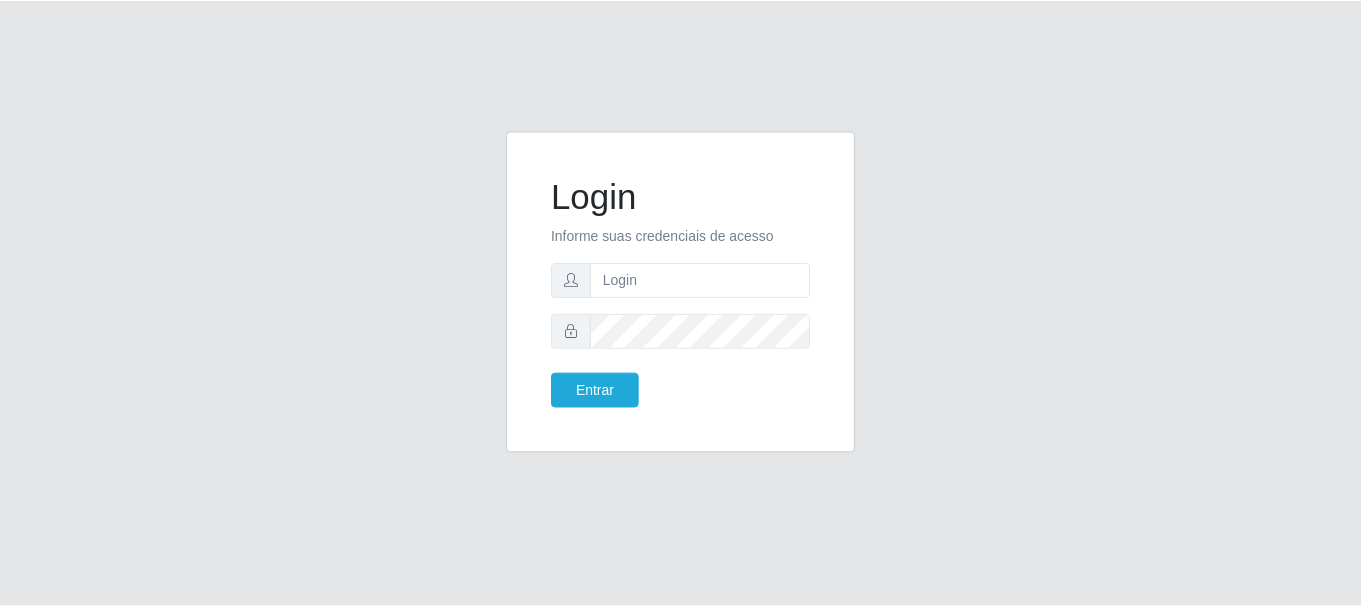 scroll, scrollTop: 0, scrollLeft: 0, axis: both 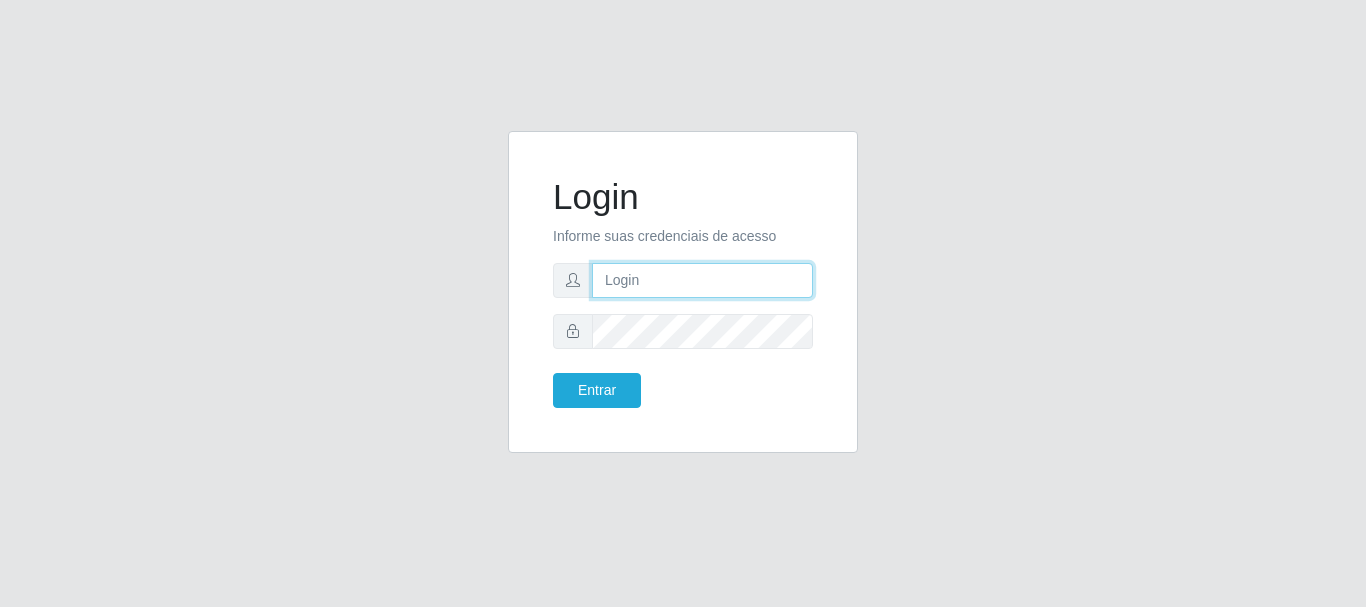 click at bounding box center [702, 280] 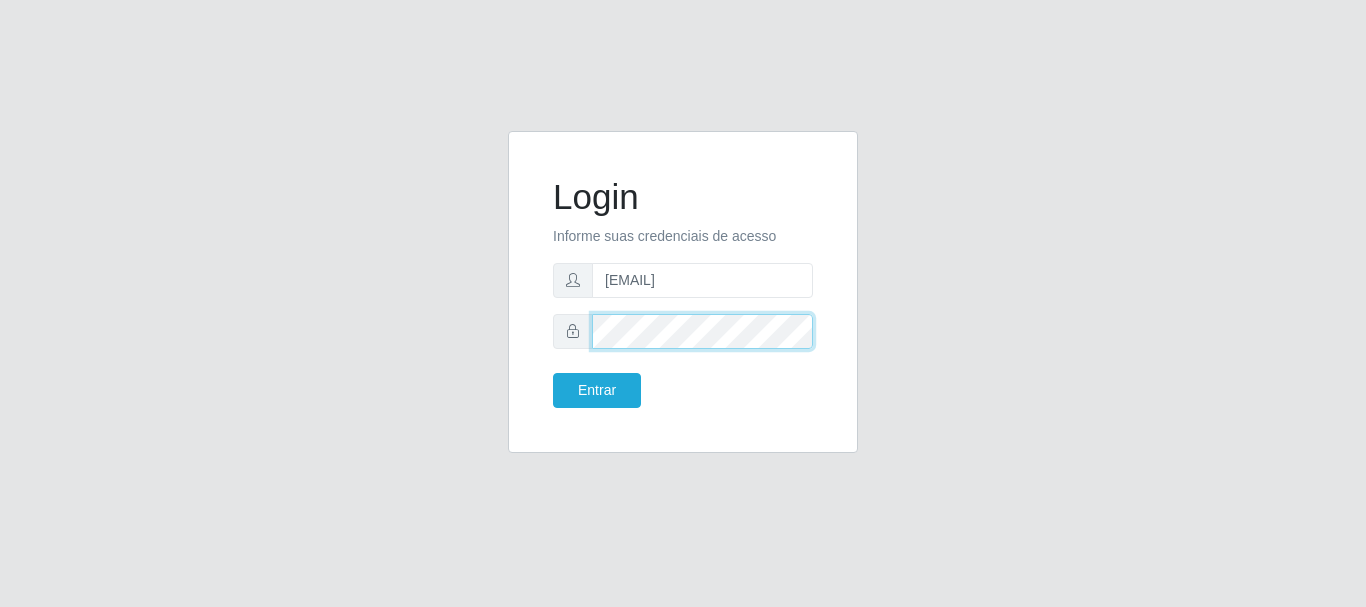 click on "Entrar" at bounding box center [597, 390] 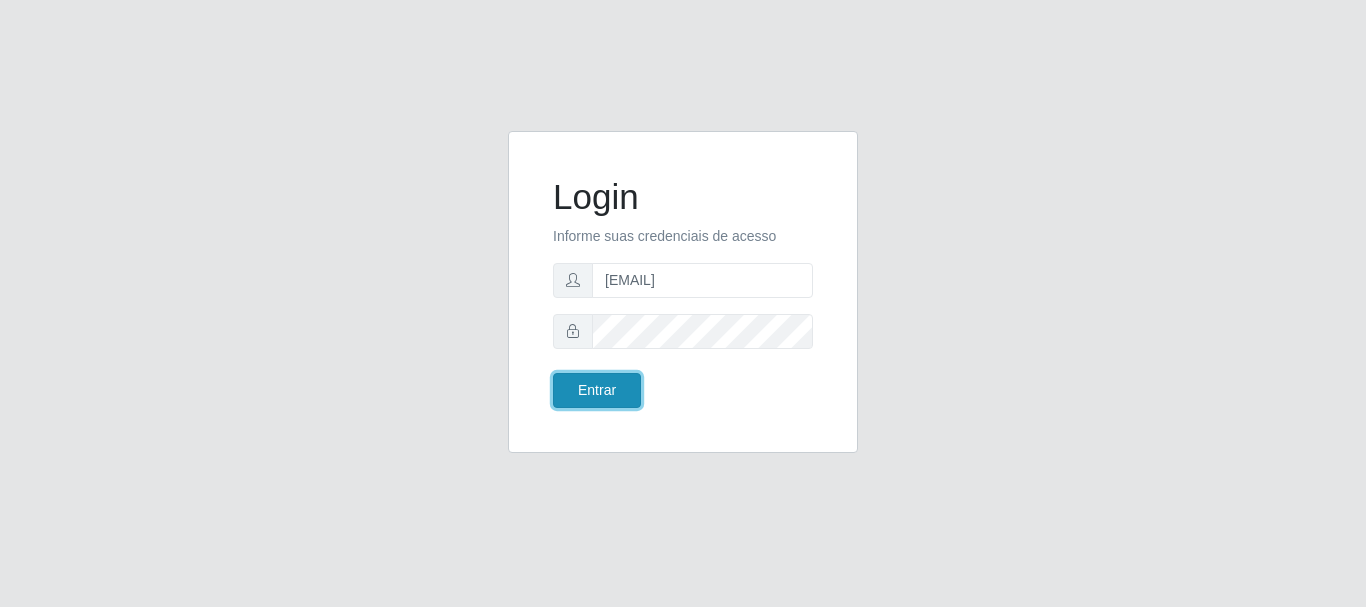 click on "Entrar" at bounding box center (597, 390) 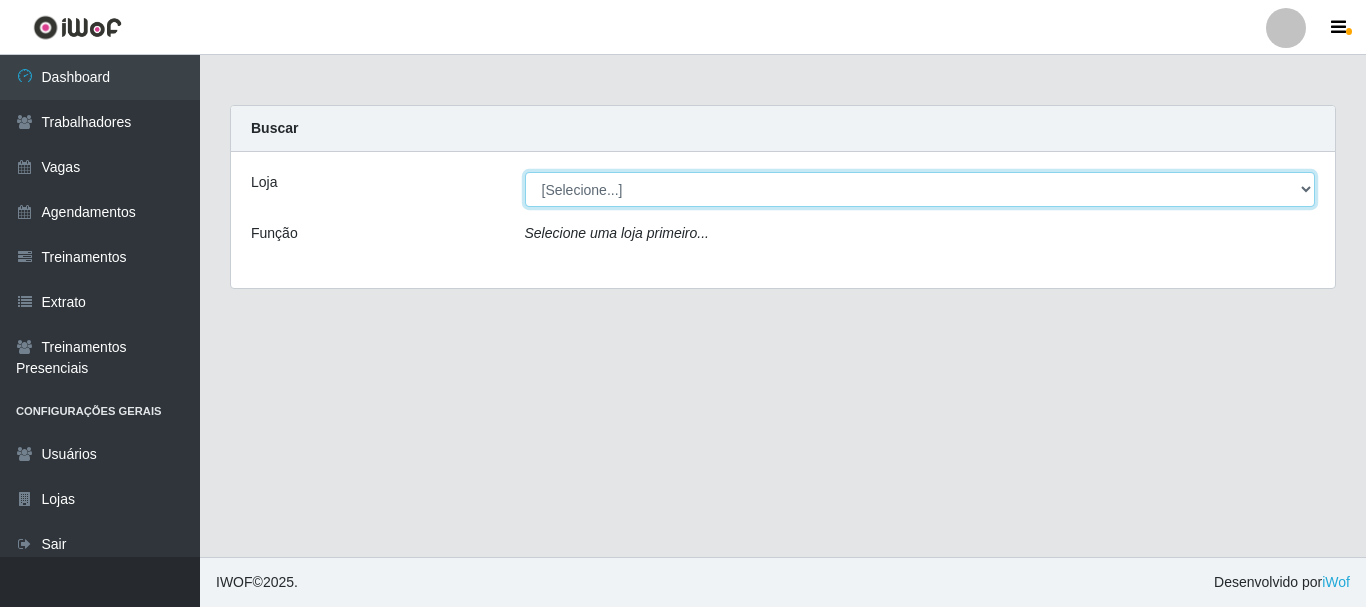 click on "[Selecione...] Casa Galiotto Restaurante" at bounding box center [920, 189] 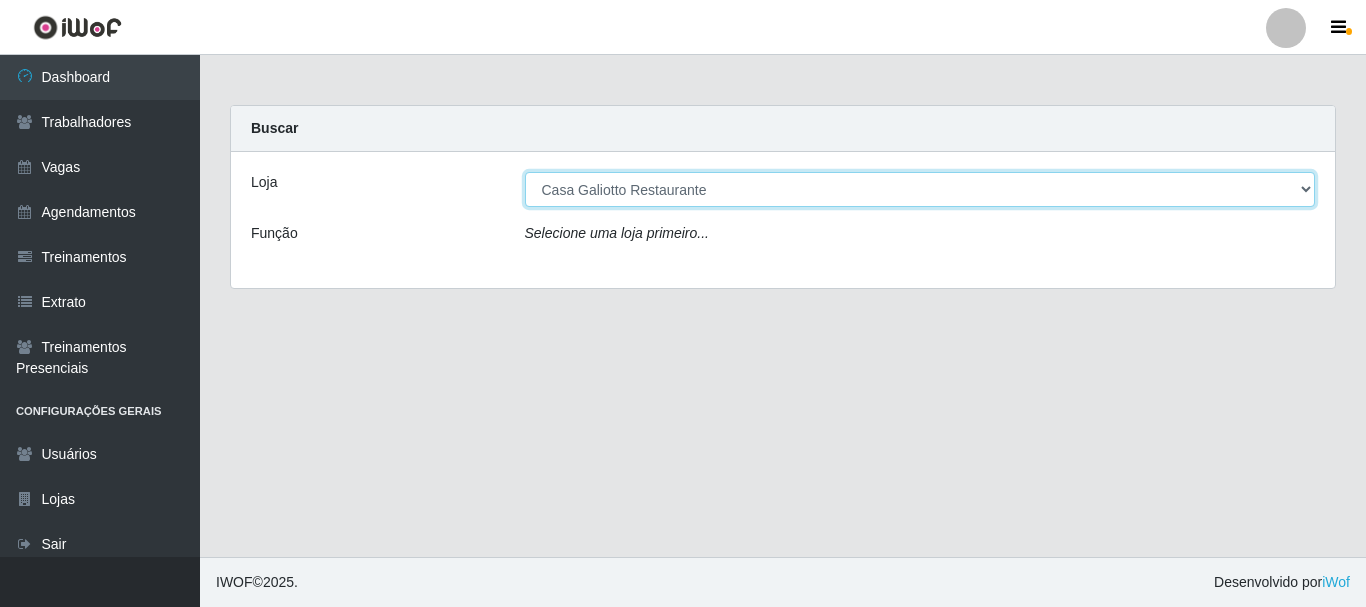 click on "[Selecione...] Casa Galiotto Restaurante" at bounding box center [920, 189] 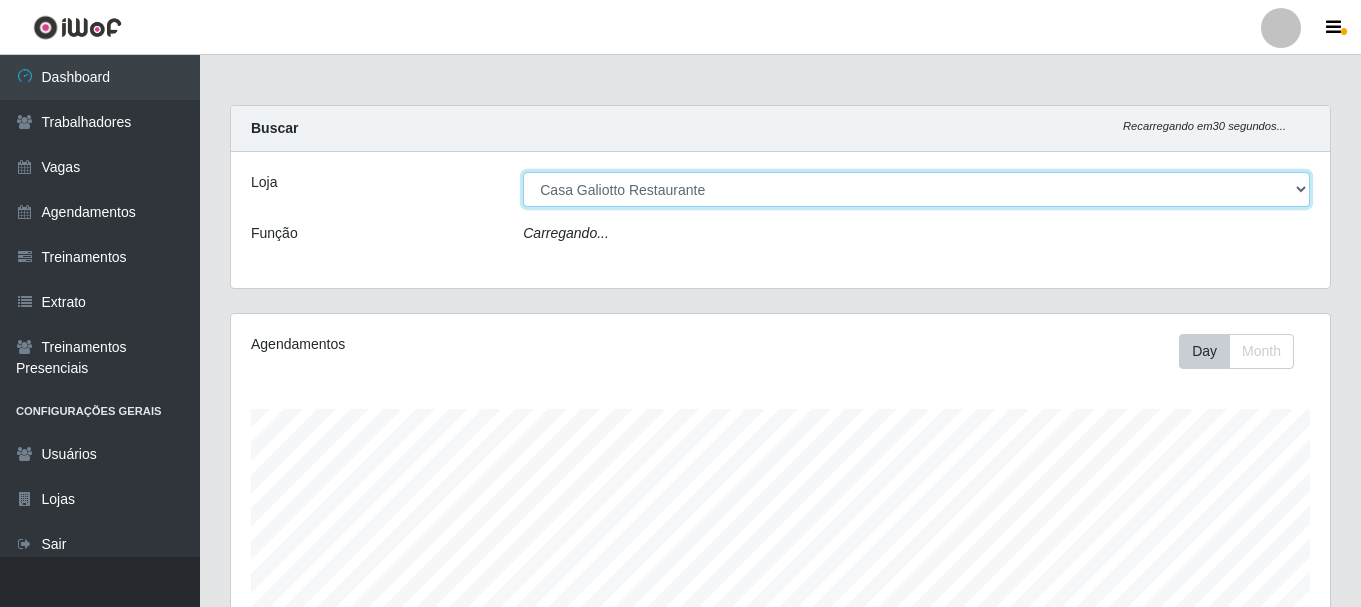 scroll, scrollTop: 999585, scrollLeft: 998901, axis: both 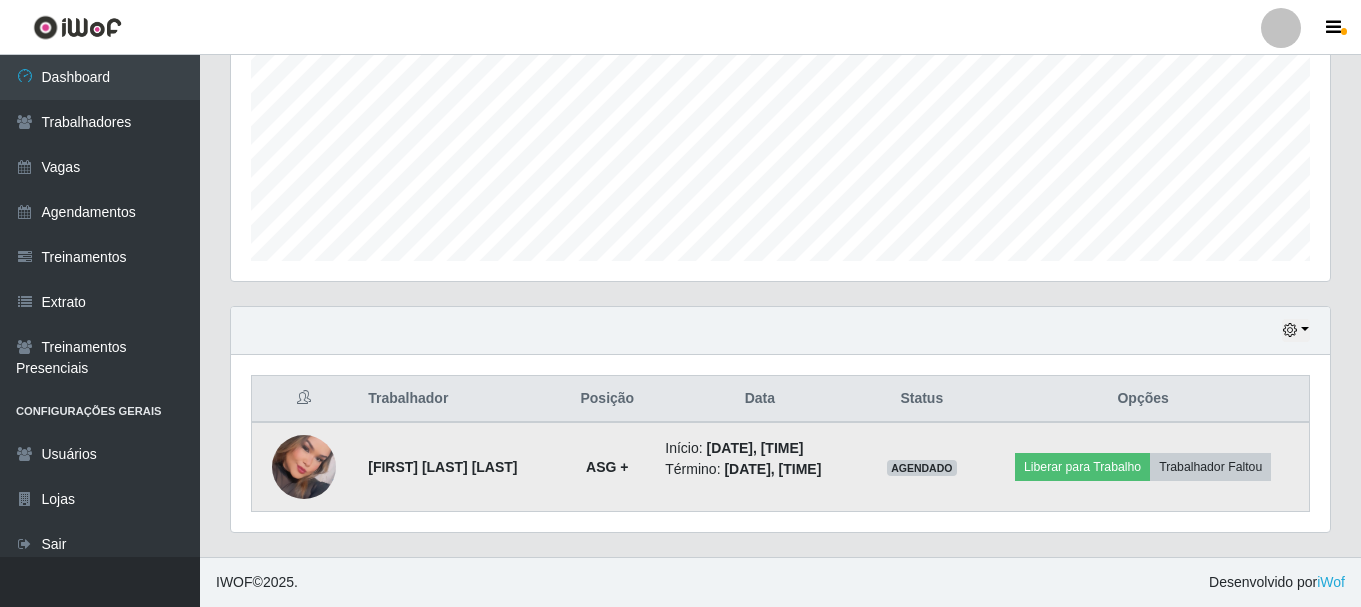 click at bounding box center (304, 467) 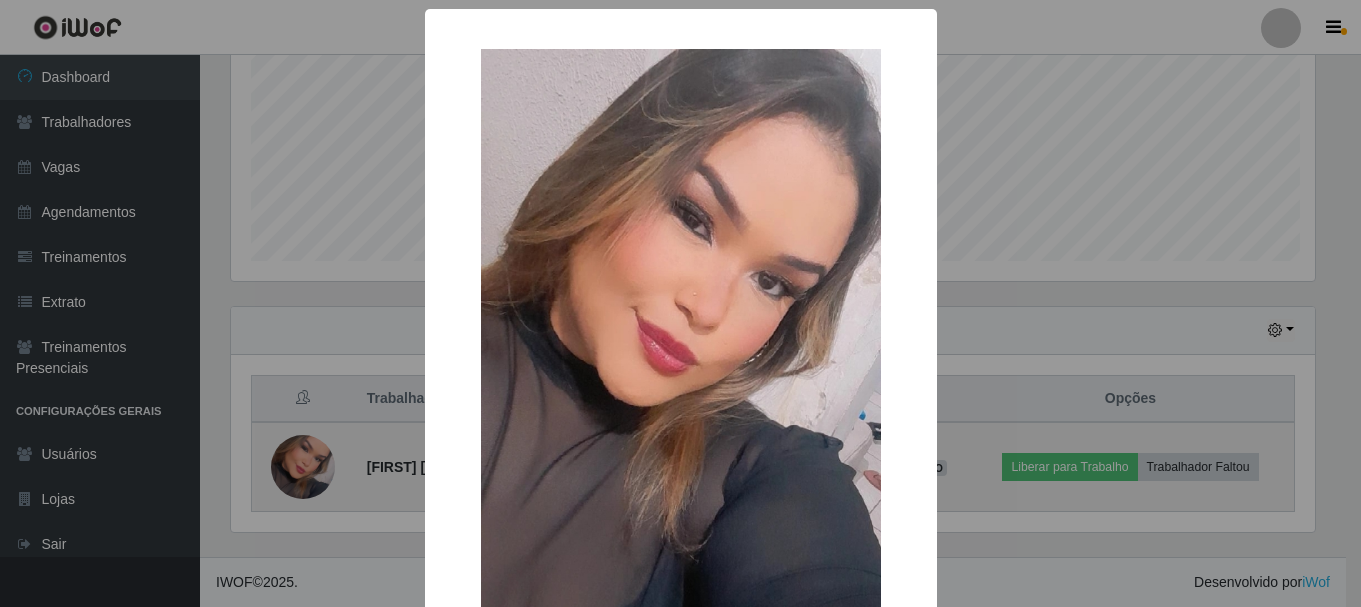 scroll, scrollTop: 999585, scrollLeft: 998911, axis: both 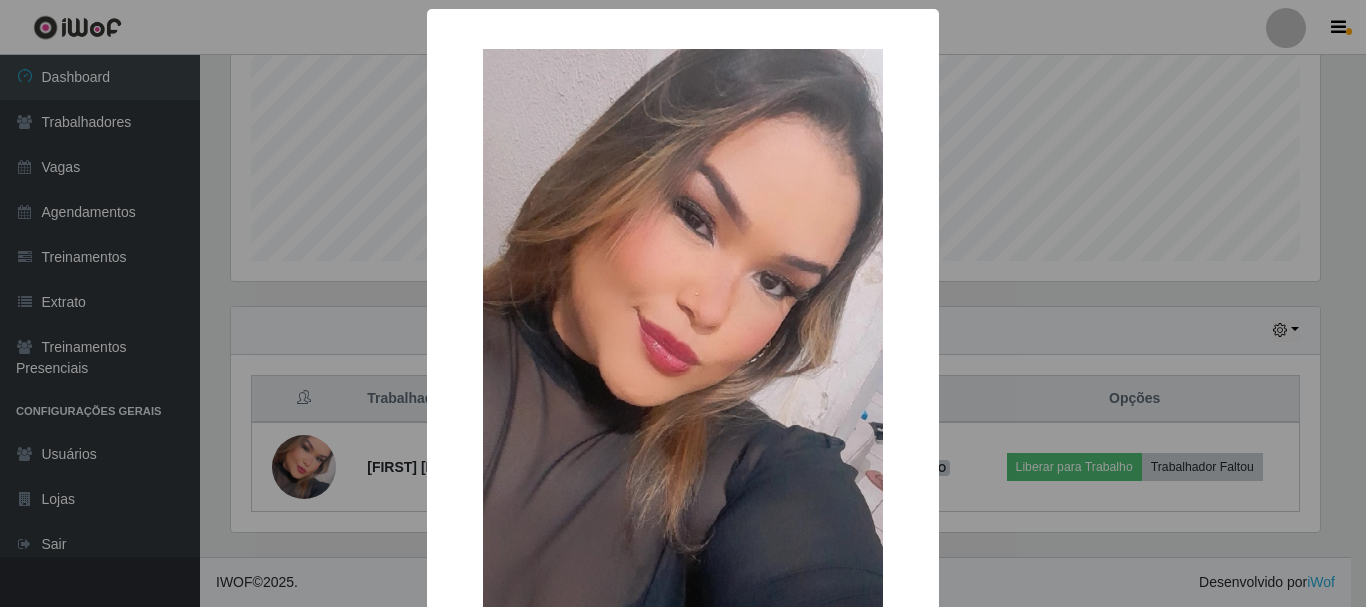 click on "× OK Cancel" at bounding box center [683, 303] 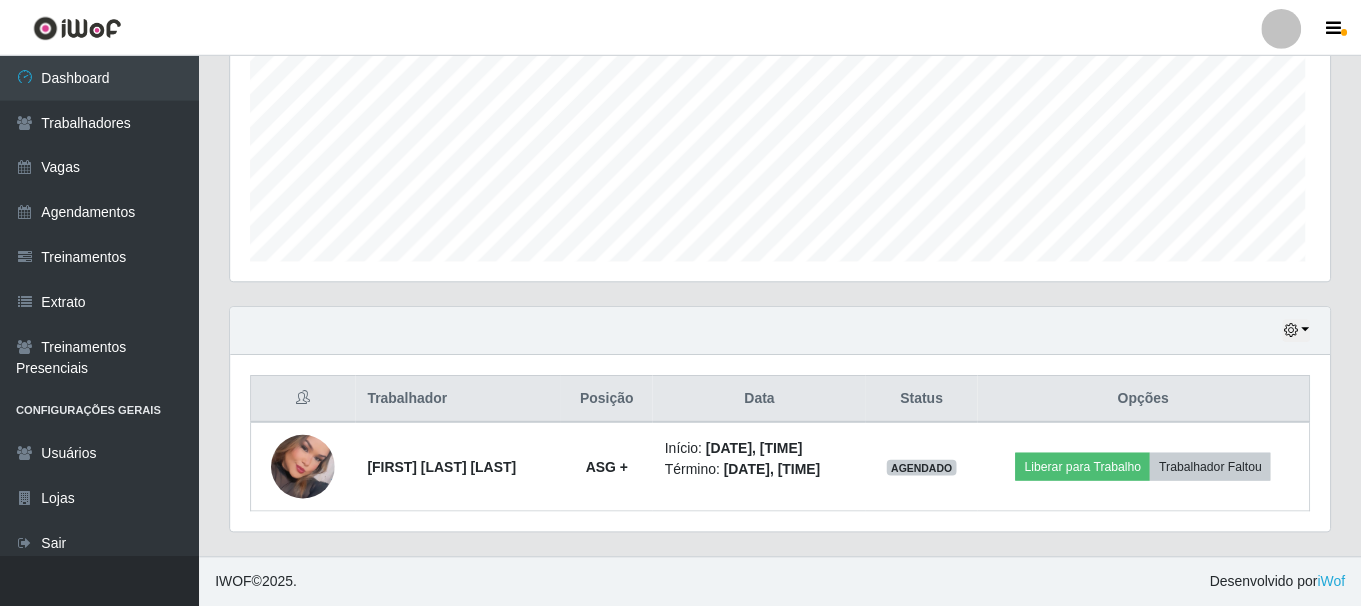 scroll, scrollTop: 999585, scrollLeft: 998901, axis: both 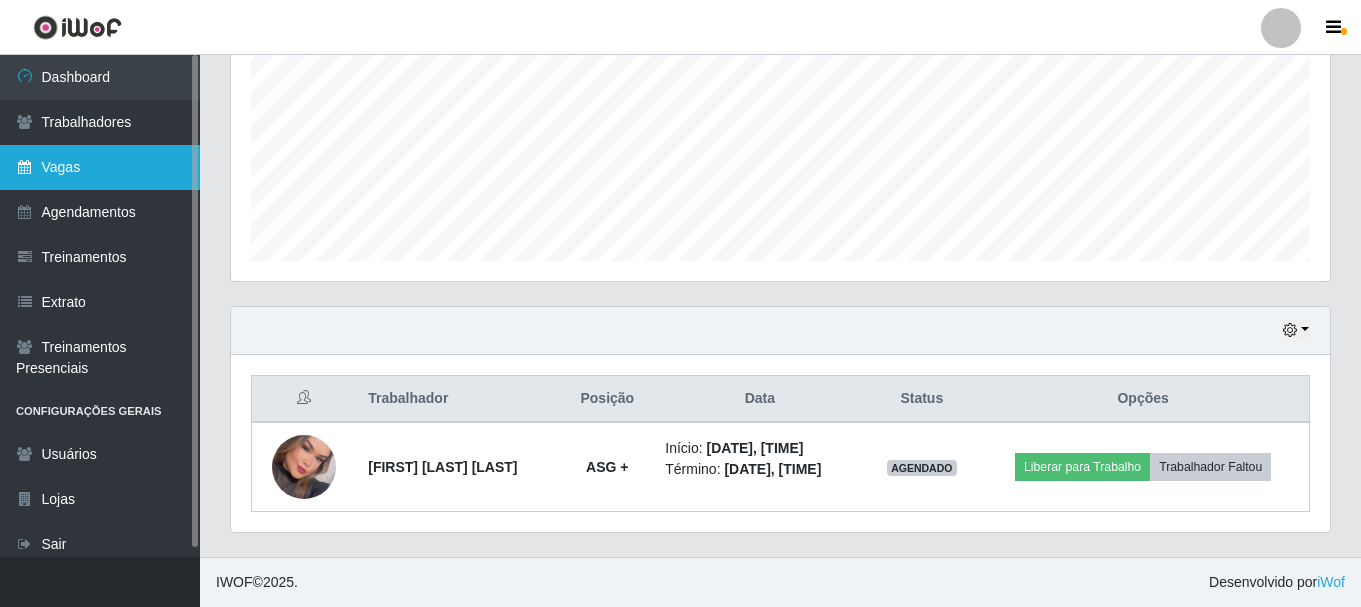 click on "Vagas" at bounding box center (100, 167) 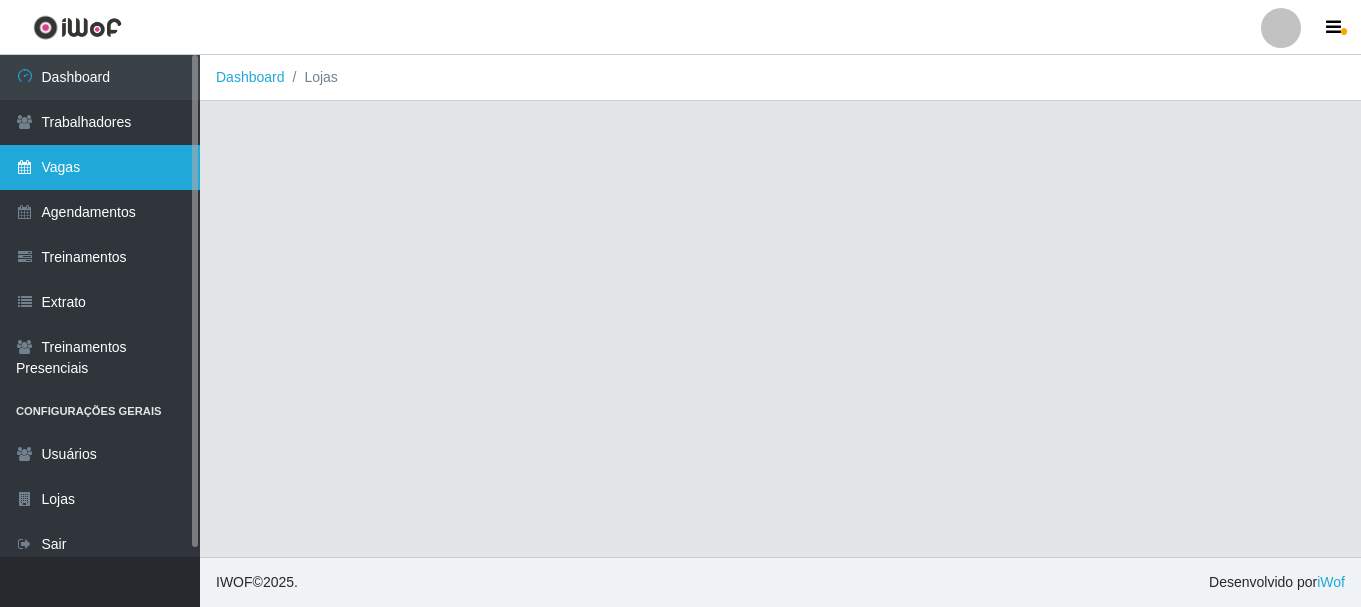 scroll, scrollTop: 0, scrollLeft: 0, axis: both 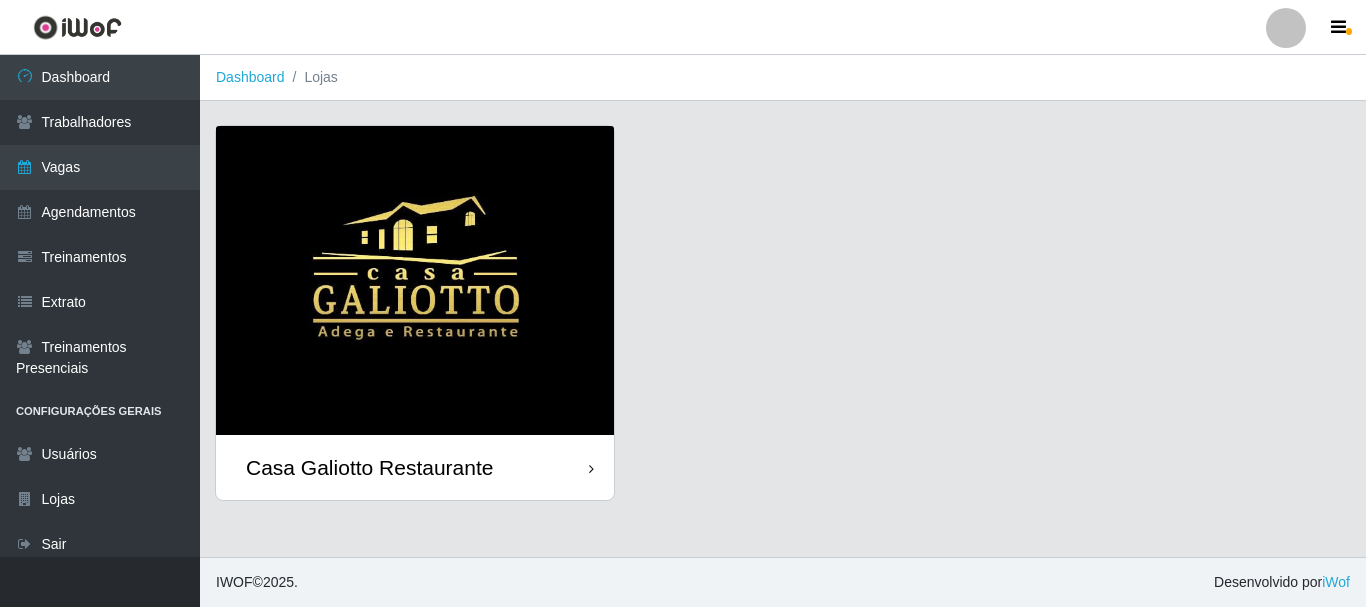 click at bounding box center [415, 280] 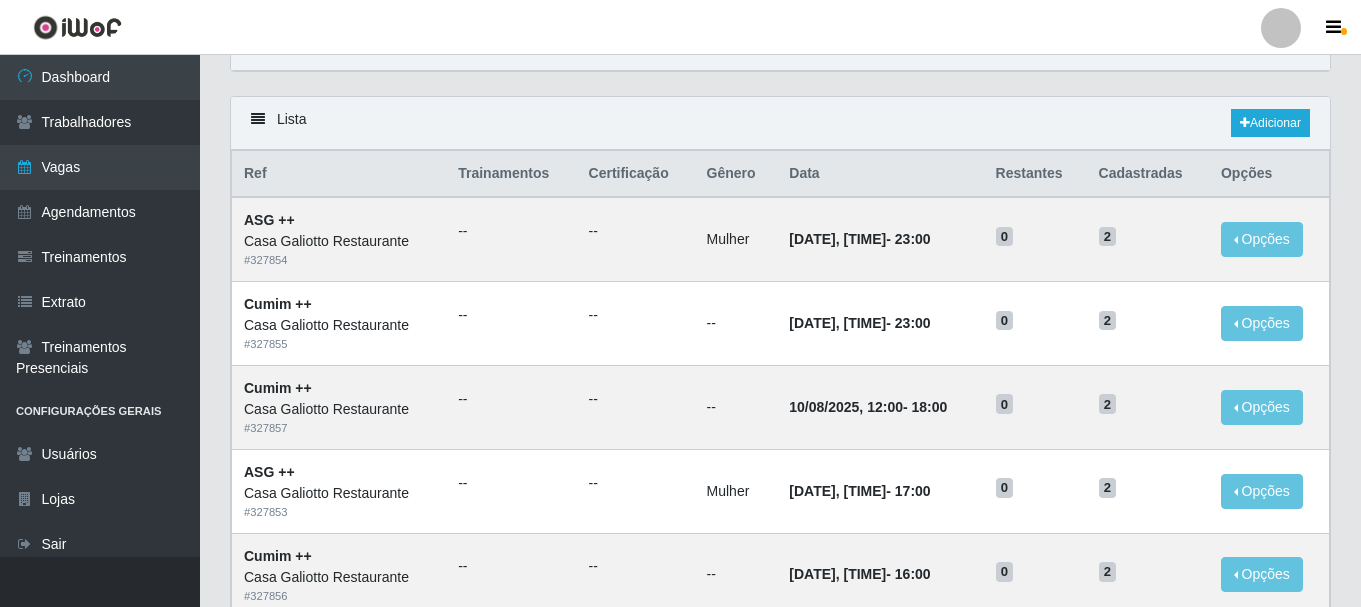 scroll, scrollTop: 0, scrollLeft: 0, axis: both 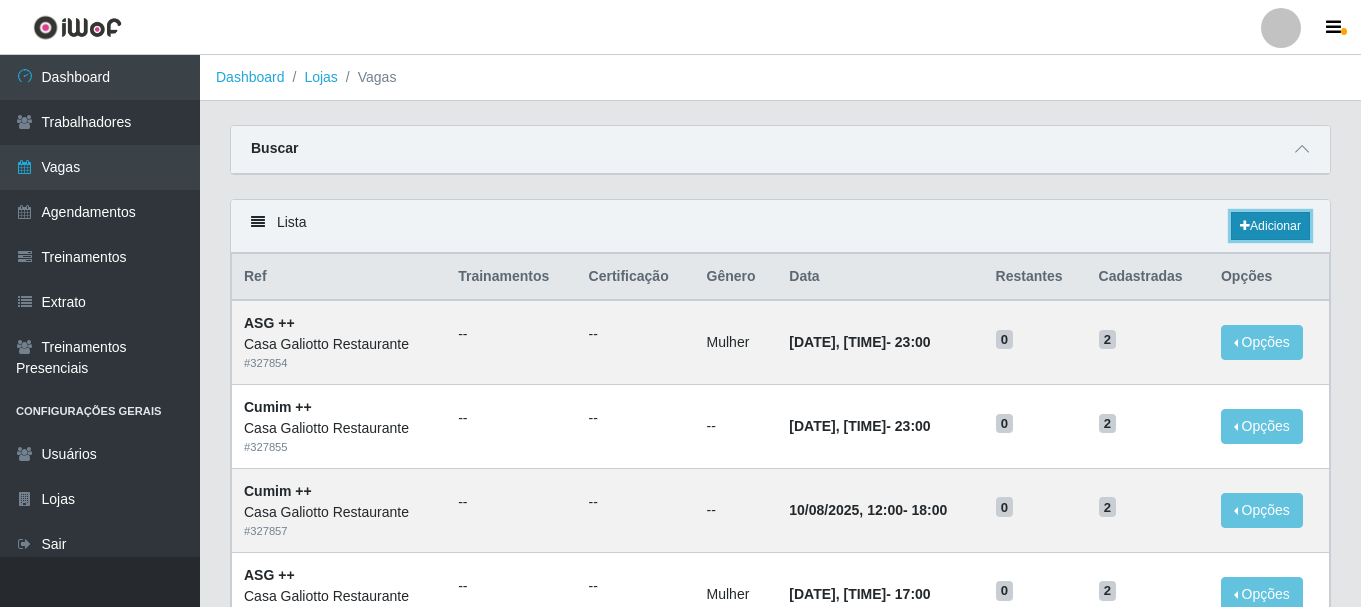 click on "Adicionar" at bounding box center (1270, 226) 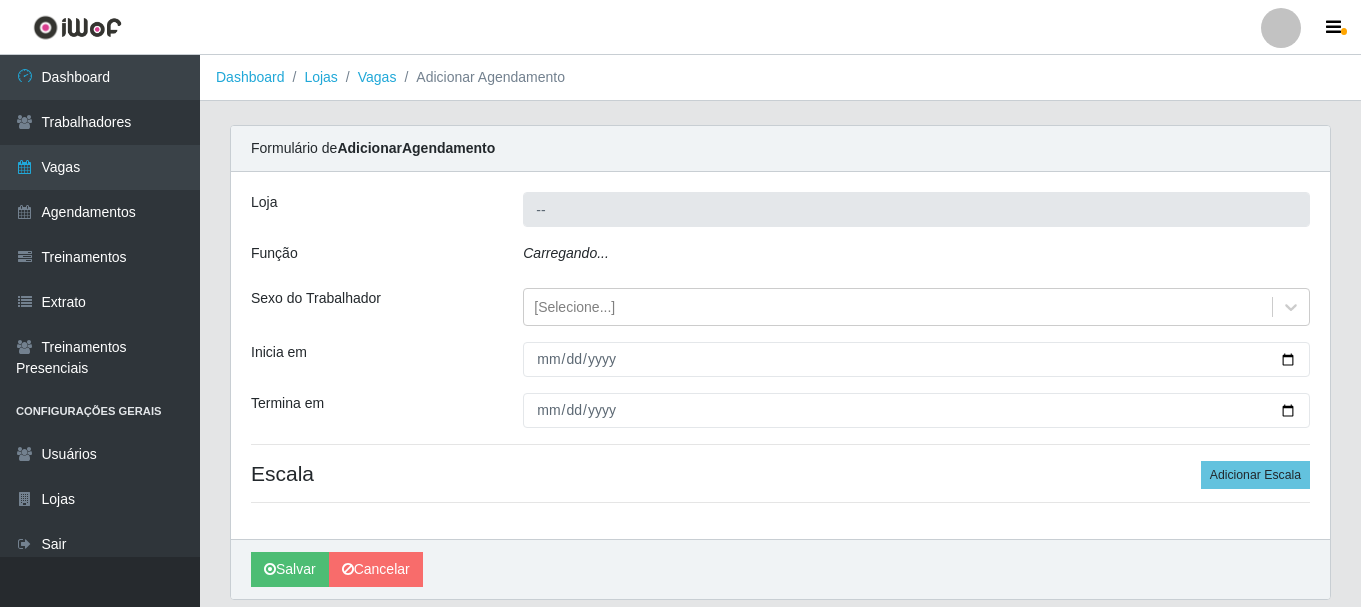 type on "Casa Galiotto Restaurante" 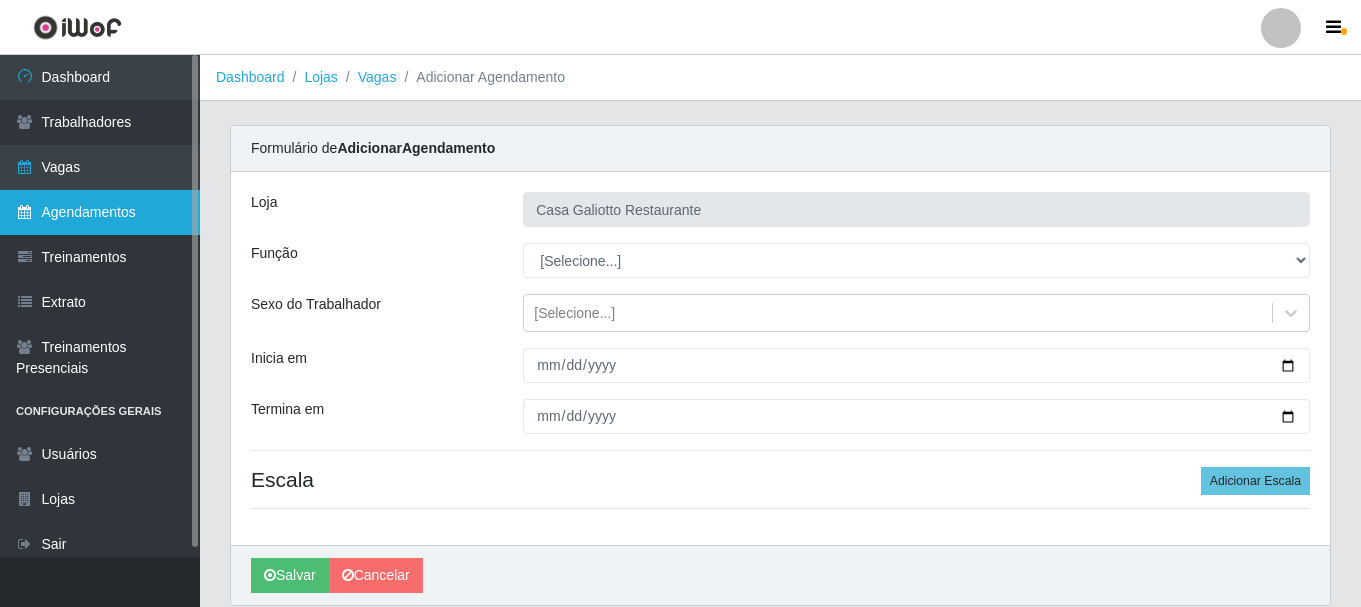 click on "Agendamentos" at bounding box center (100, 212) 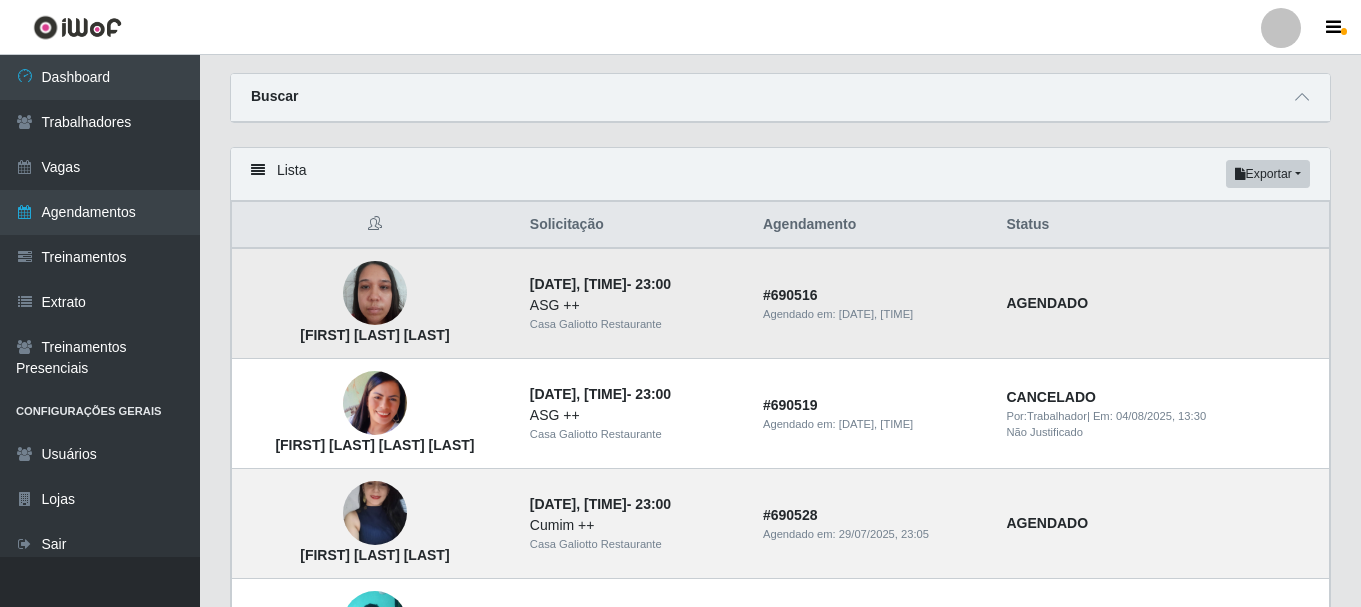 scroll, scrollTop: 100, scrollLeft: 0, axis: vertical 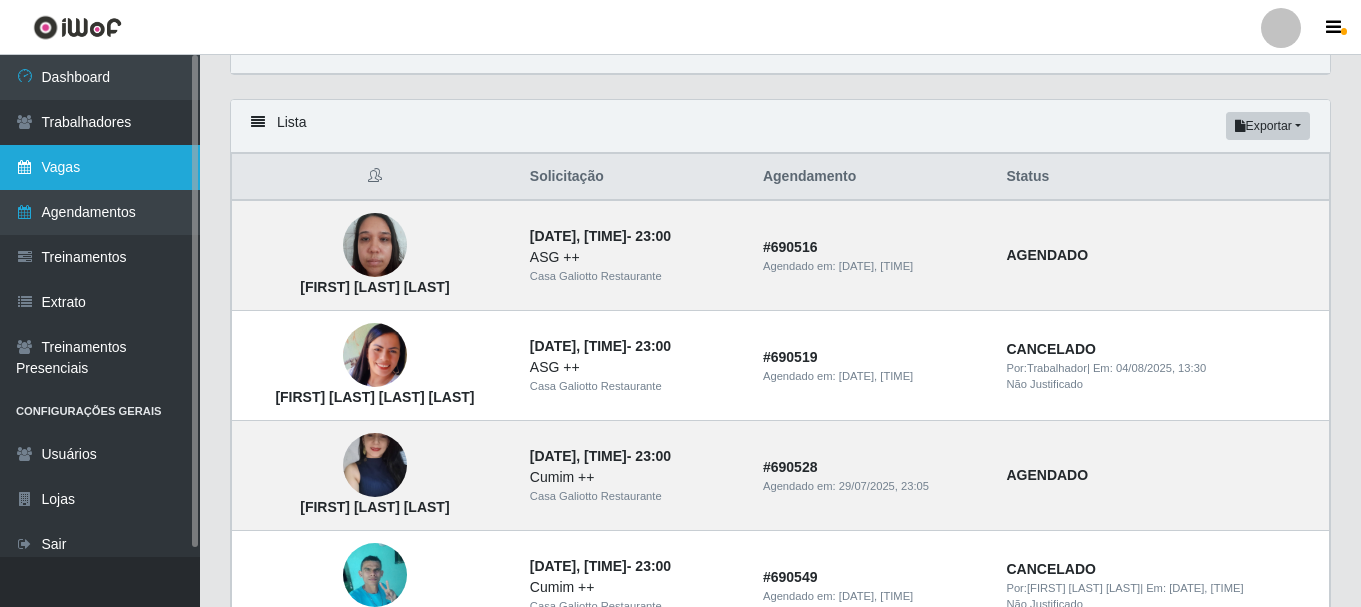 click on "Vagas" at bounding box center [100, 167] 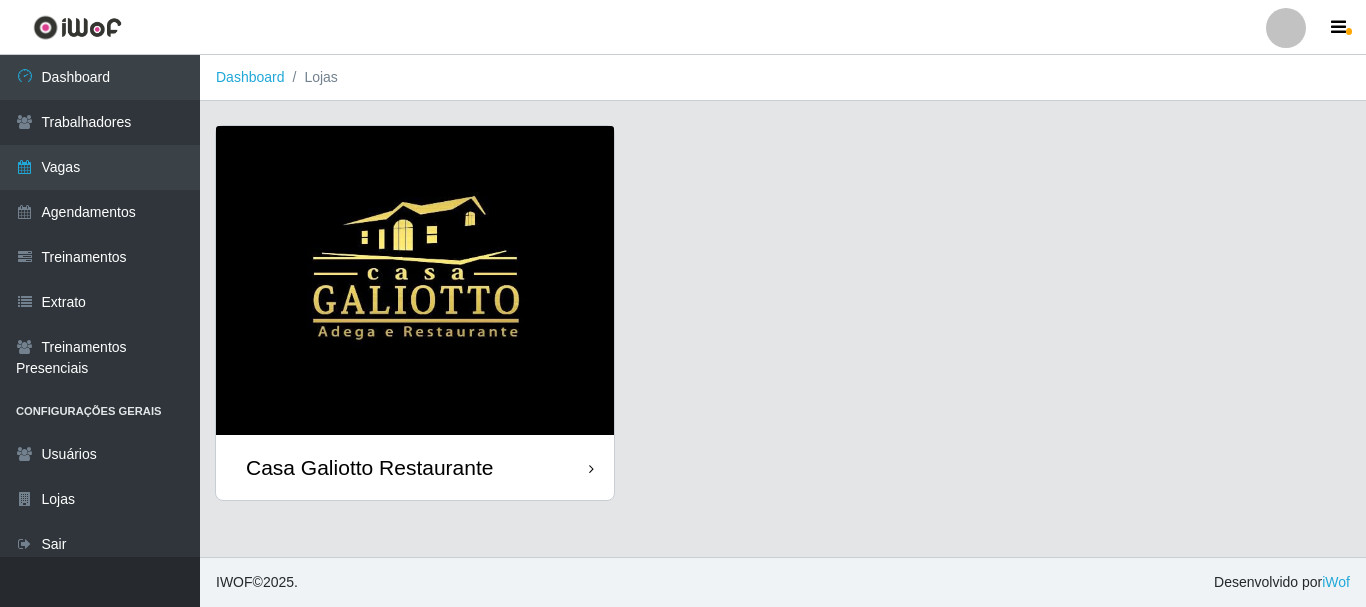 click at bounding box center [415, 280] 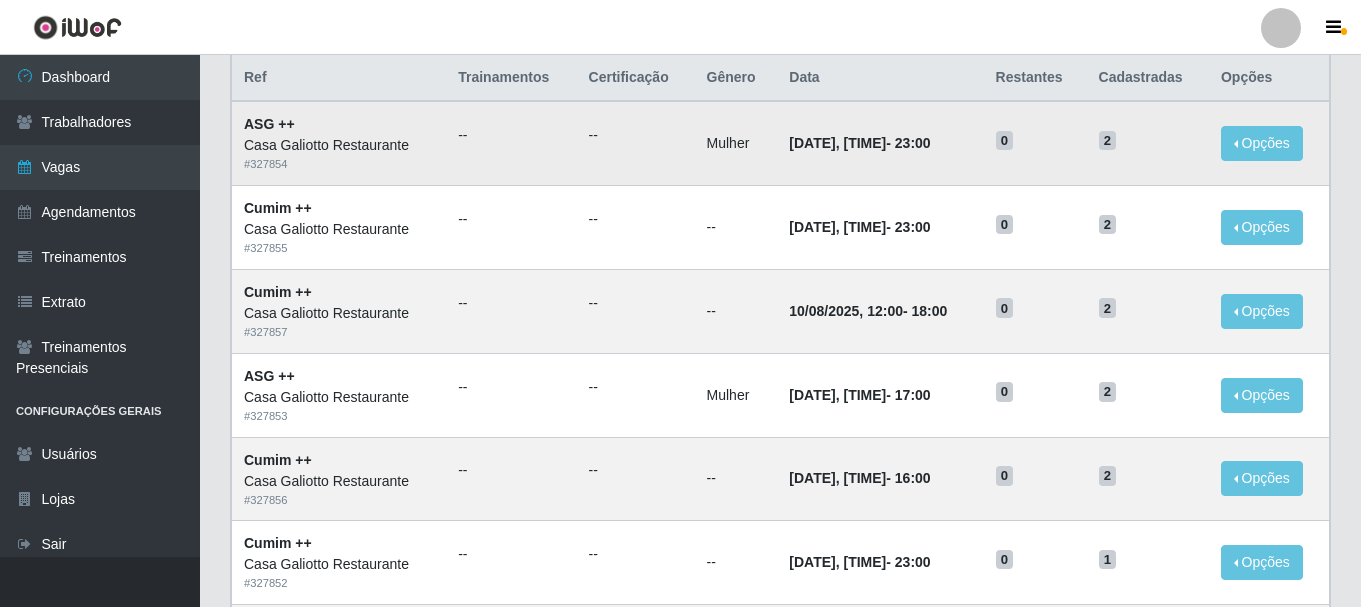 scroll, scrollTop: 100, scrollLeft: 0, axis: vertical 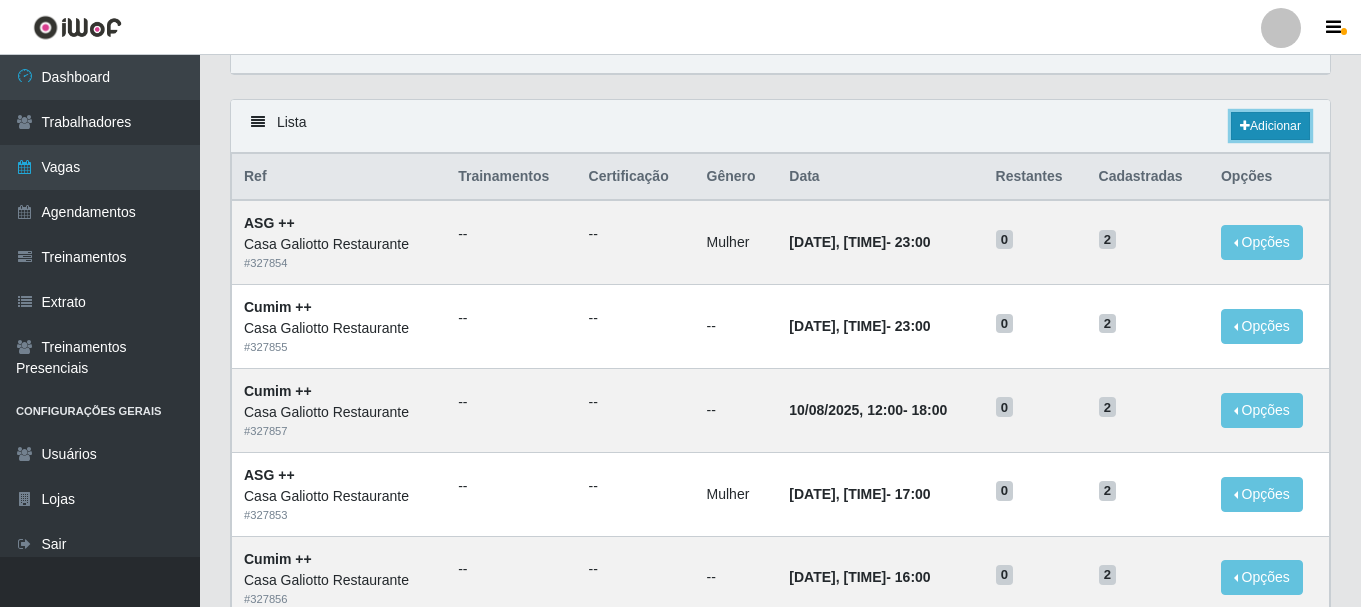 click on "Adicionar" at bounding box center [1270, 126] 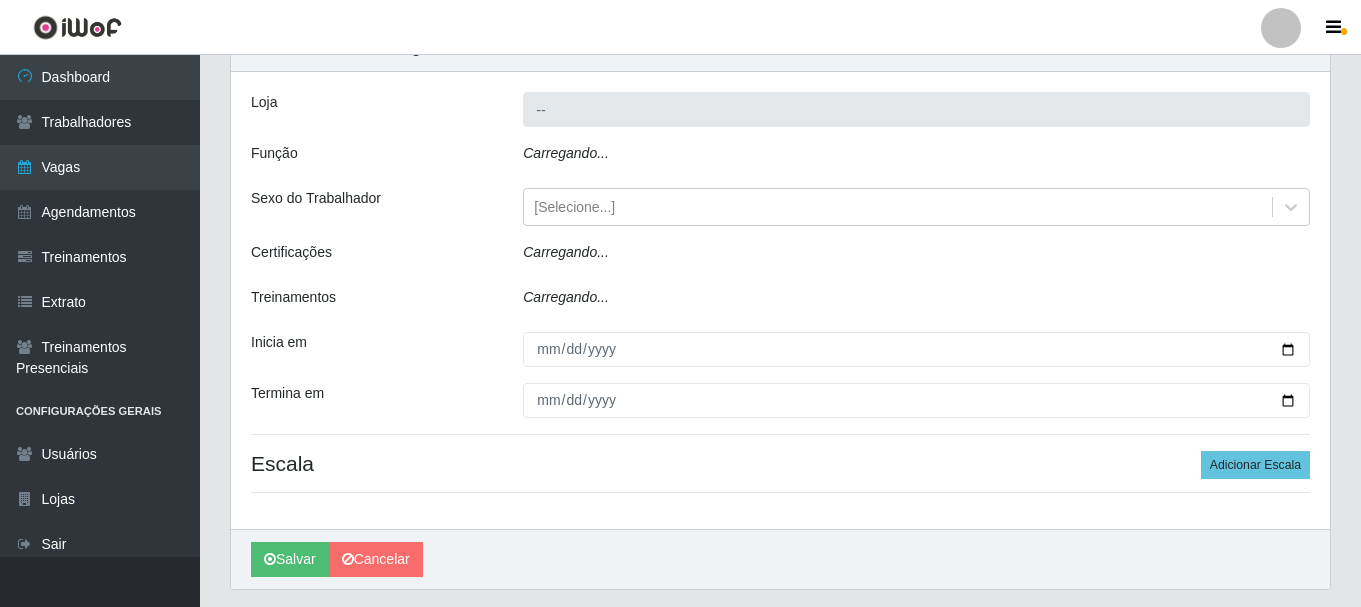 type on "Casa Galiotto Restaurante" 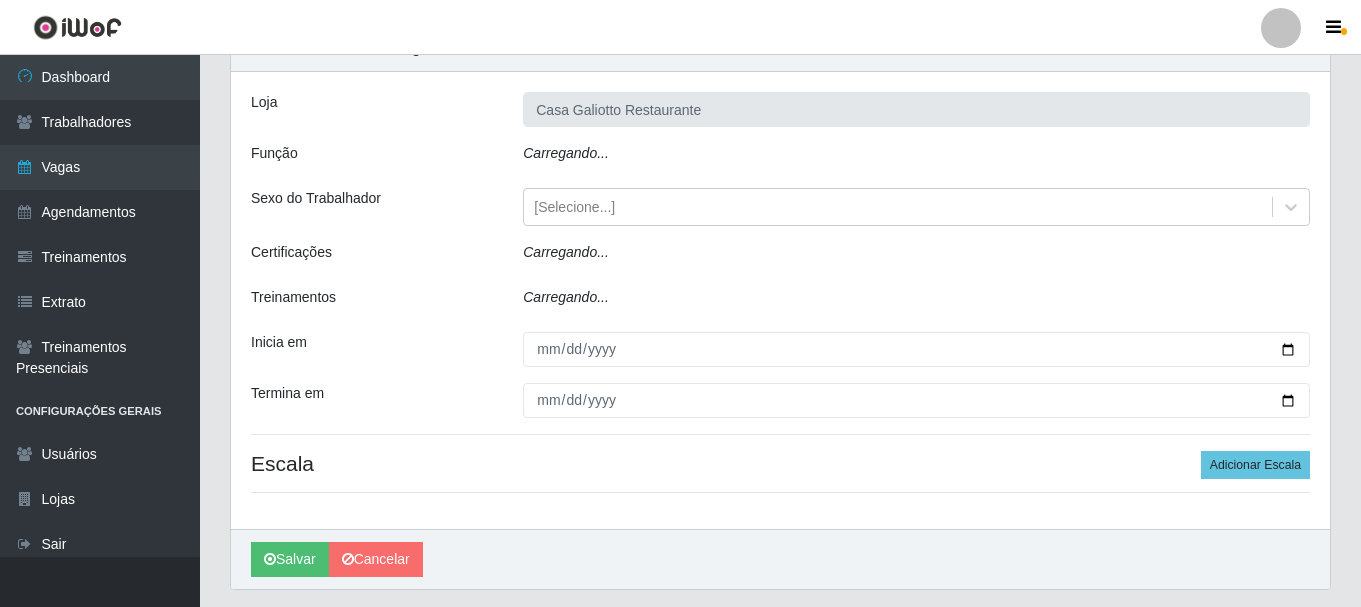 scroll, scrollTop: 73, scrollLeft: 0, axis: vertical 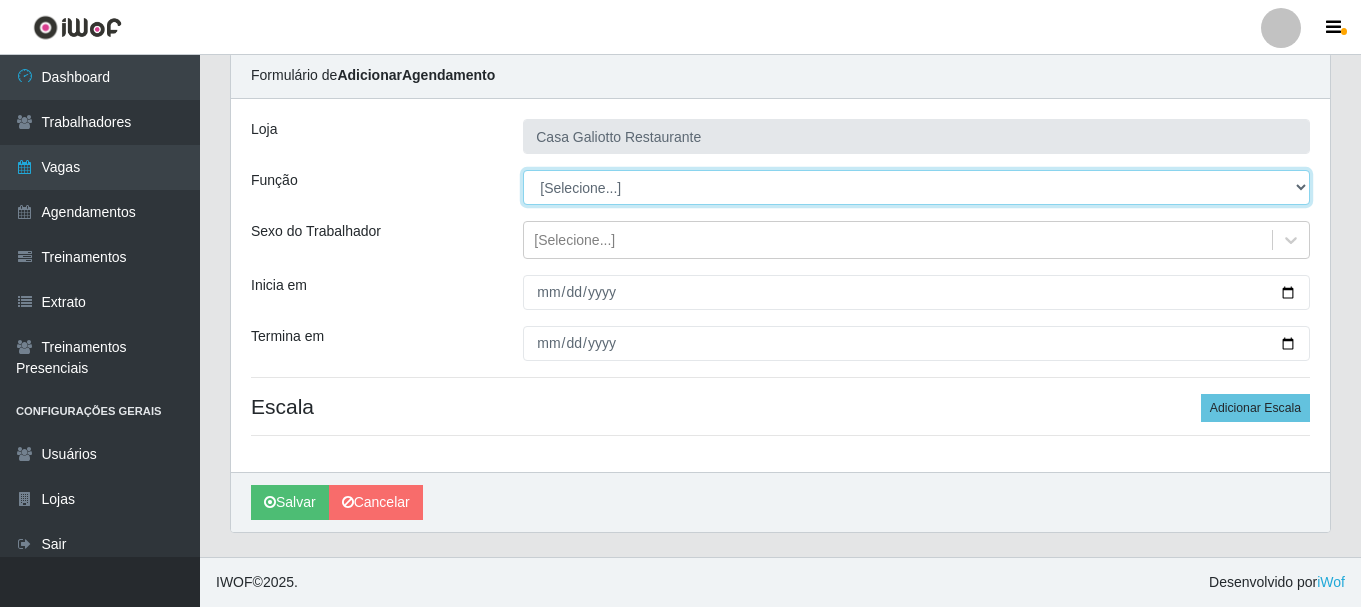 click on "[Selecione...] ASG ASG + ASG ++ Auxiliar de Cozinha Auxiliar de Cozinha + Auxiliar de Cozinha ++ Copeiro Copeiro + Copeiro ++ Cumim Cumim + Cumim ++ Recepcionista Recepcionista + Recepcionista ++" at bounding box center (916, 187) 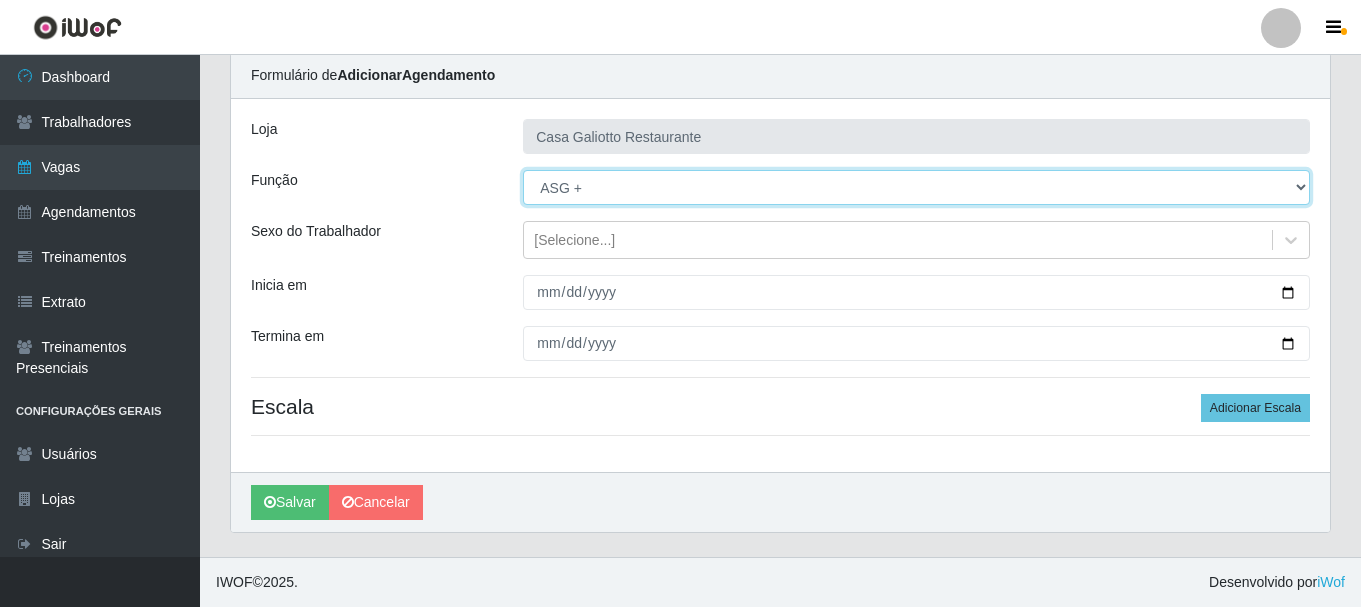 click on "[Selecione...] ASG ASG + ASG ++ Auxiliar de Cozinha Auxiliar de Cozinha + Auxiliar de Cozinha ++ Copeiro Copeiro + Copeiro ++ Cumim Cumim + Cumim ++ Recepcionista Recepcionista + Recepcionista ++" at bounding box center [916, 187] 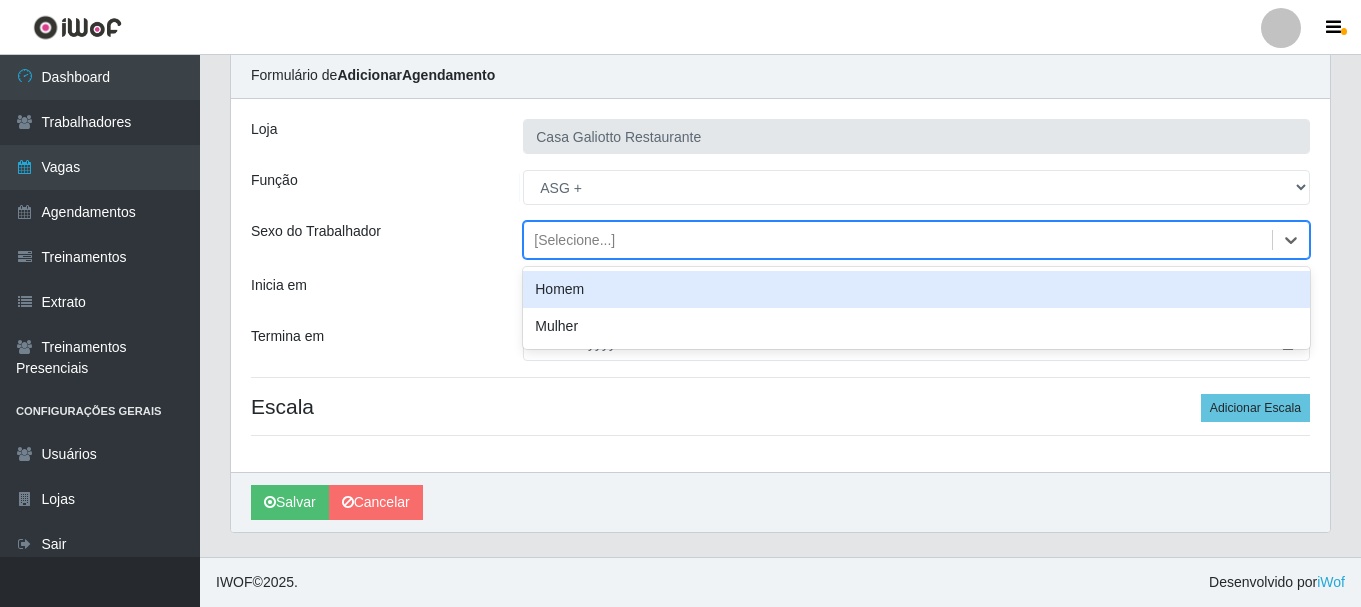 click on "[Selecione...]" at bounding box center (898, 240) 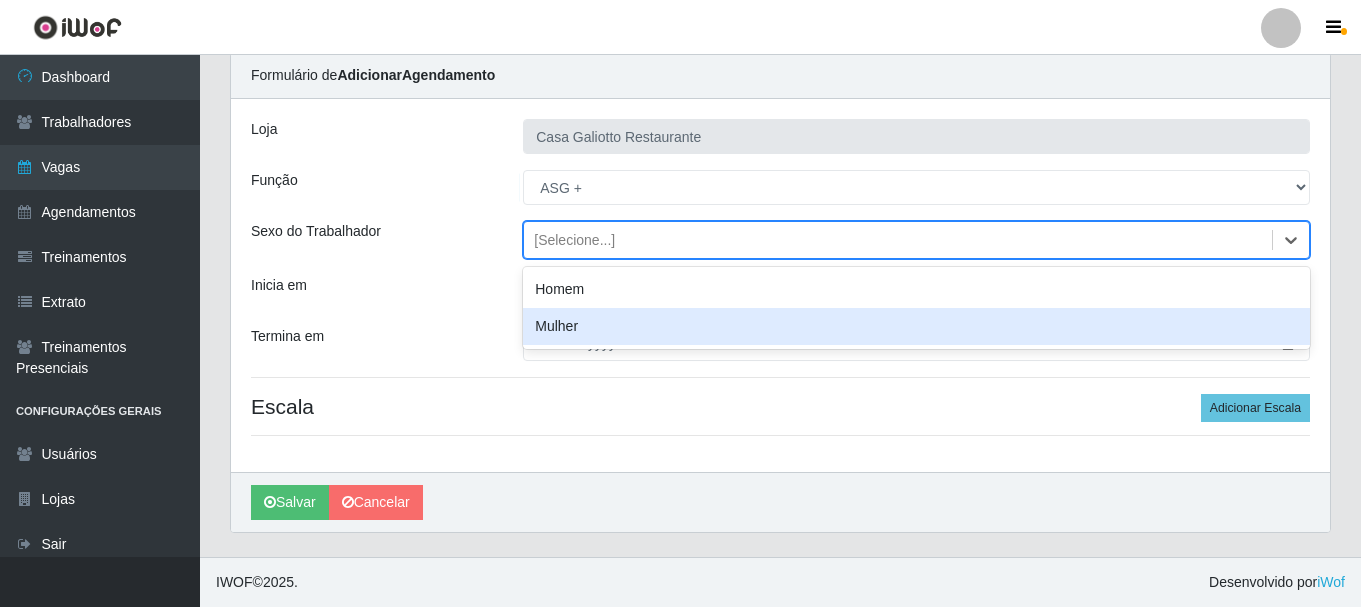 drag, startPoint x: 658, startPoint y: 315, endPoint x: 1001, endPoint y: 316, distance: 343.00146 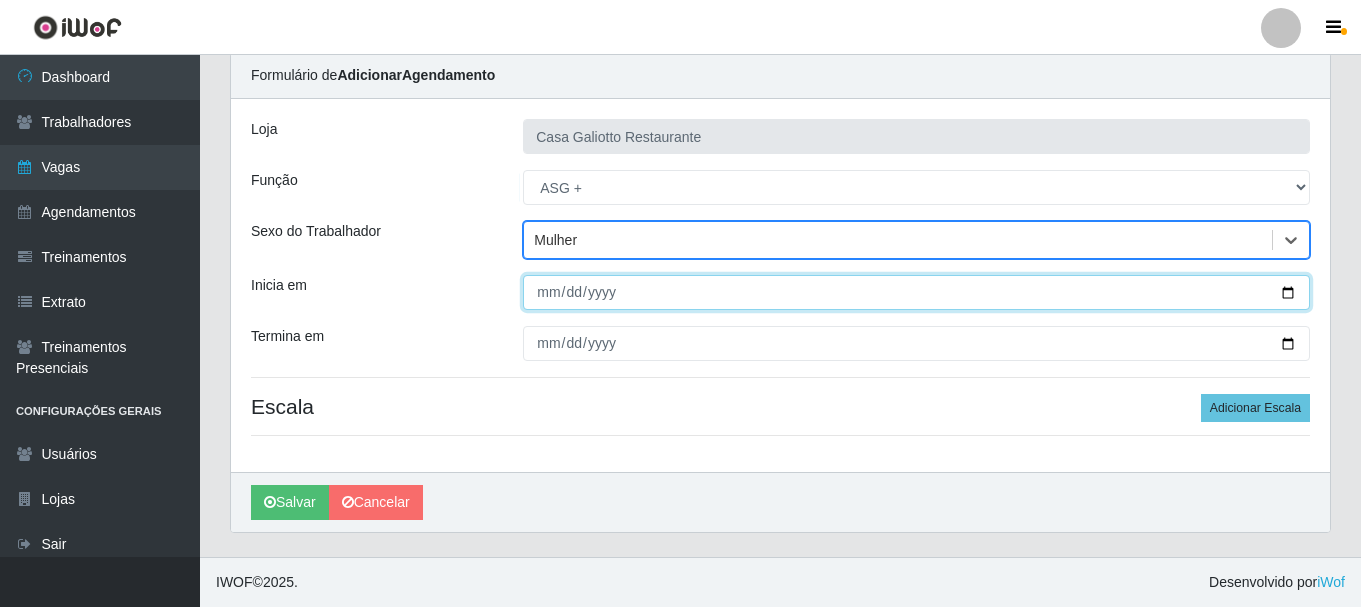 click on "Inicia em" at bounding box center [916, 292] 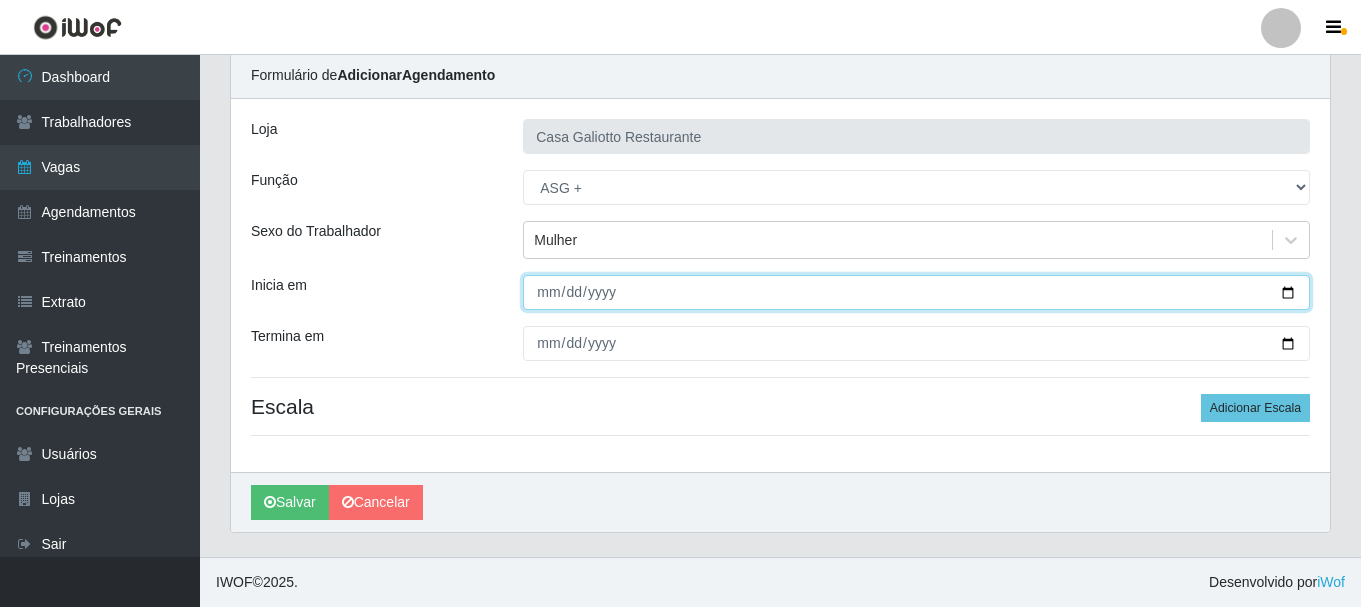 type on "2025-08-07" 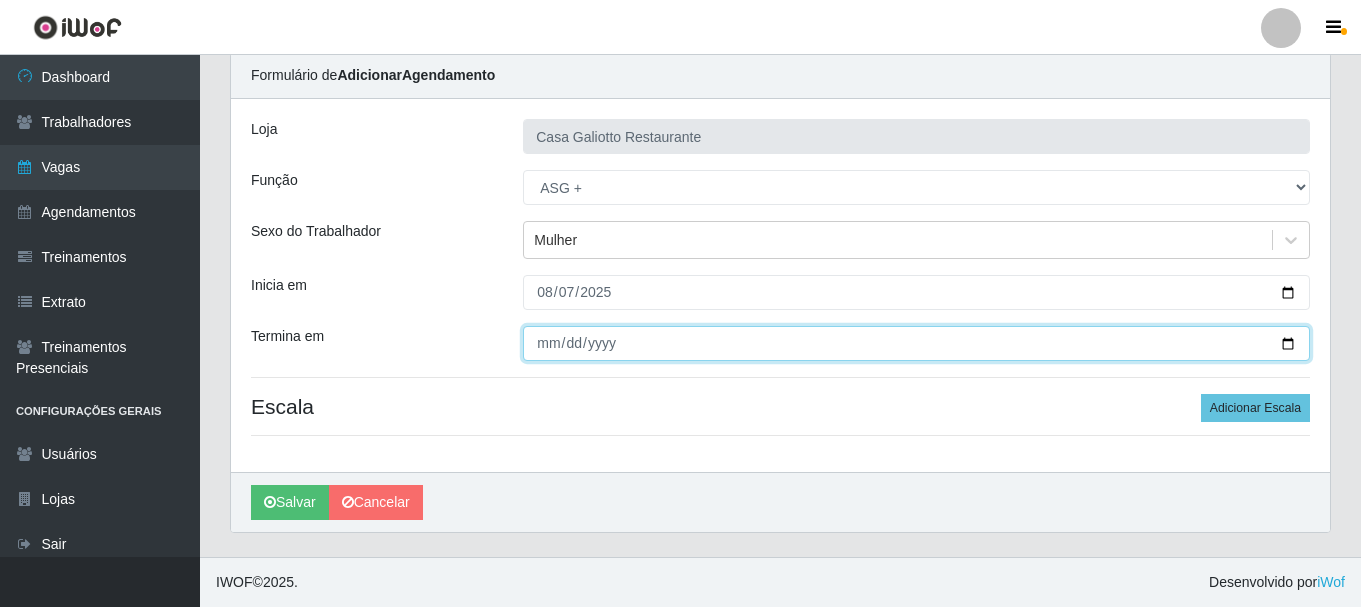 click on "Termina em" at bounding box center (916, 343) 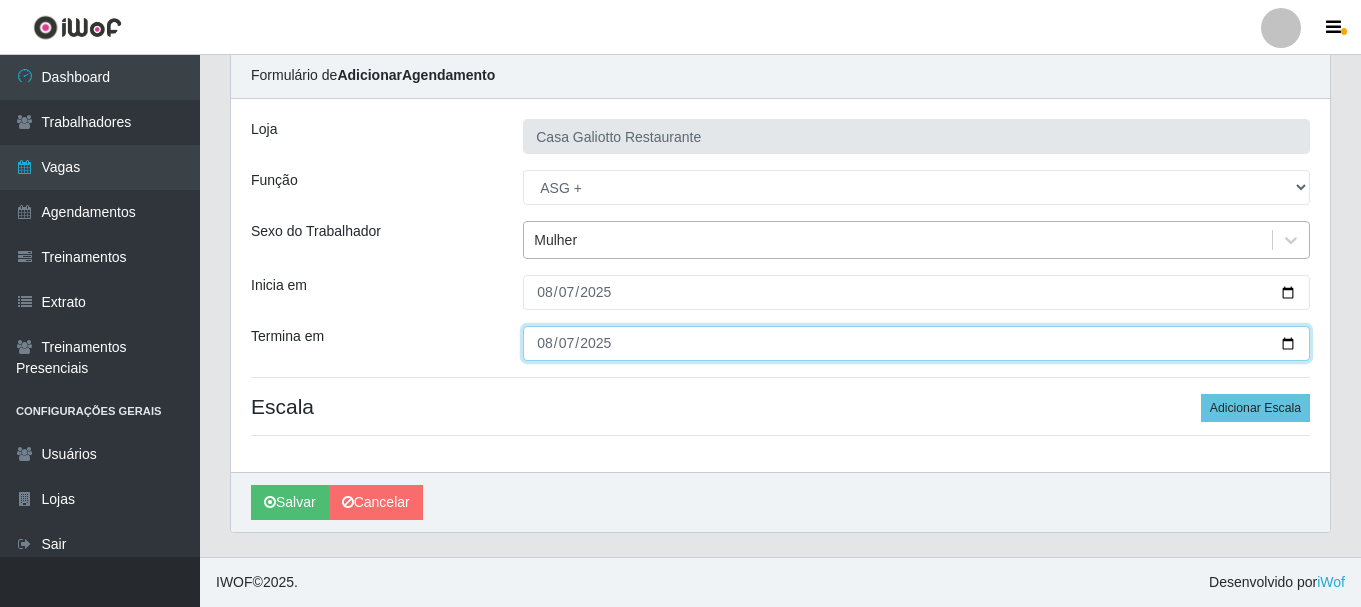 type on "2025-08-07" 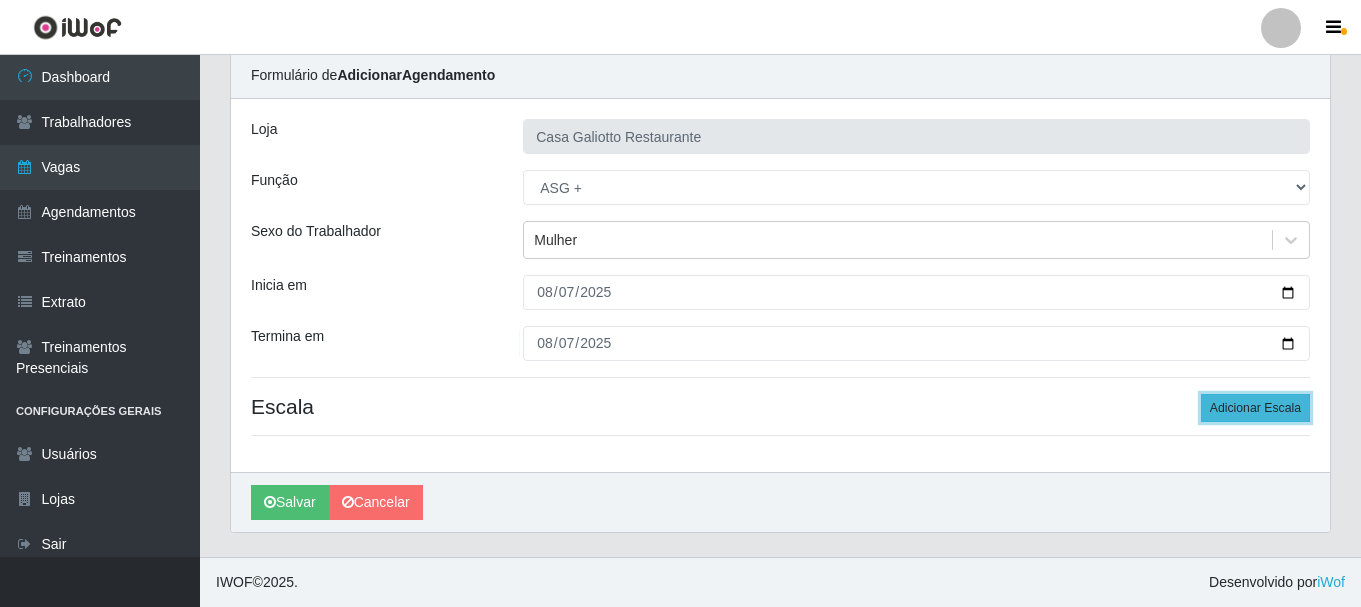 click on "Adicionar Escala" at bounding box center (1255, 408) 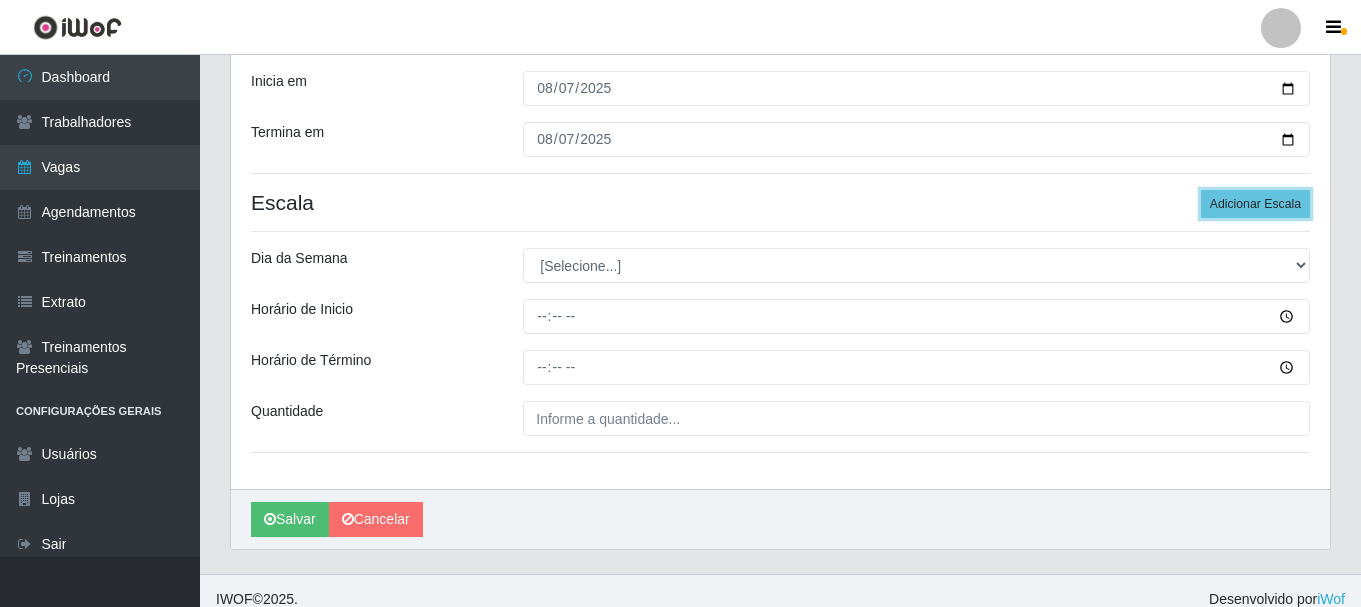 scroll, scrollTop: 294, scrollLeft: 0, axis: vertical 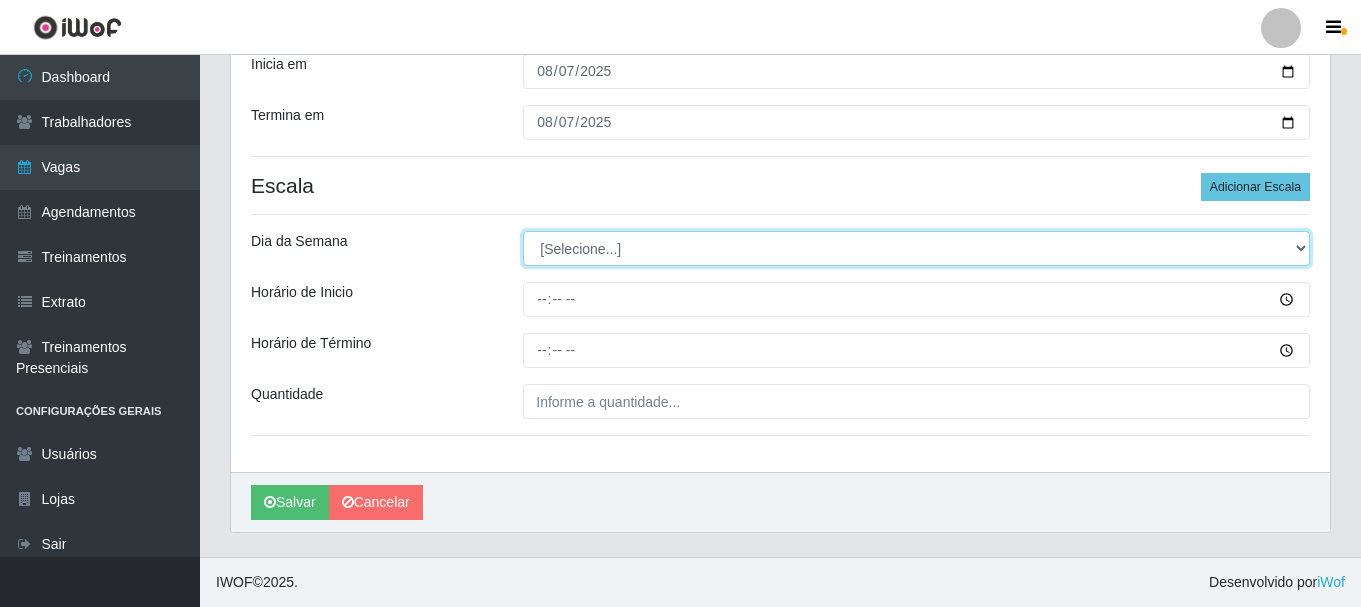 click on "[Selecione...] Segunda Terça Quarta Quinta Sexta Sábado Domingo" at bounding box center (916, 248) 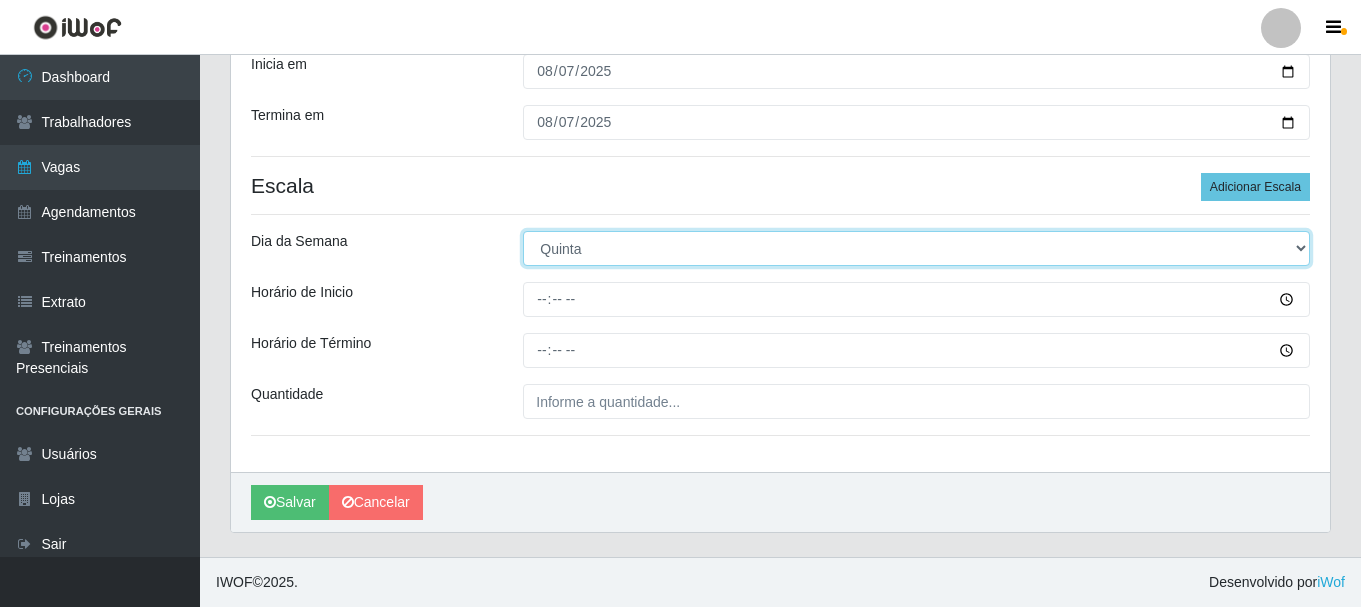 click on "[Selecione...] Segunda Terça Quarta Quinta Sexta Sábado Domingo" at bounding box center (916, 248) 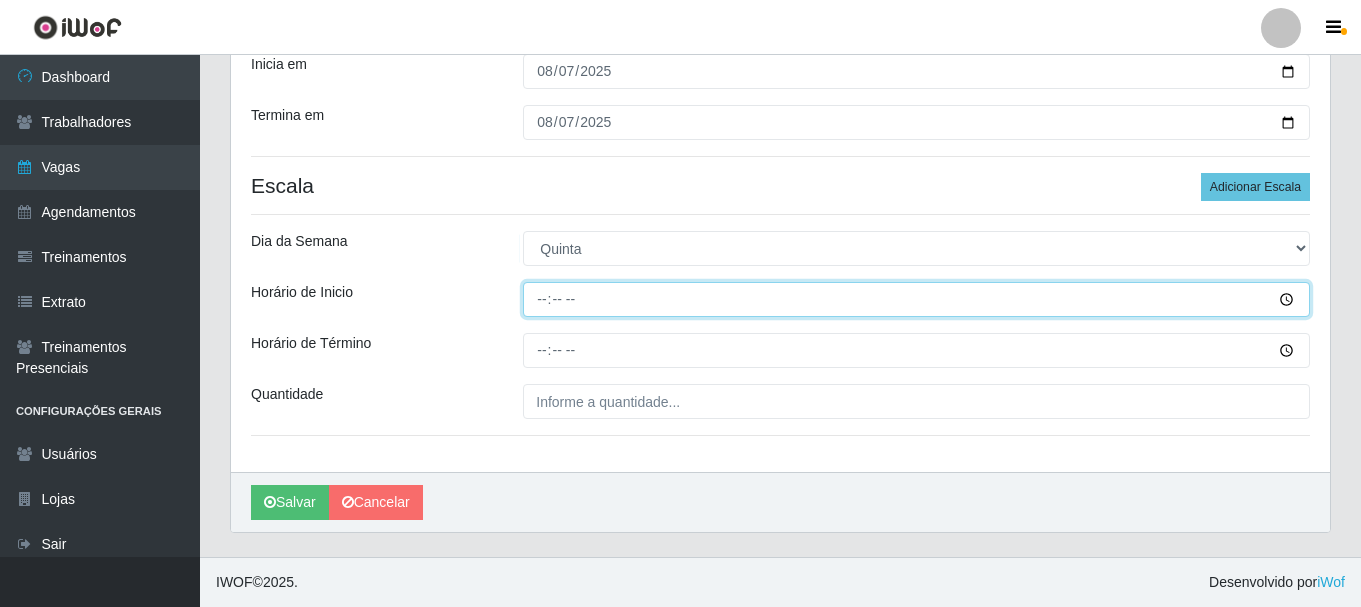 click on "Horário de Inicio" at bounding box center (916, 299) 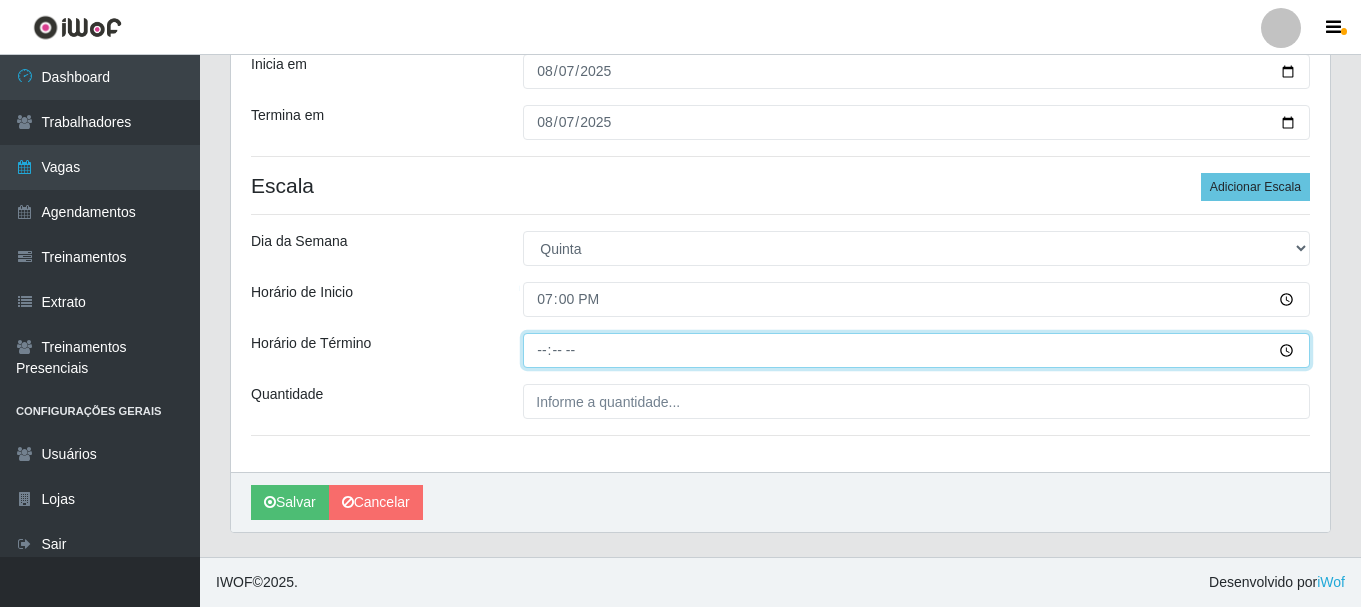 type on "23:00" 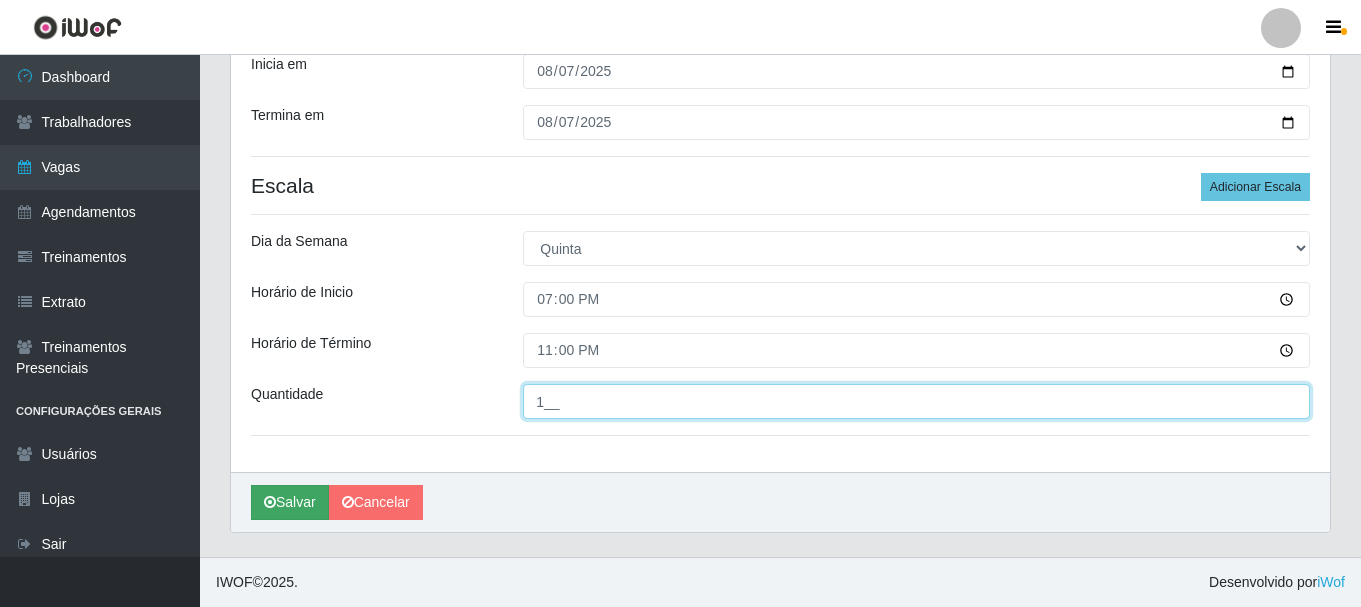 type on "1__" 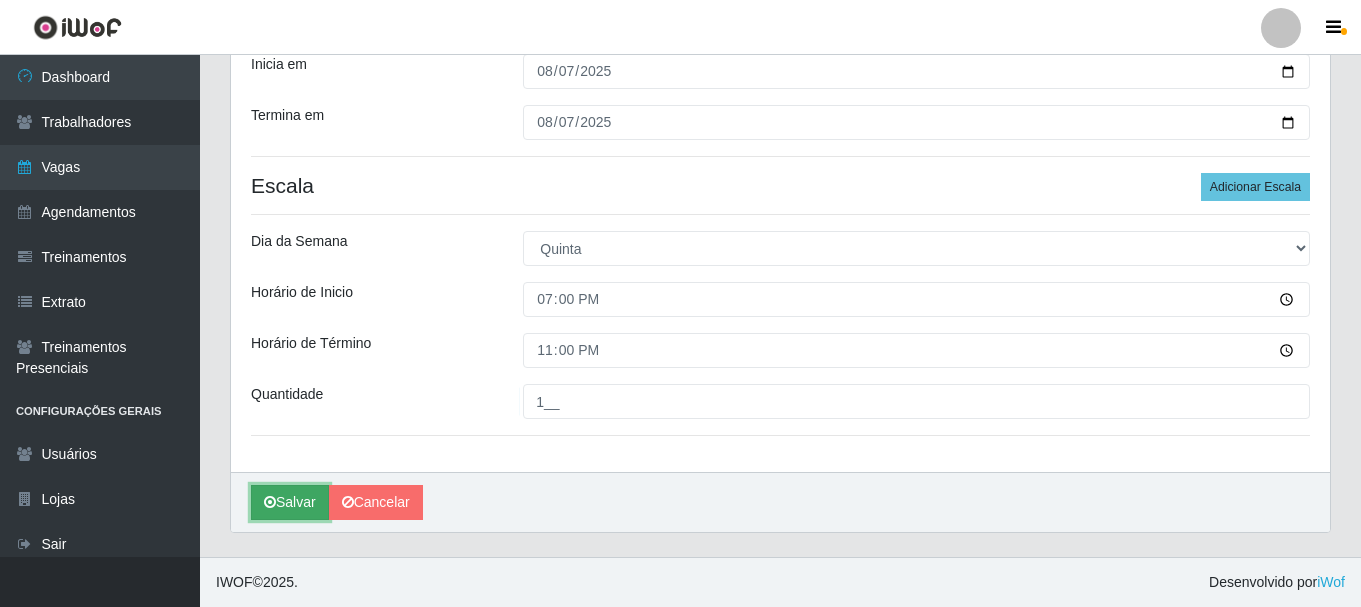click on "Salvar" at bounding box center [290, 502] 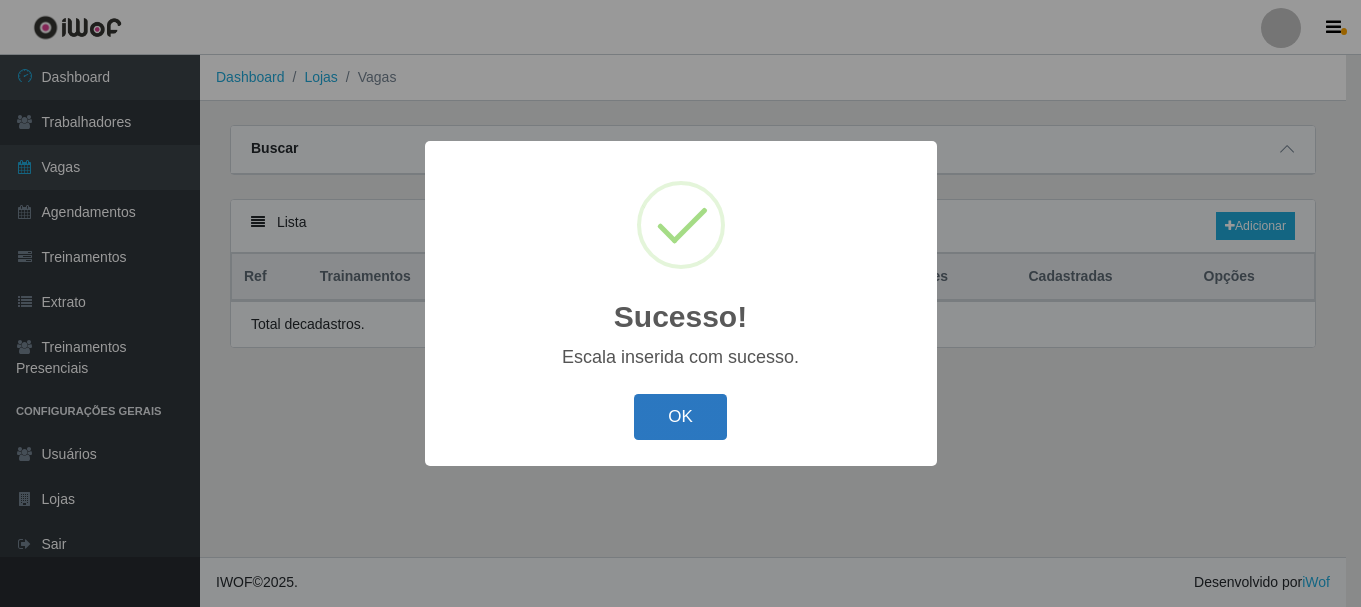 scroll, scrollTop: 0, scrollLeft: 0, axis: both 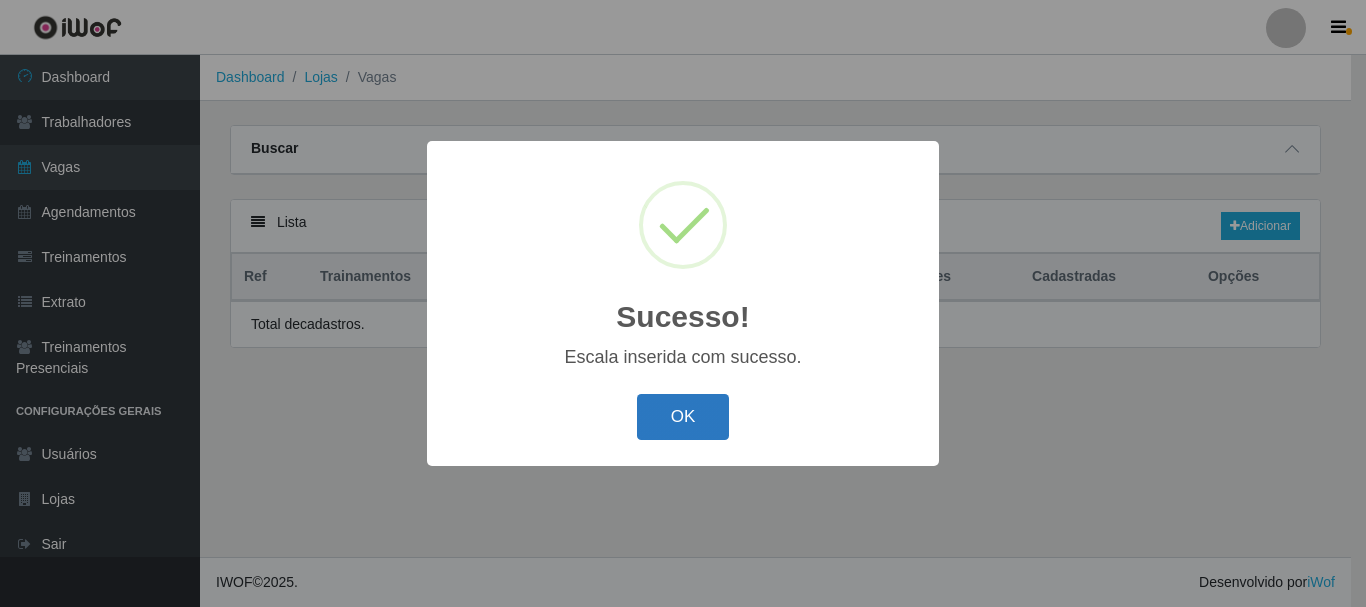 click on "OK" at bounding box center [683, 417] 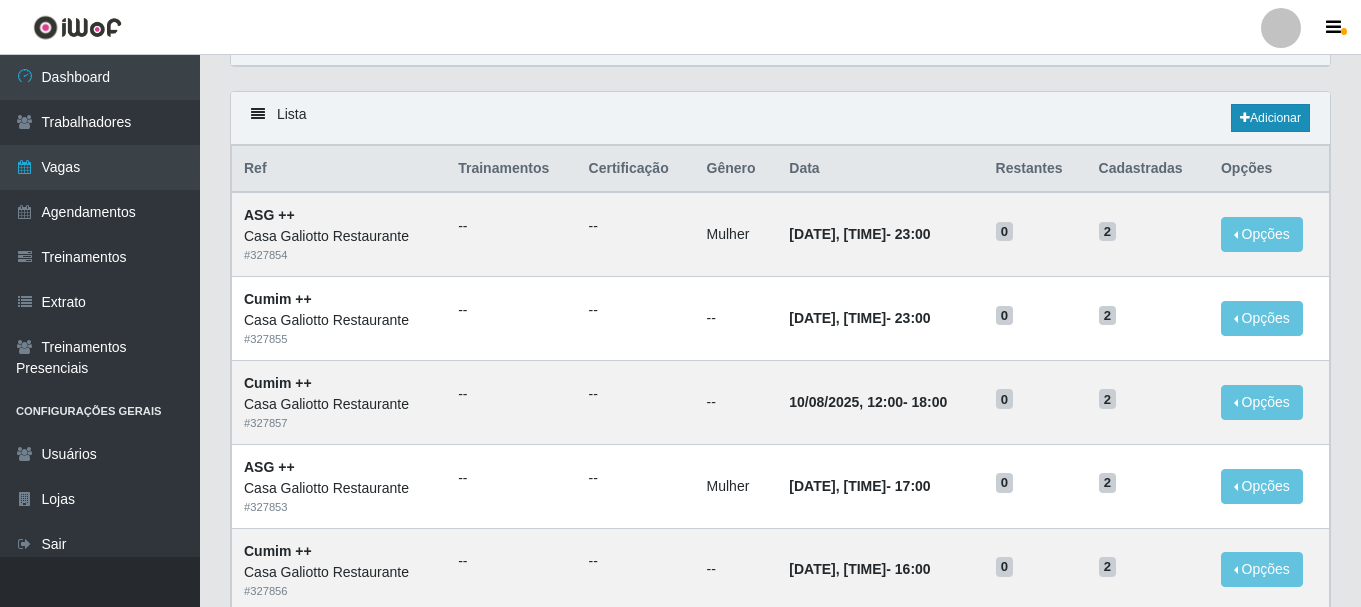 scroll, scrollTop: 0, scrollLeft: 0, axis: both 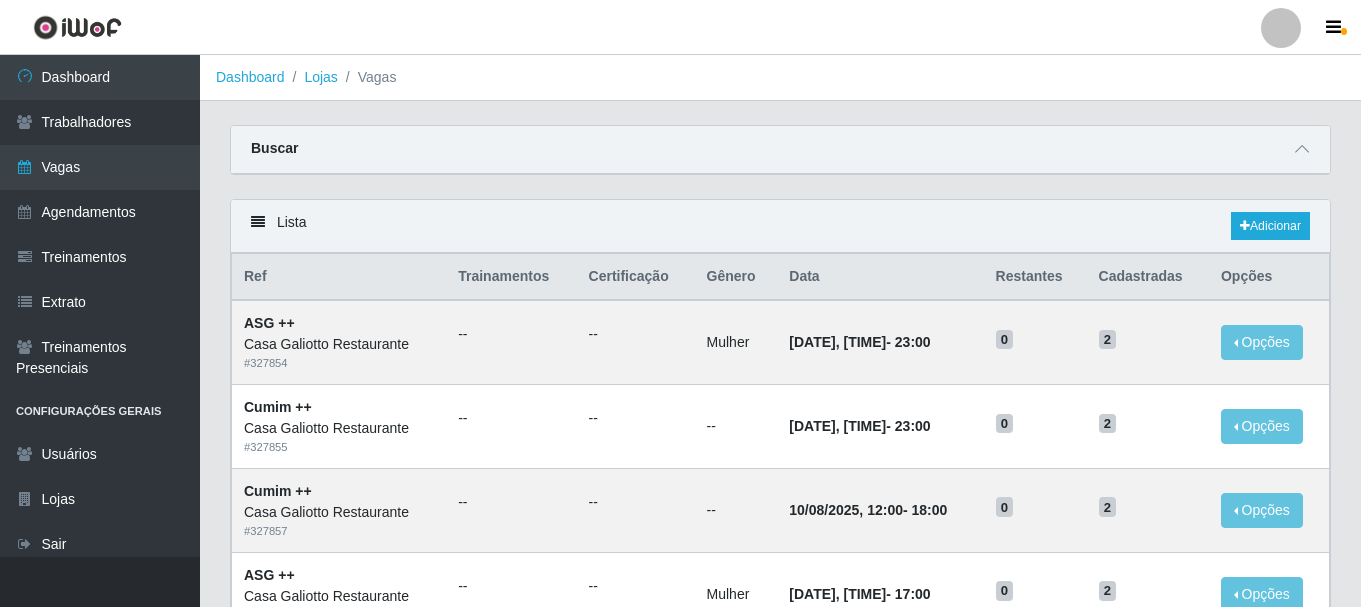 click on "Lista  Adicionar" at bounding box center [780, 226] 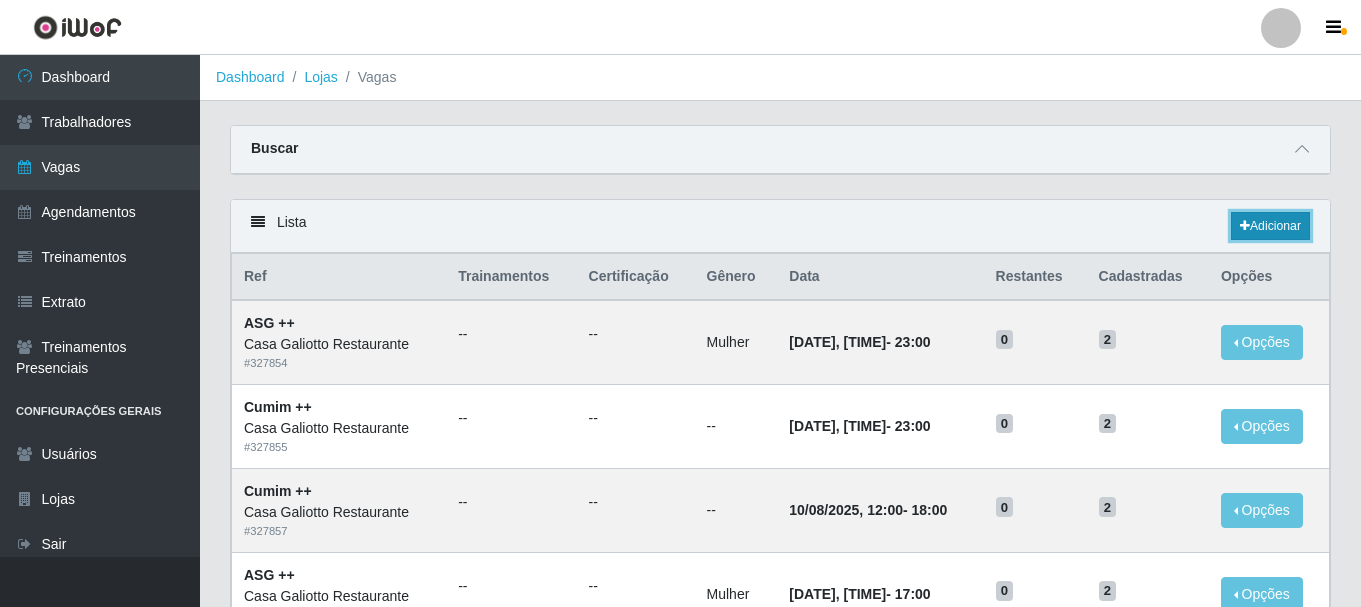 click on "Adicionar" at bounding box center (1270, 226) 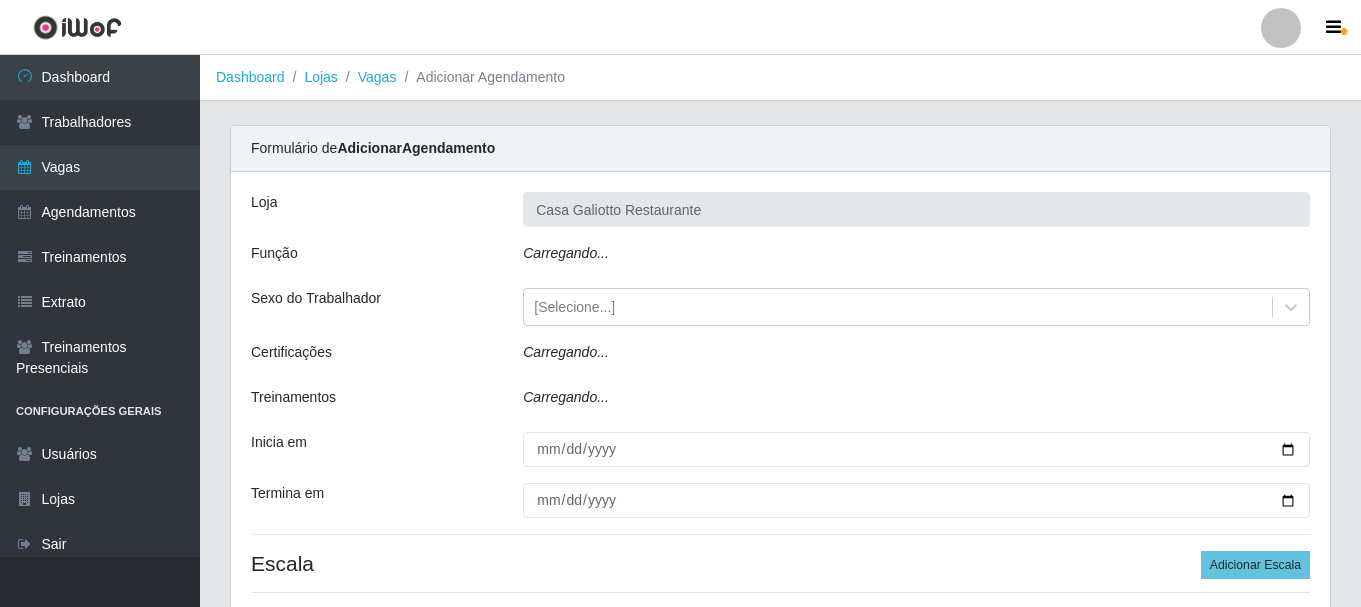 type on "Casa Galiotto Restaurante" 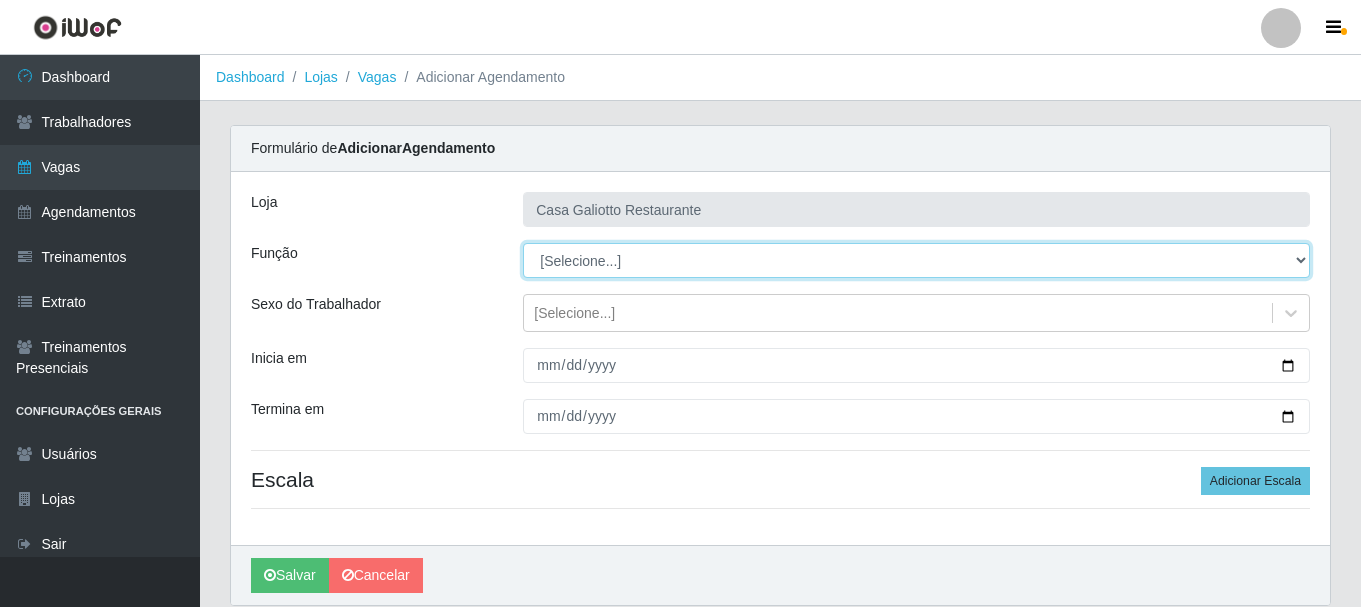 click on "[Selecione...] ASG ASG + ASG ++ Auxiliar de Cozinha Auxiliar de Cozinha + Auxiliar de Cozinha ++ Copeiro Copeiro + Copeiro ++ Cumim Cumim + Cumim ++ Recepcionista Recepcionista + Recepcionista ++" at bounding box center [916, 260] 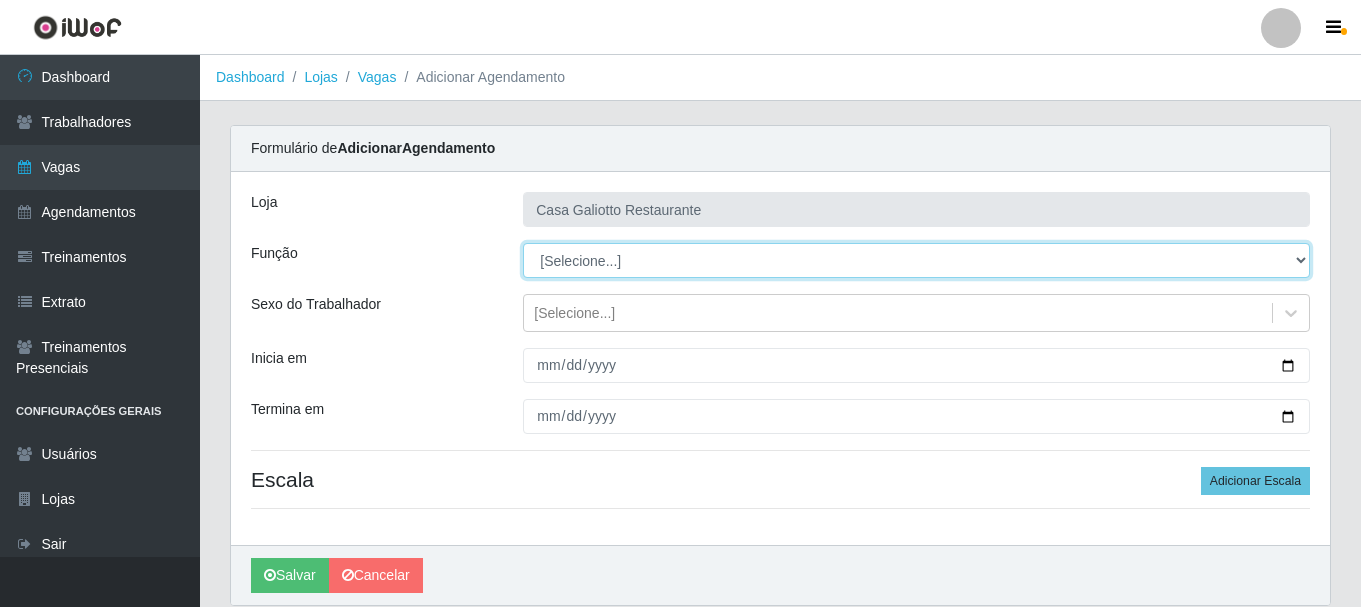 select on "79" 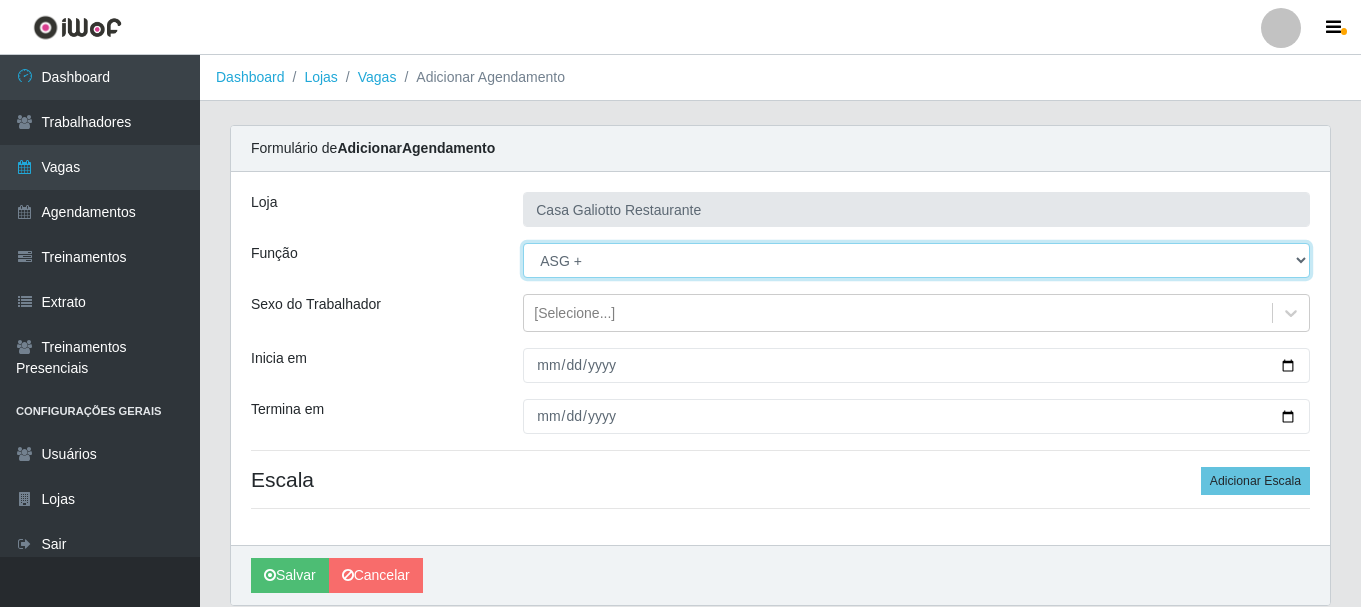 click on "[Selecione...] ASG ASG + ASG ++ Auxiliar de Cozinha Auxiliar de Cozinha + Auxiliar de Cozinha ++ Copeiro Copeiro + Copeiro ++ Cumim Cumim + Cumim ++ Recepcionista Recepcionista + Recepcionista ++" at bounding box center (916, 260) 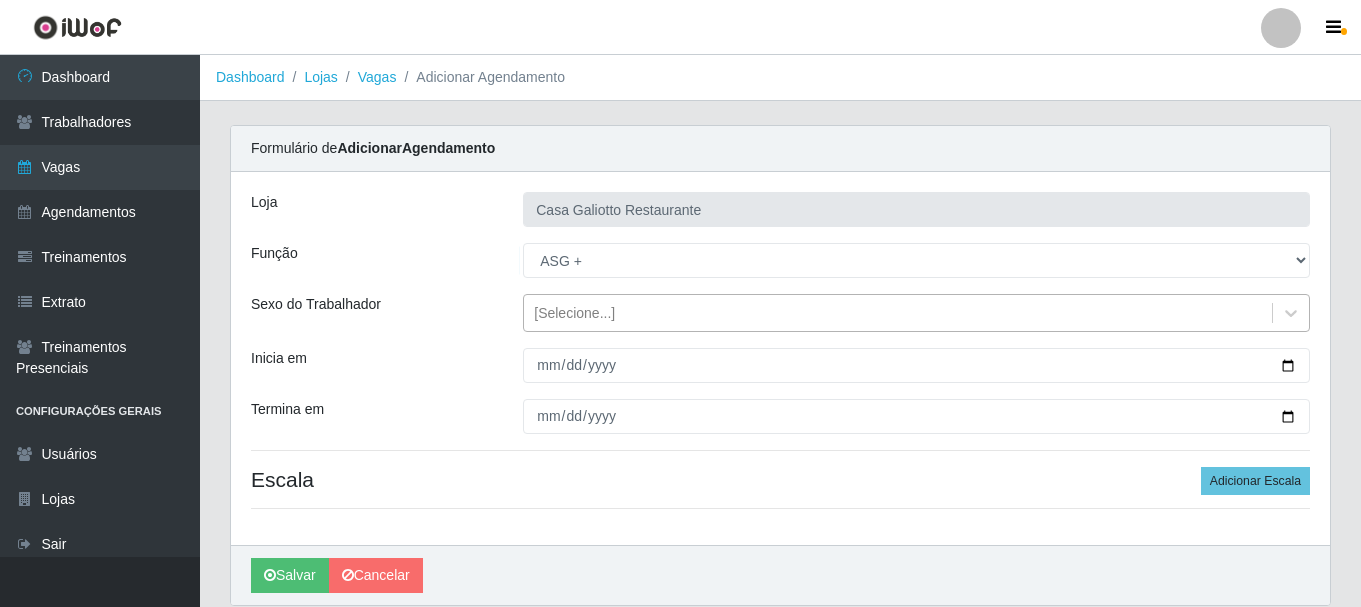 click on "[Selecione...]" at bounding box center (574, 313) 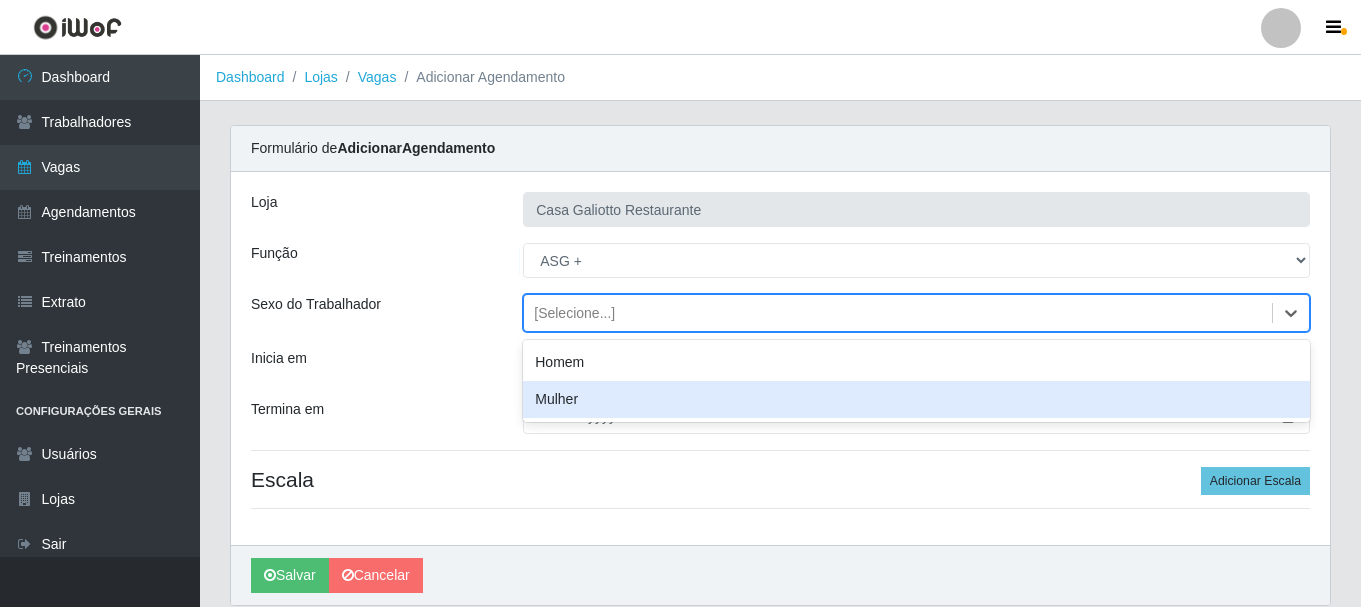 click on "Mulher" at bounding box center [916, 399] 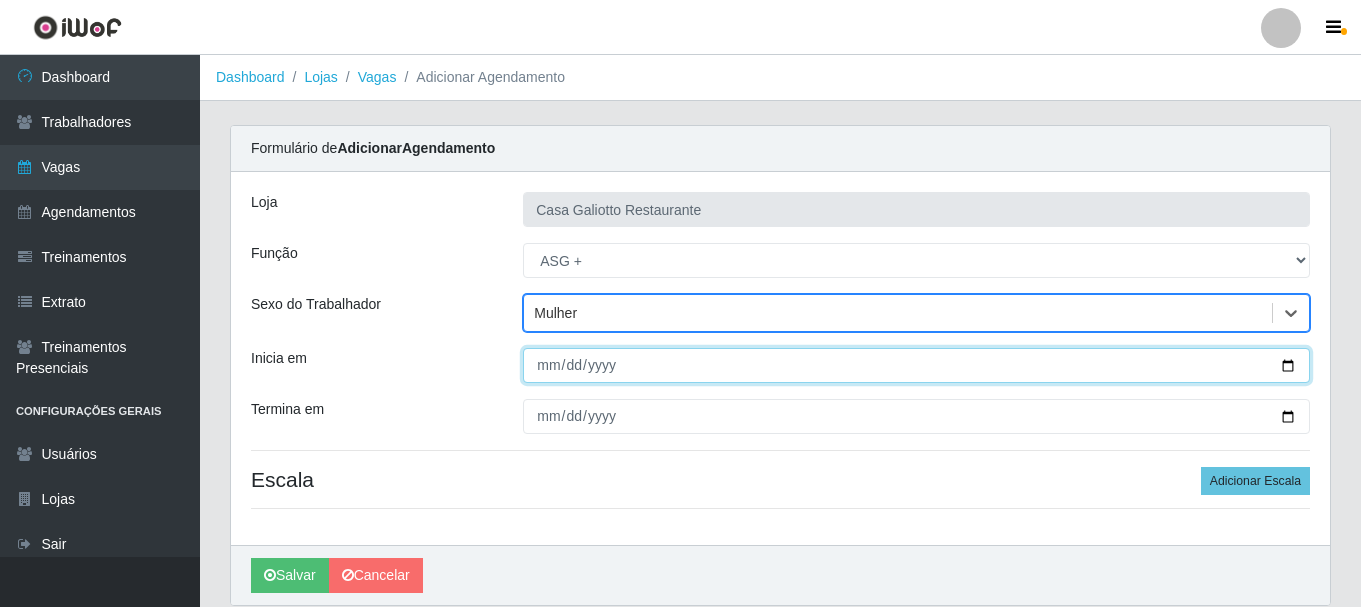 click on "Inicia em" at bounding box center [916, 365] 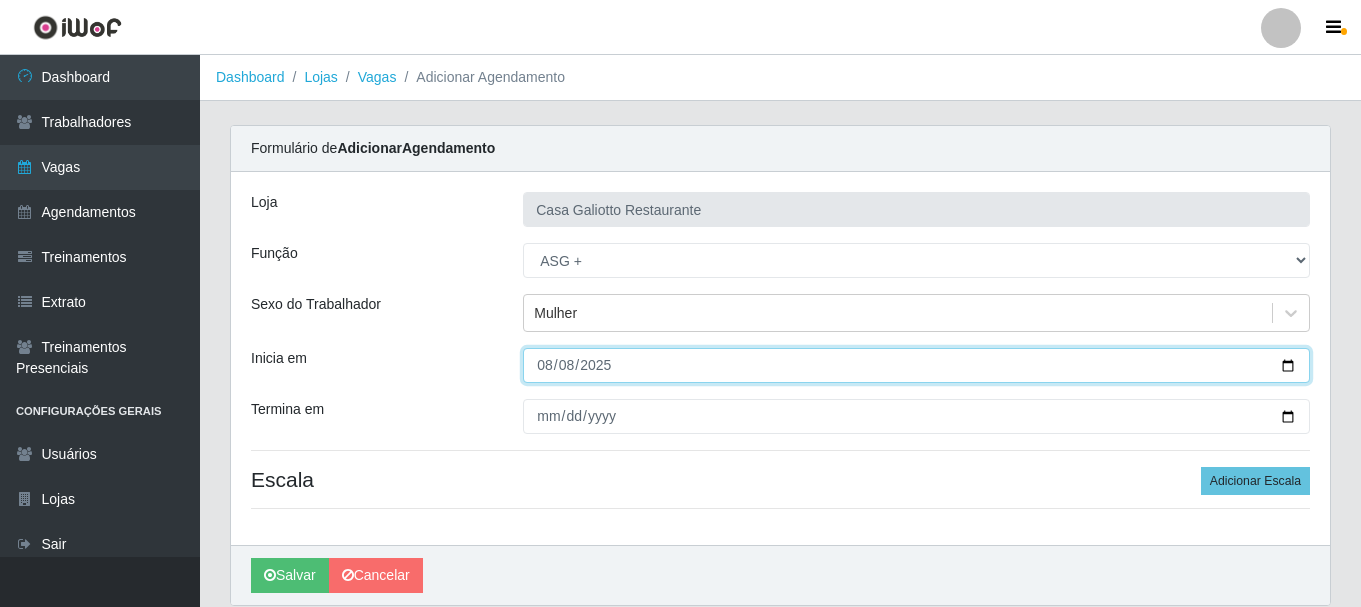 type on "2025-08-08" 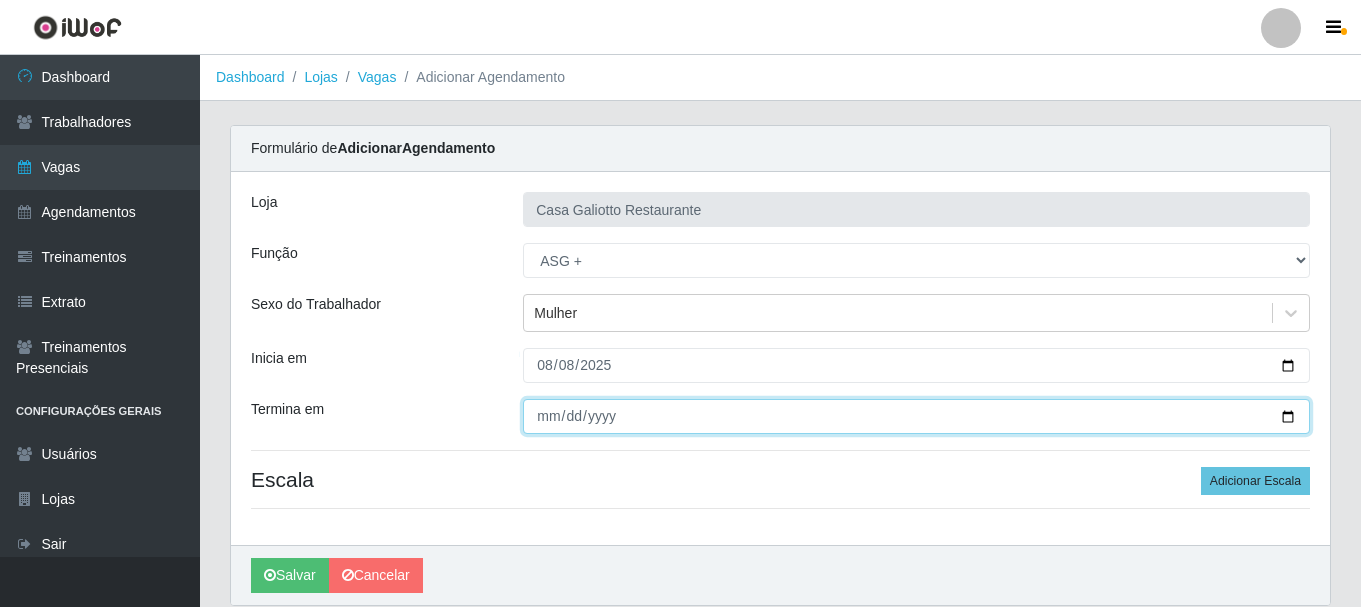 click on "Termina em" at bounding box center (916, 416) 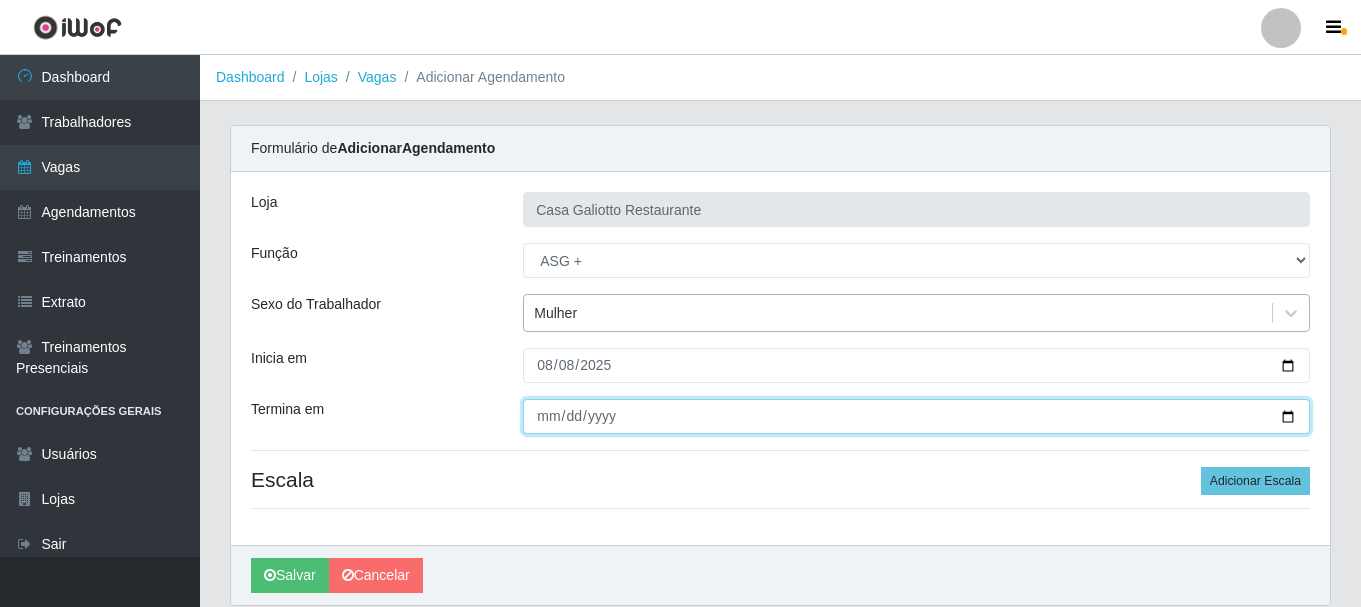 type on "2025-08-08" 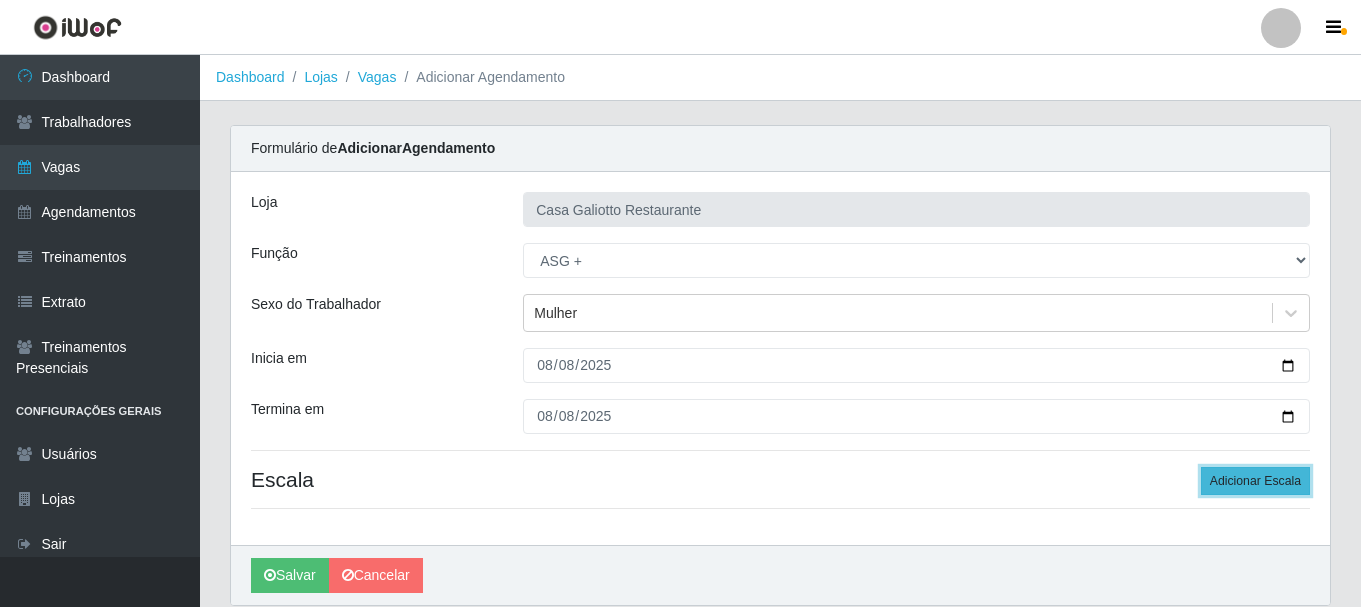 click on "Adicionar Escala" at bounding box center (1255, 481) 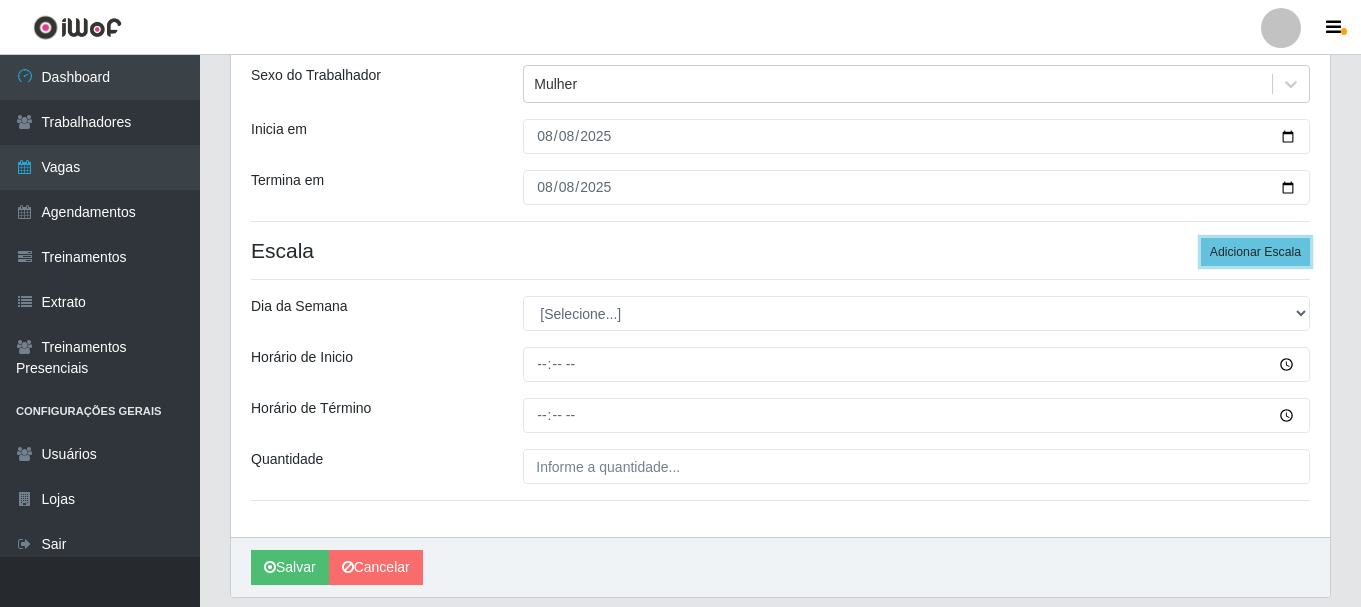 scroll, scrollTop: 294, scrollLeft: 0, axis: vertical 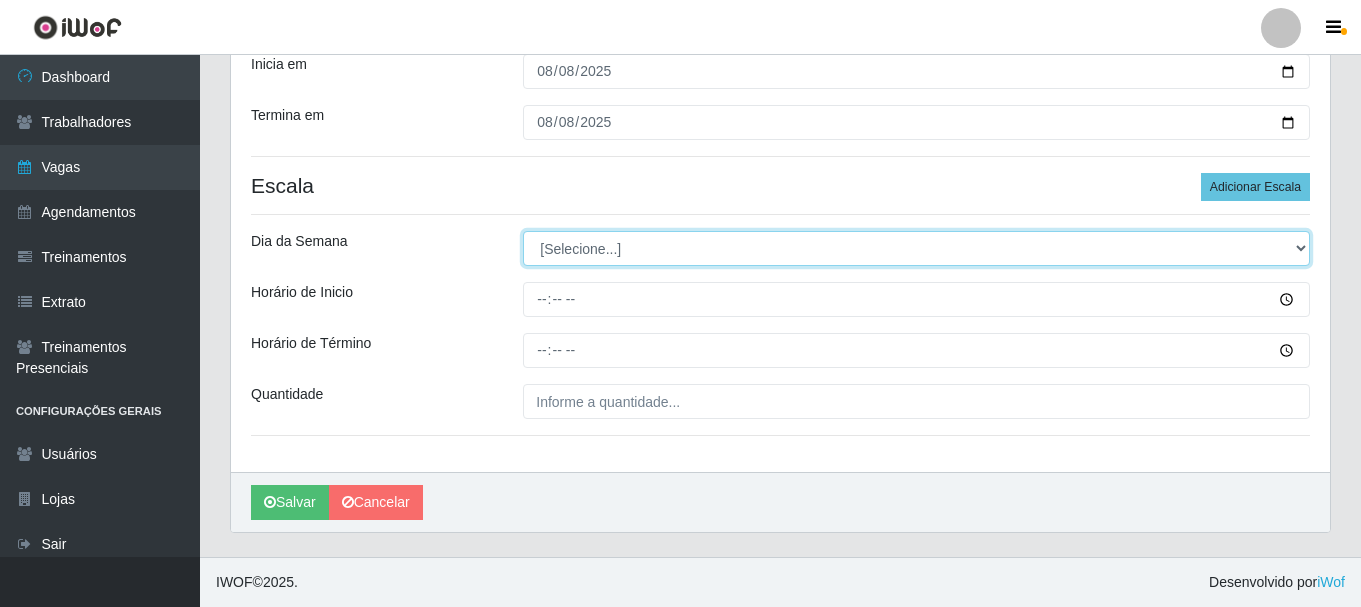 click on "[Selecione...] Segunda Terça Quarta Quinta Sexta Sábado Domingo" at bounding box center (916, 248) 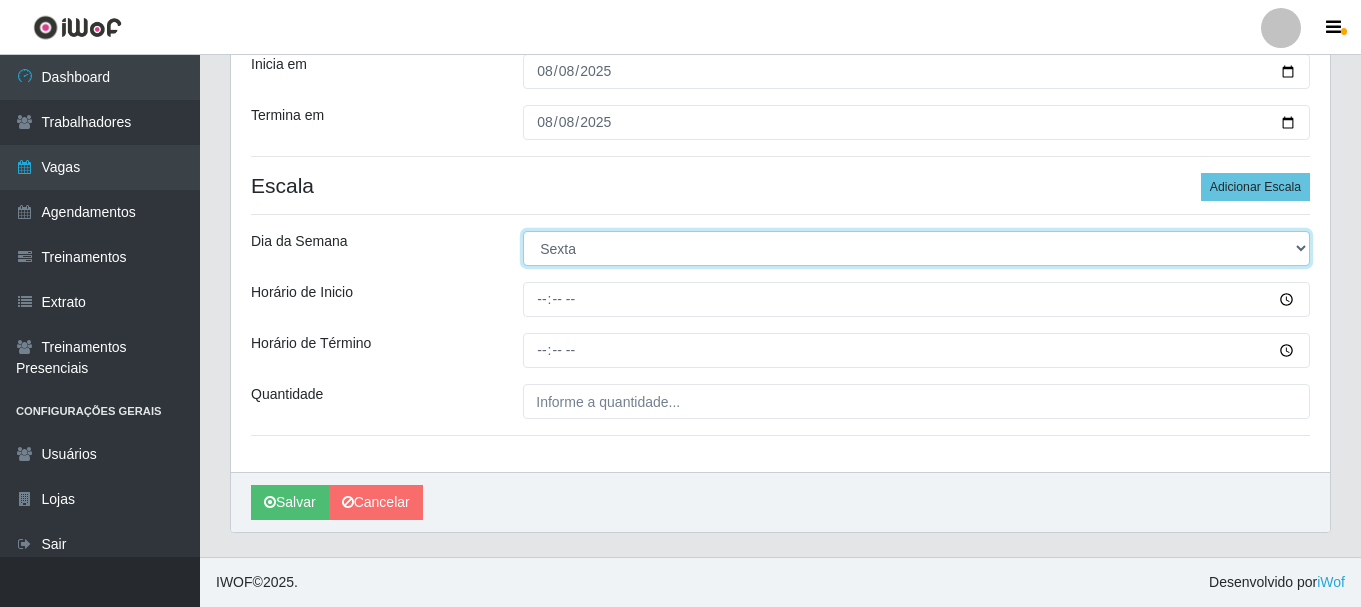 click on "[Selecione...] Segunda Terça Quarta Quinta Sexta Sábado Domingo" at bounding box center (916, 248) 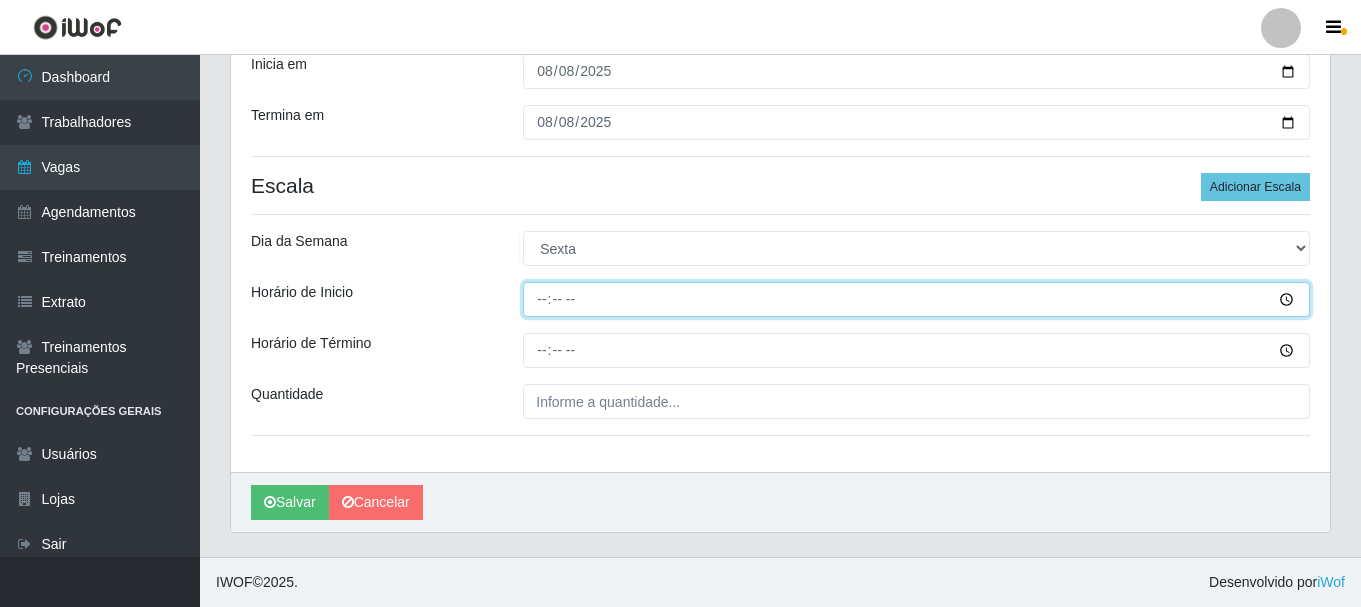 drag, startPoint x: 681, startPoint y: 302, endPoint x: 718, endPoint y: 303, distance: 37.01351 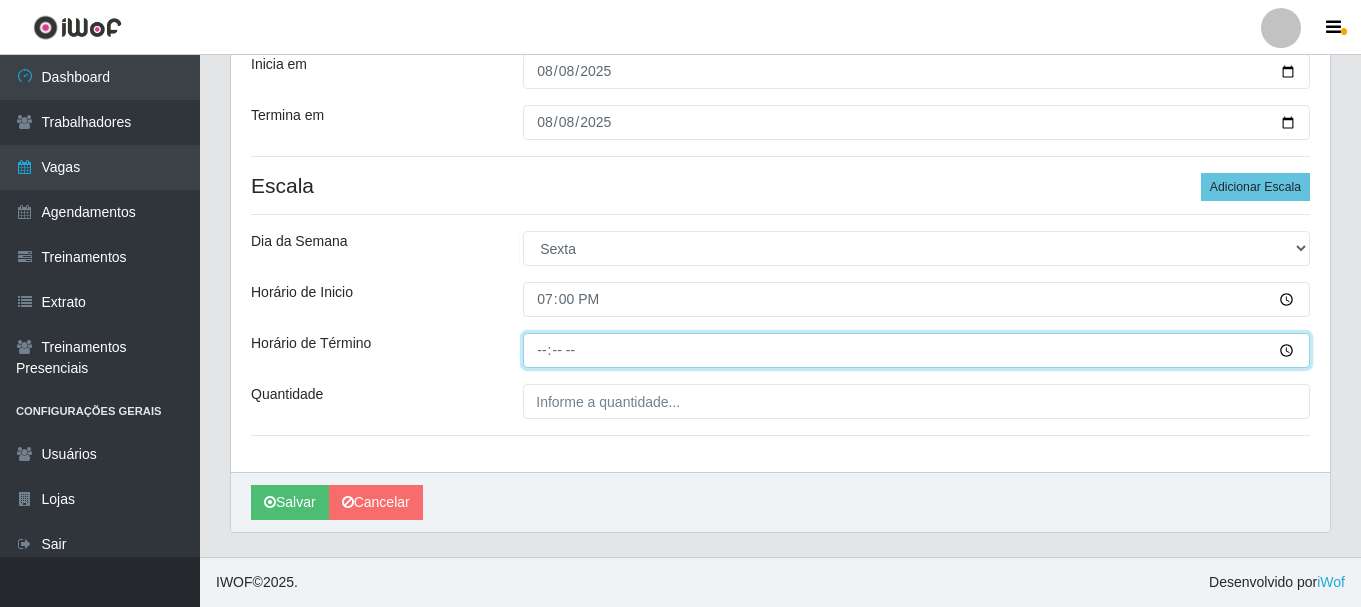 type on "23:00" 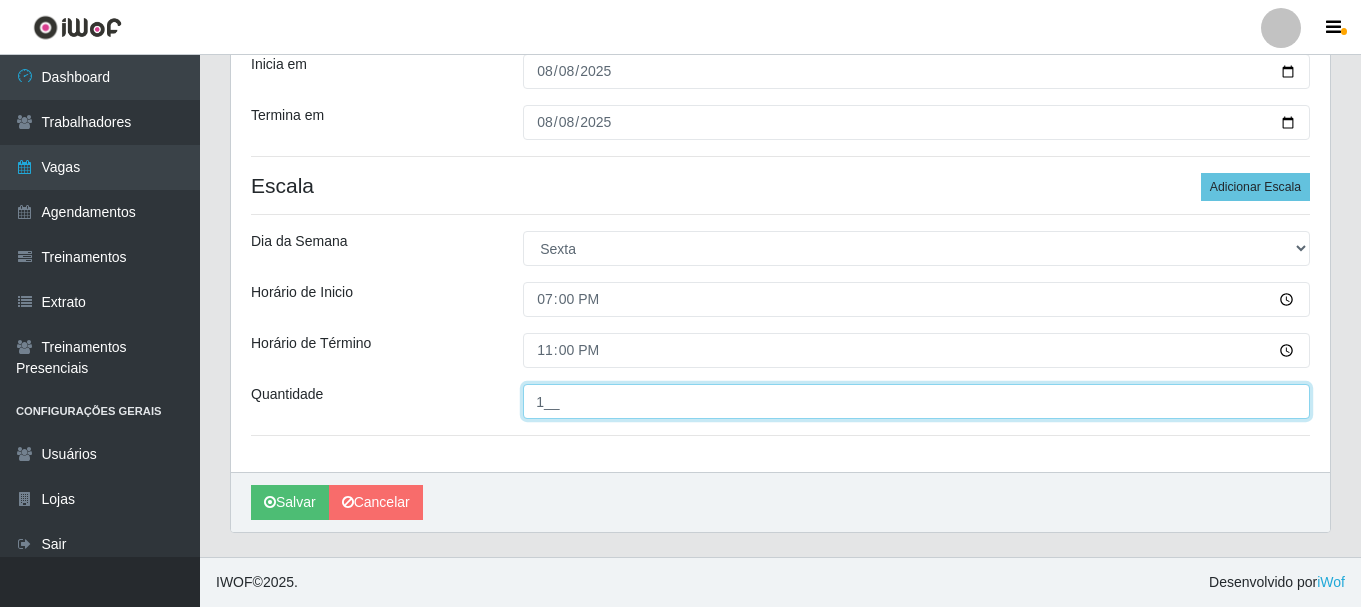 type on "1__" 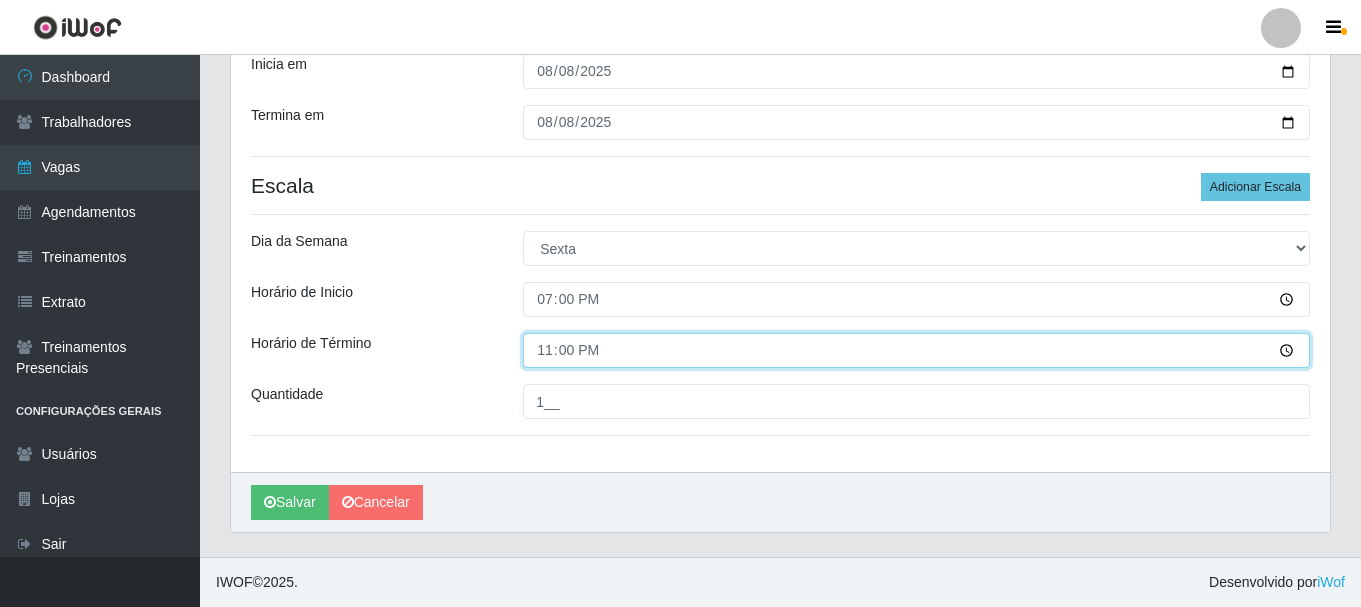 click on "23:00" at bounding box center (916, 350) 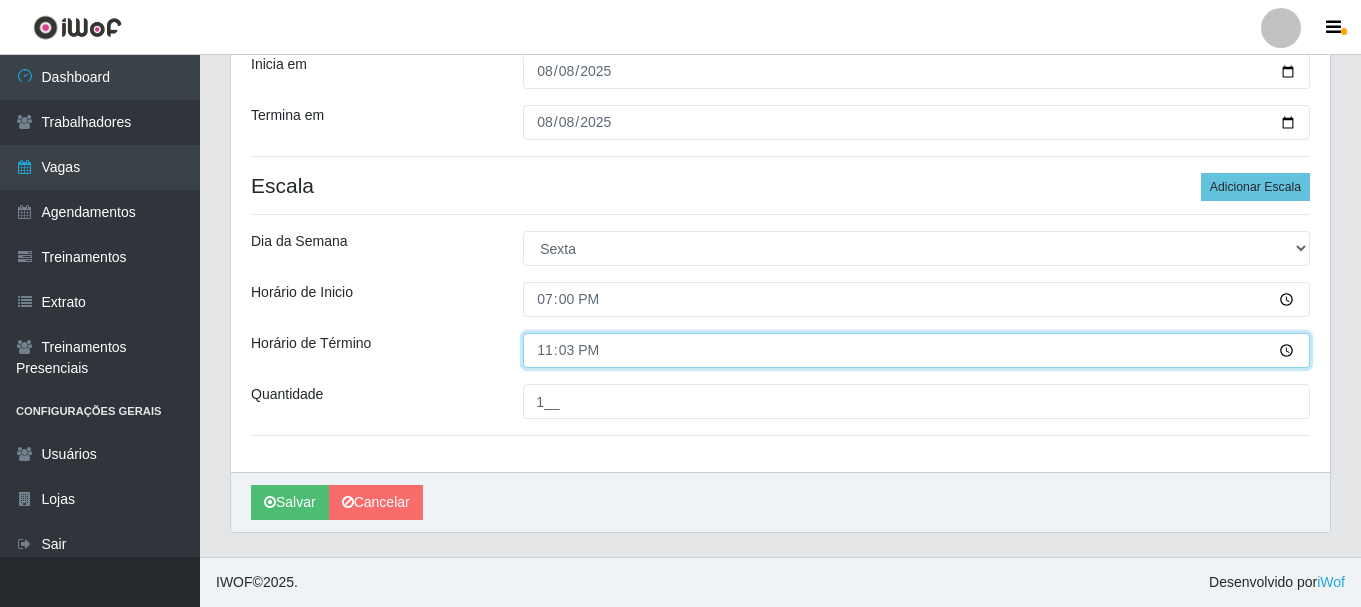 type on "23:30" 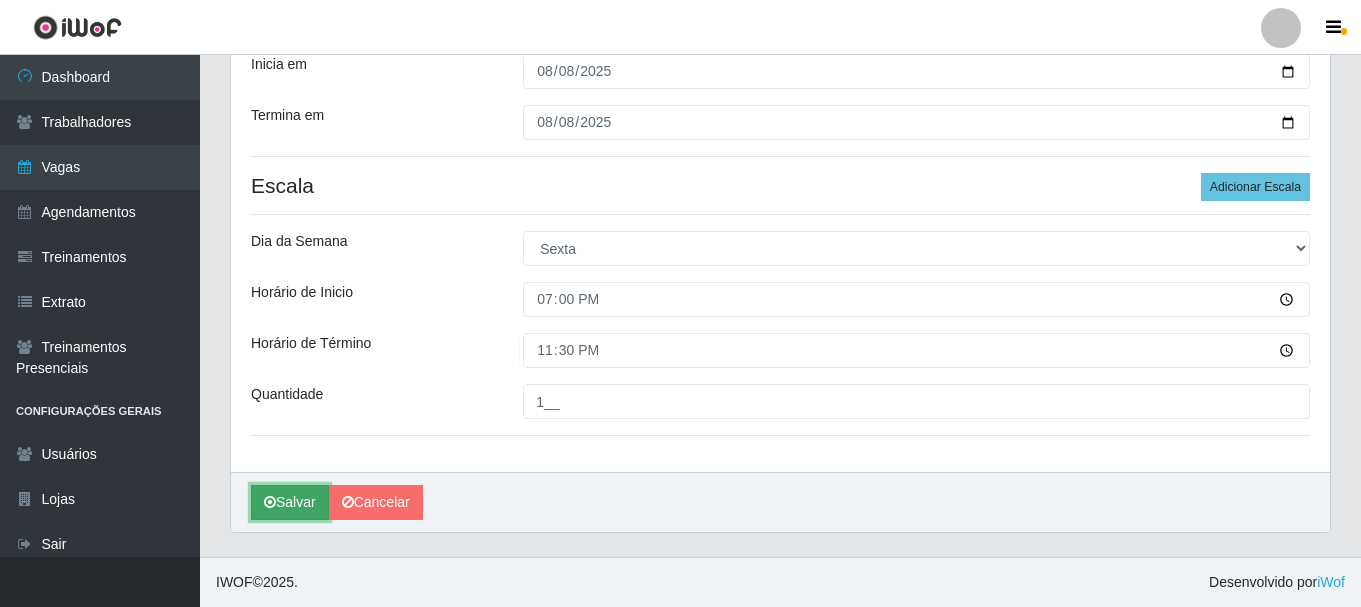 click on "Salvar" at bounding box center (290, 502) 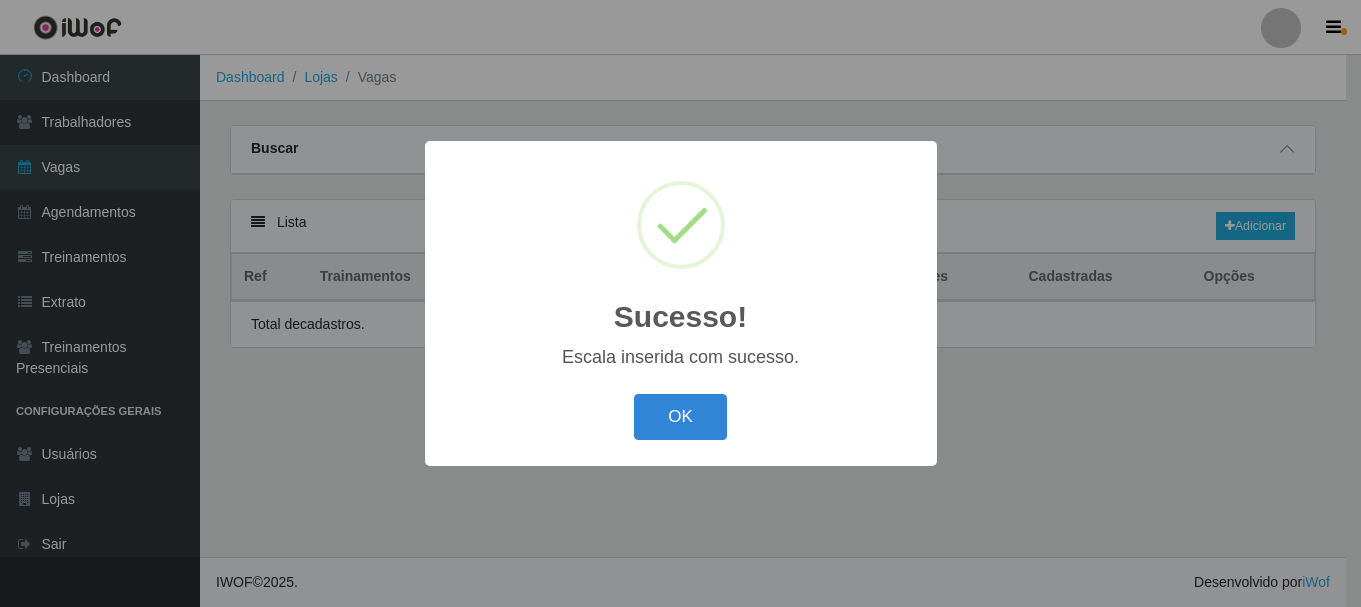scroll, scrollTop: 0, scrollLeft: 0, axis: both 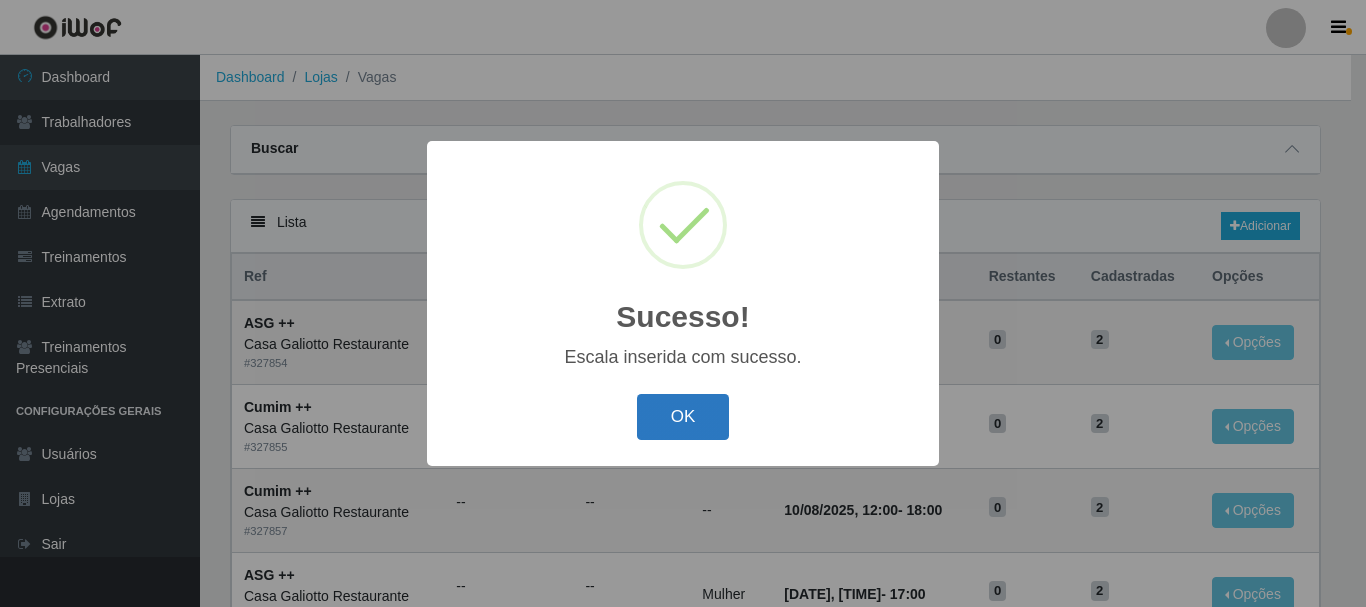 click on "OK" at bounding box center [683, 417] 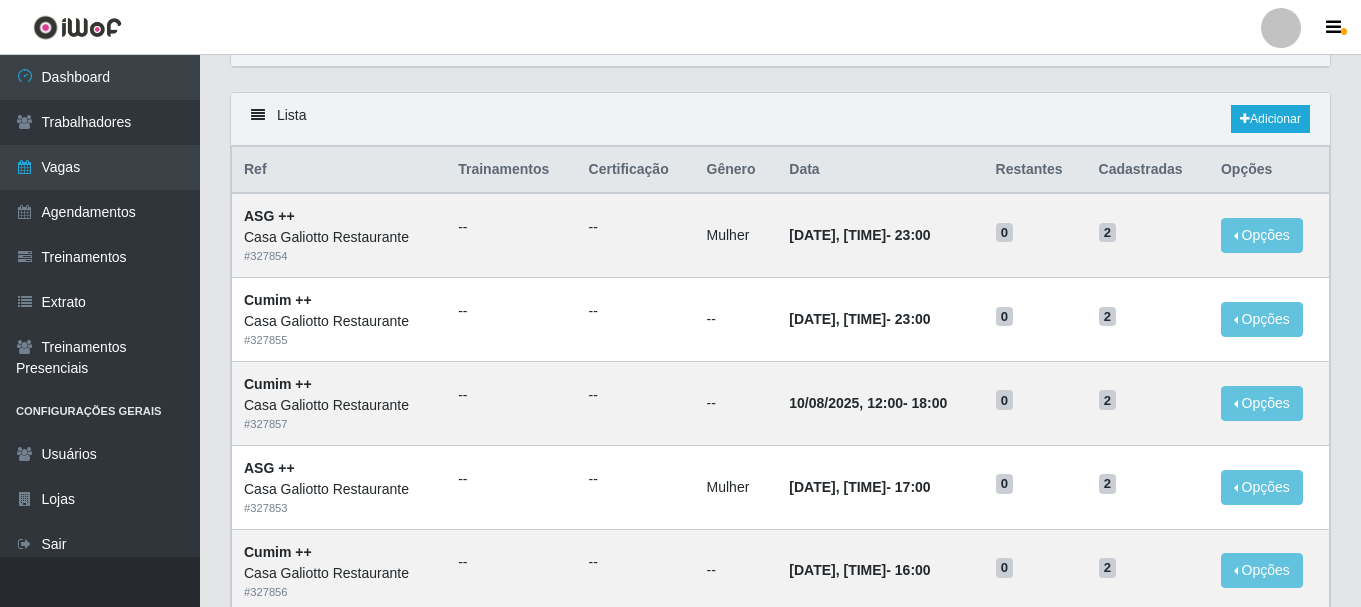 scroll, scrollTop: 100, scrollLeft: 0, axis: vertical 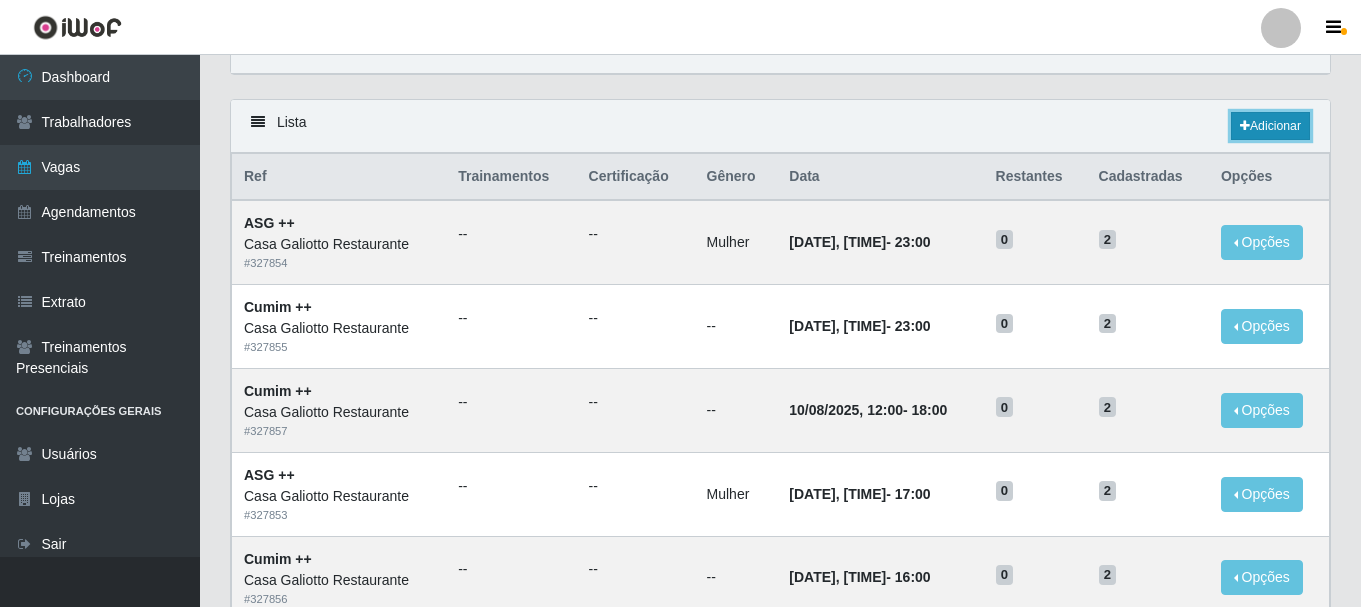click on "Adicionar" at bounding box center [1270, 126] 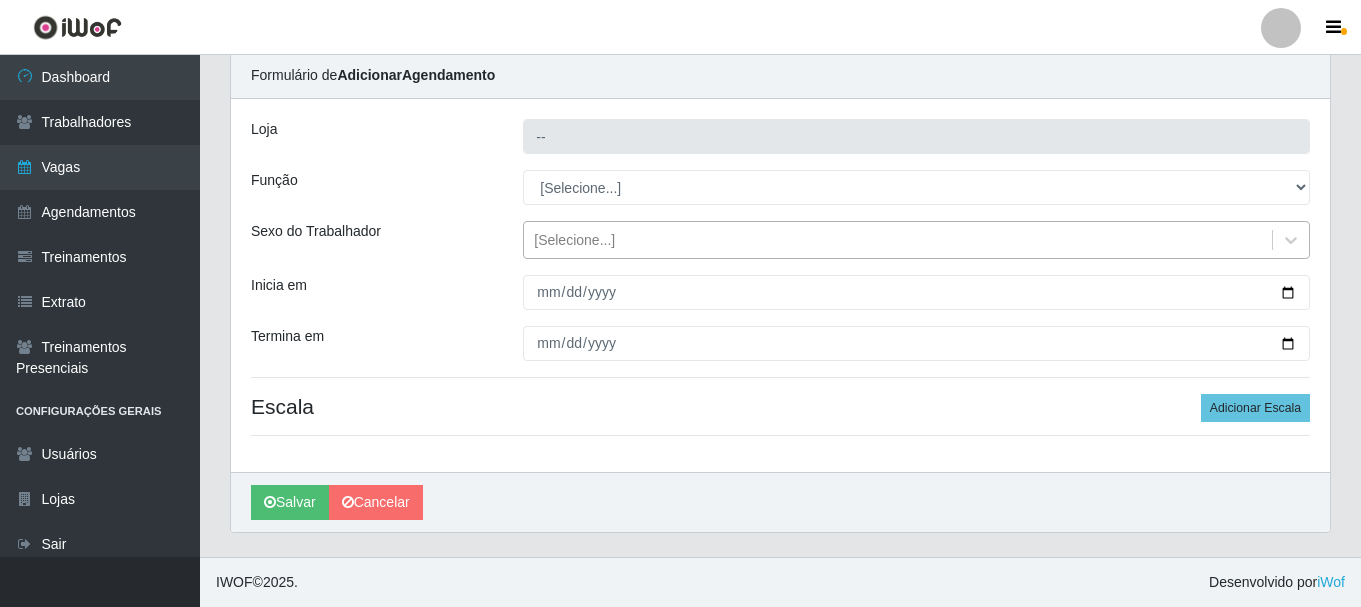 scroll, scrollTop: 73, scrollLeft: 0, axis: vertical 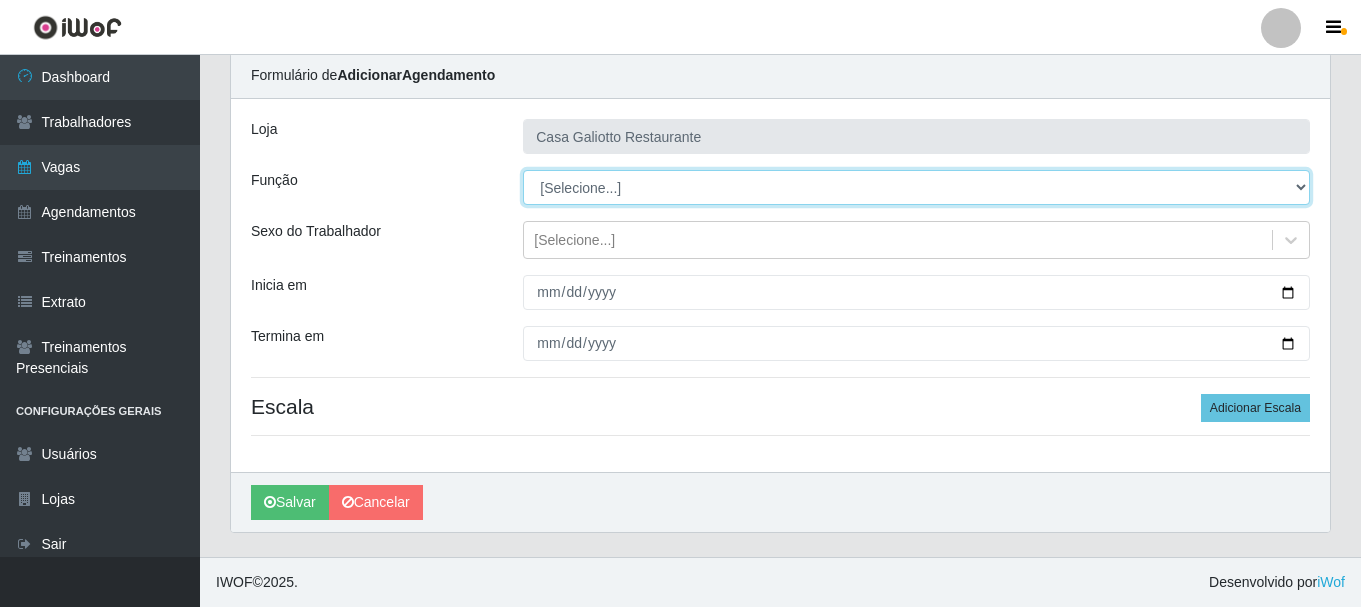 click on "[Selecione...] ASG ASG + ASG ++ Auxiliar de Cozinha Auxiliar de Cozinha + Auxiliar de Cozinha ++ Copeiro Copeiro + Copeiro ++ Cumim Cumim + Cumim ++ Recepcionista Recepcionista + Recepcionista ++" at bounding box center [916, 187] 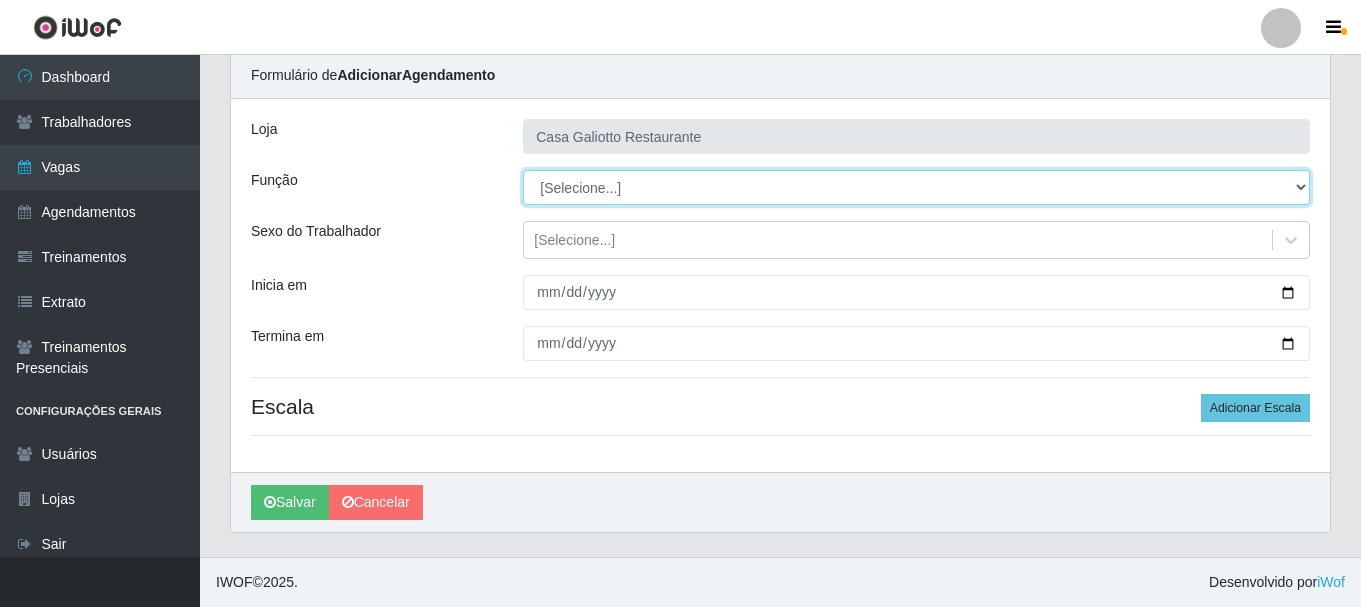 select on "91" 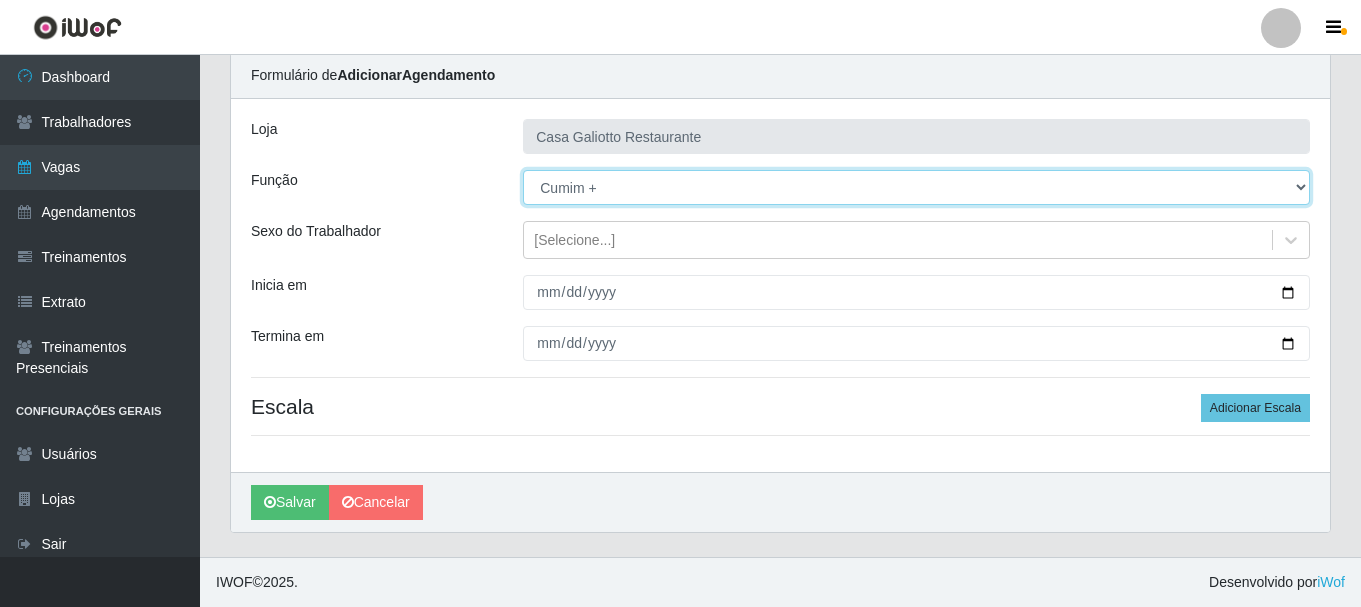 click on "[Selecione...] ASG ASG + ASG ++ Auxiliar de Cozinha Auxiliar de Cozinha + Auxiliar de Cozinha ++ Copeiro Copeiro + Copeiro ++ Cumim Cumim + Cumim ++ Recepcionista Recepcionista + Recepcionista ++" at bounding box center [916, 187] 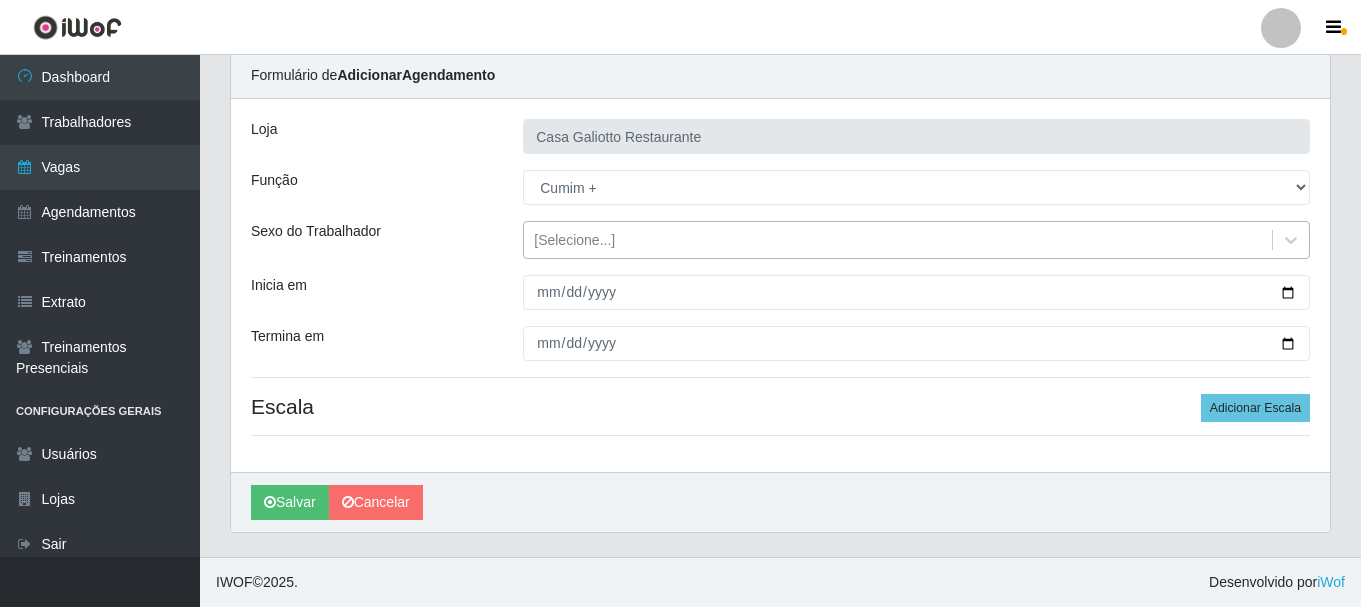 click on "[Selecione...]" at bounding box center (898, 240) 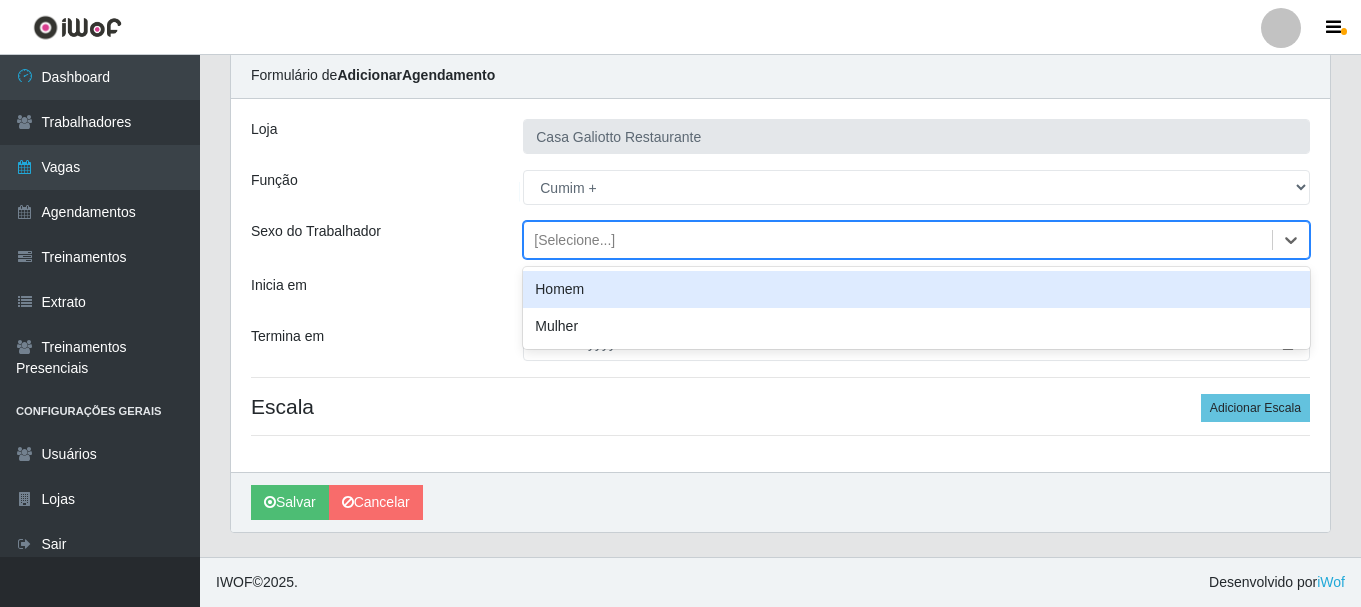 click on "[Selecione...]" at bounding box center [898, 240] 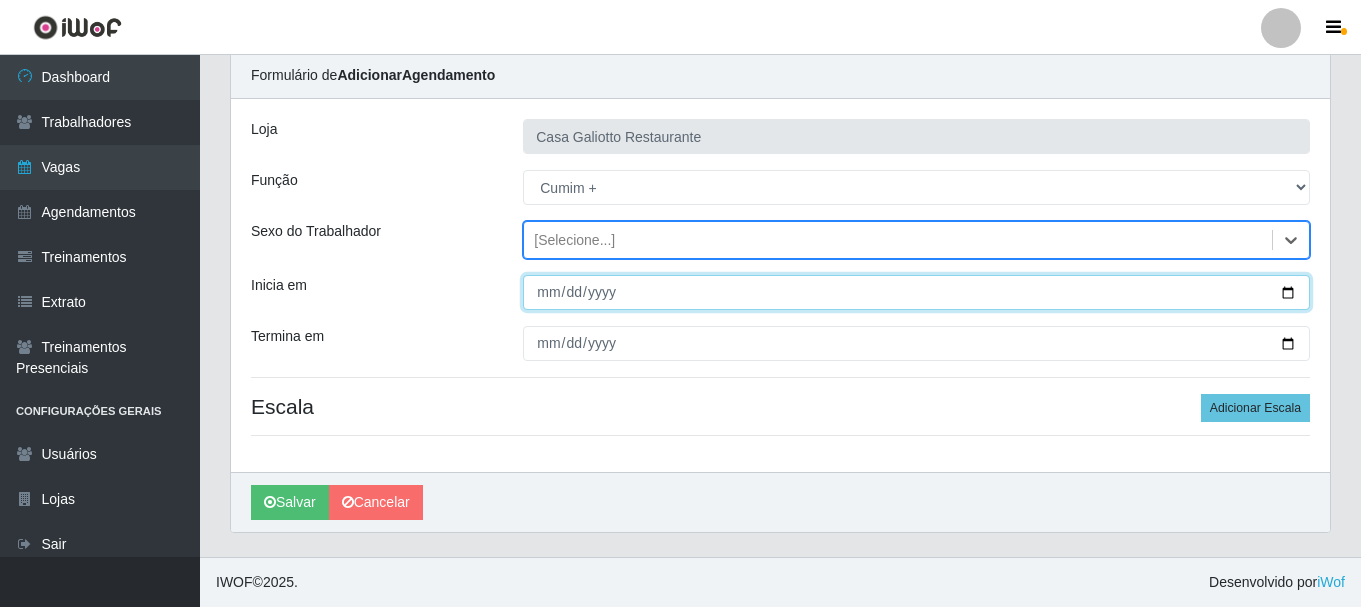 click on "Inicia em" at bounding box center (916, 292) 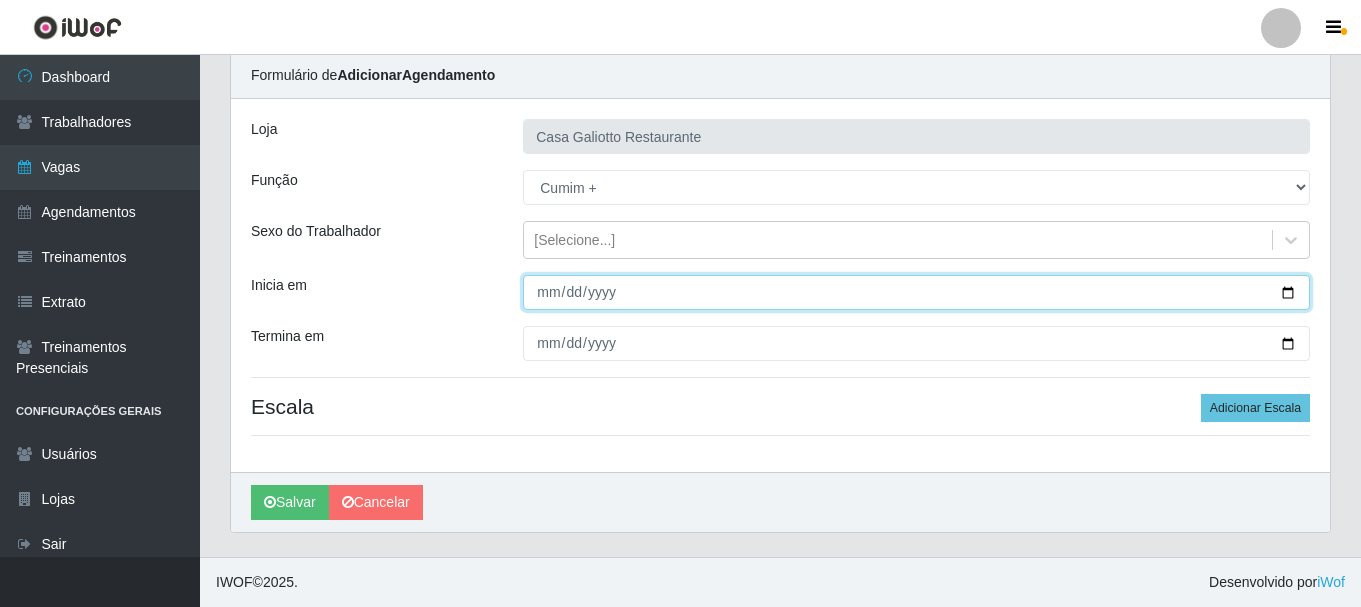 type on "2025-08-07" 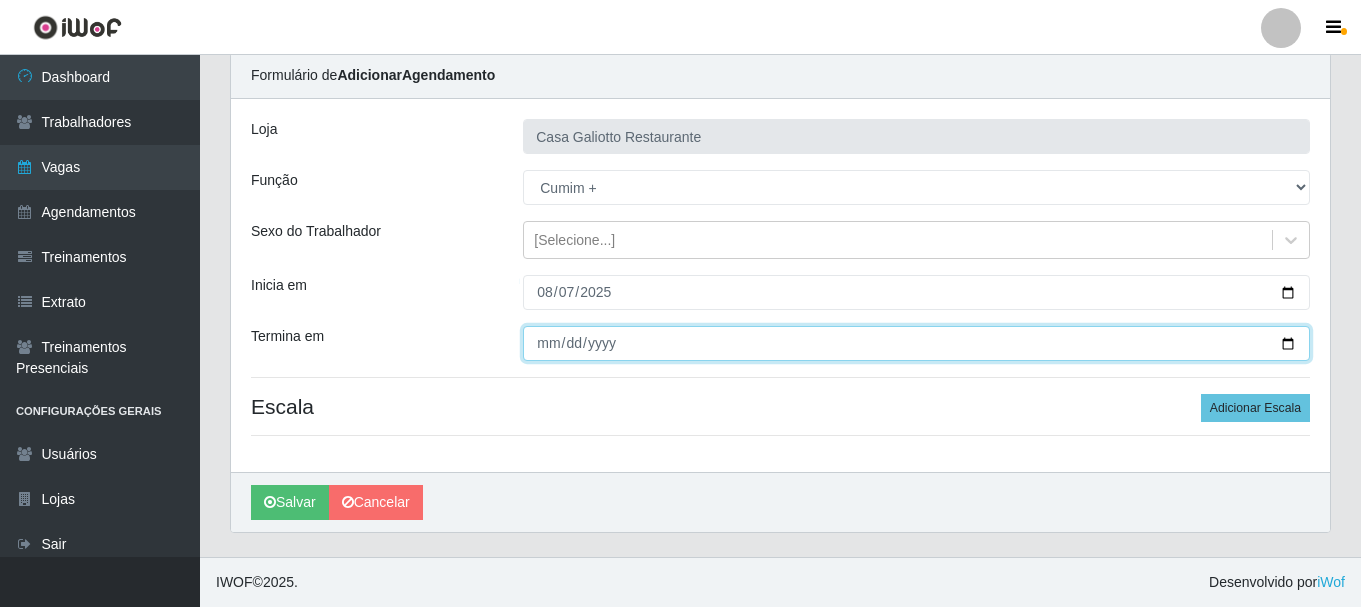 click on "Termina em" at bounding box center (916, 343) 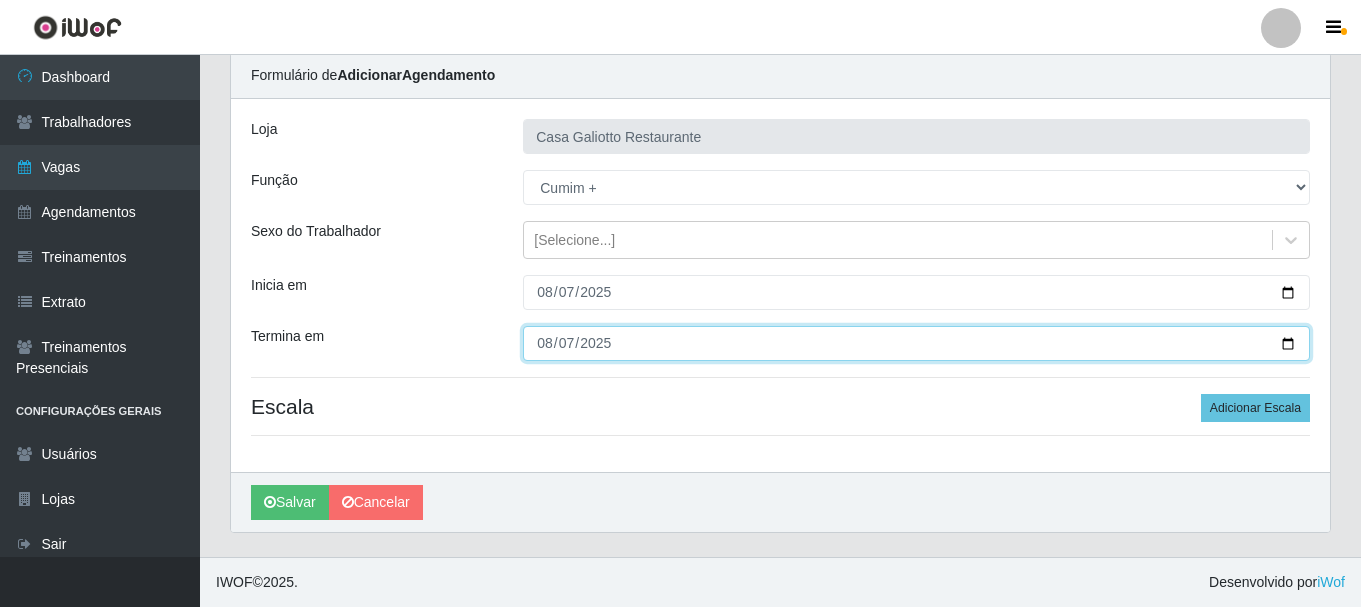 type on "2025-08-07" 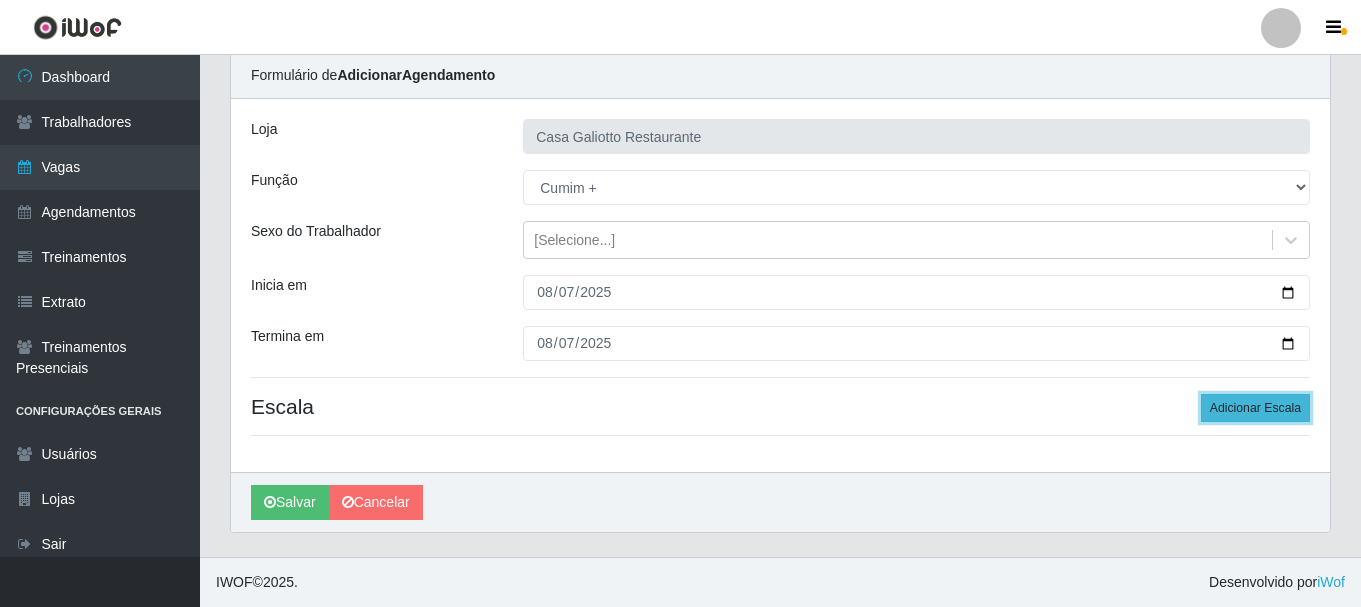 click on "Adicionar Escala" at bounding box center (1255, 408) 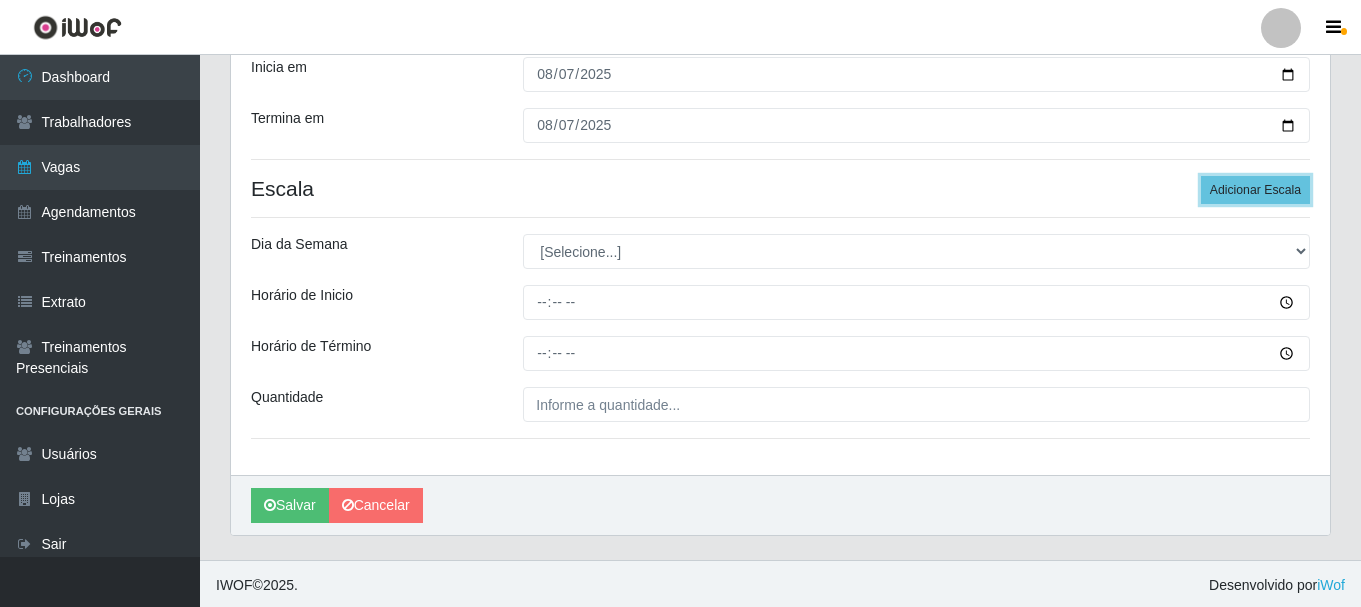 scroll, scrollTop: 294, scrollLeft: 0, axis: vertical 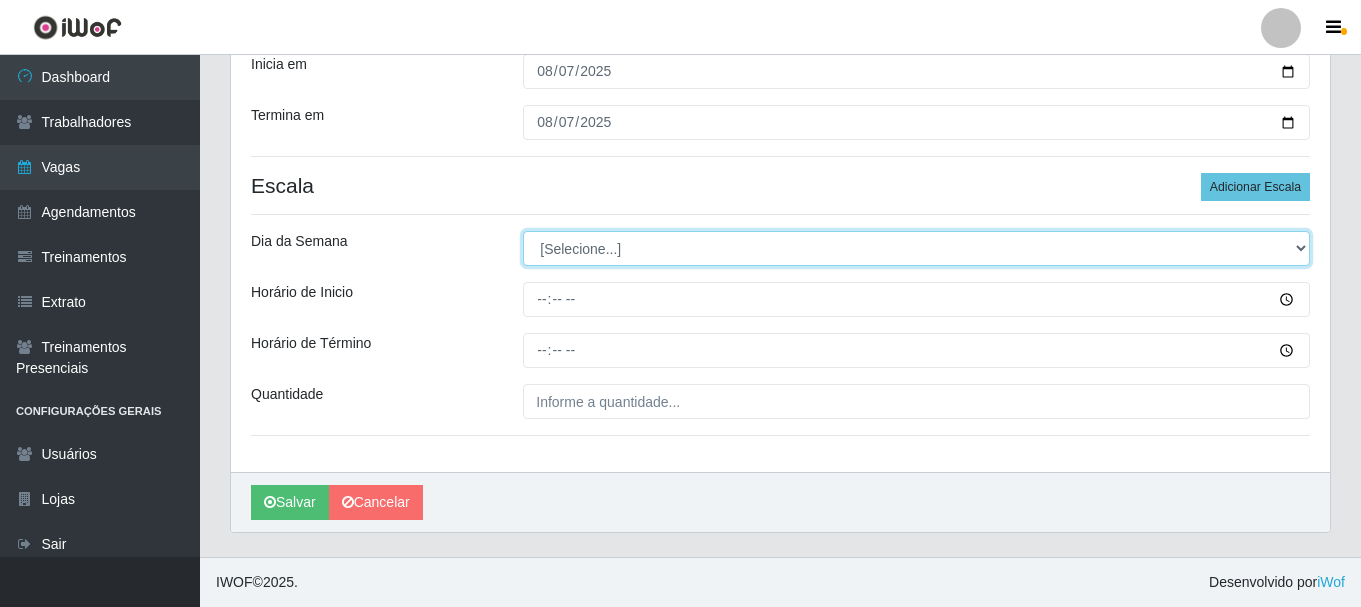 click on "[Selecione...] Segunda Terça Quarta Quinta Sexta Sábado Domingo" at bounding box center (916, 248) 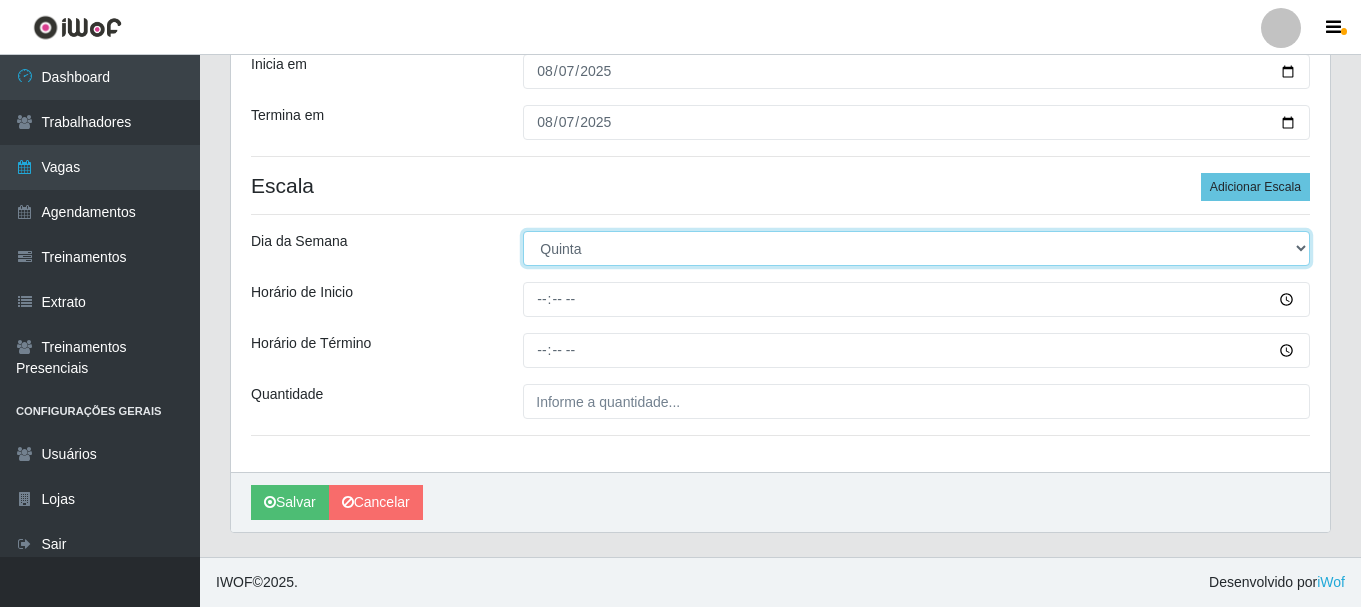 click on "[Selecione...] Segunda Terça Quarta Quinta Sexta Sábado Domingo" at bounding box center (916, 248) 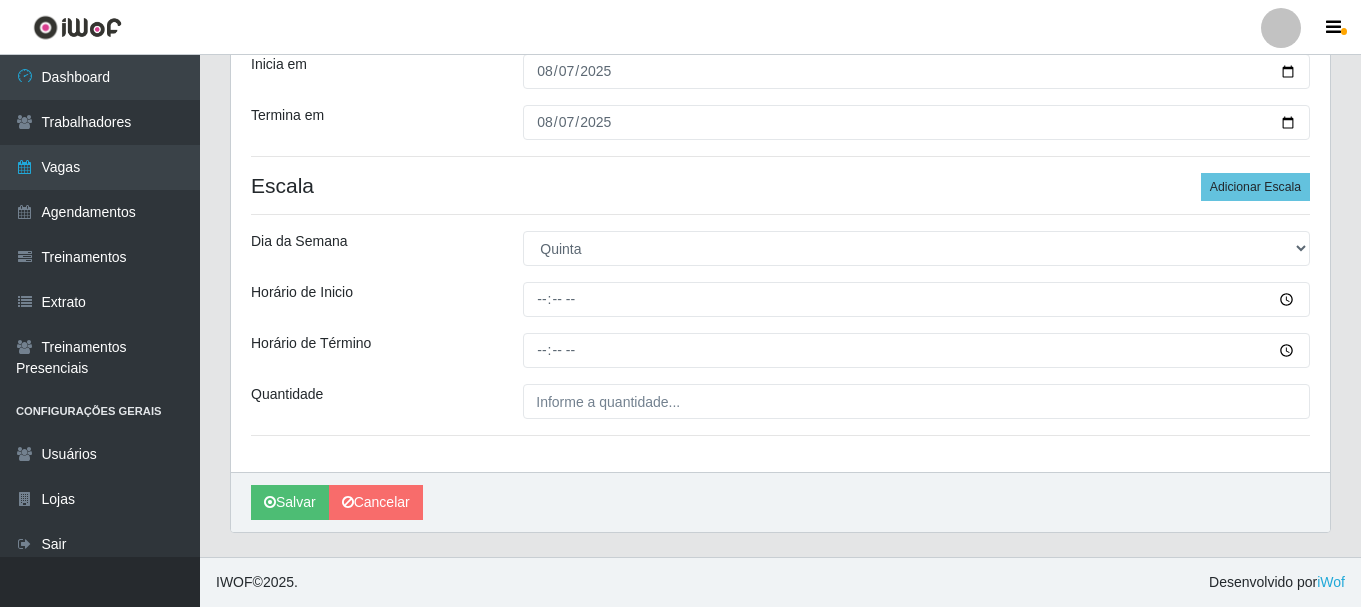 click on "Loja Casa Galiotto Restaurante Função [Selecione...] ASG ASG + ASG ++ Auxiliar de Cozinha Auxiliar de Cozinha + Auxiliar de Cozinha ++ Copeiro Copeiro + Copeiro ++ Cumim Cumim + Cumim ++ Recepcionista Recepcionista + Recepcionista ++ Sexo do Trabalhador [Selecione...] Inicia em 2025-08-07 Termina em 2025-08-07 Escala Adicionar Escala Dia da Semana [Selecione...] Segunda Terça Quarta Quinta Sexta Sábado Domingo Horário de Inicio Horário de Término Quantidade" at bounding box center (780, 175) 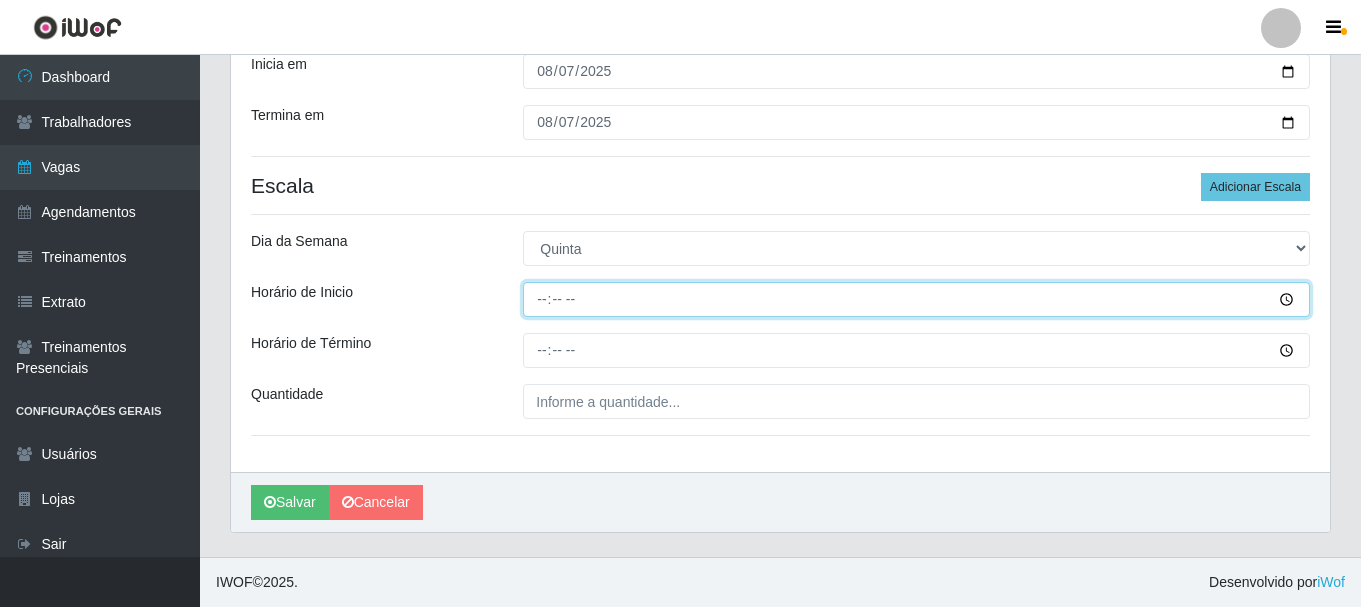 click on "Horário de Inicio" at bounding box center [916, 299] 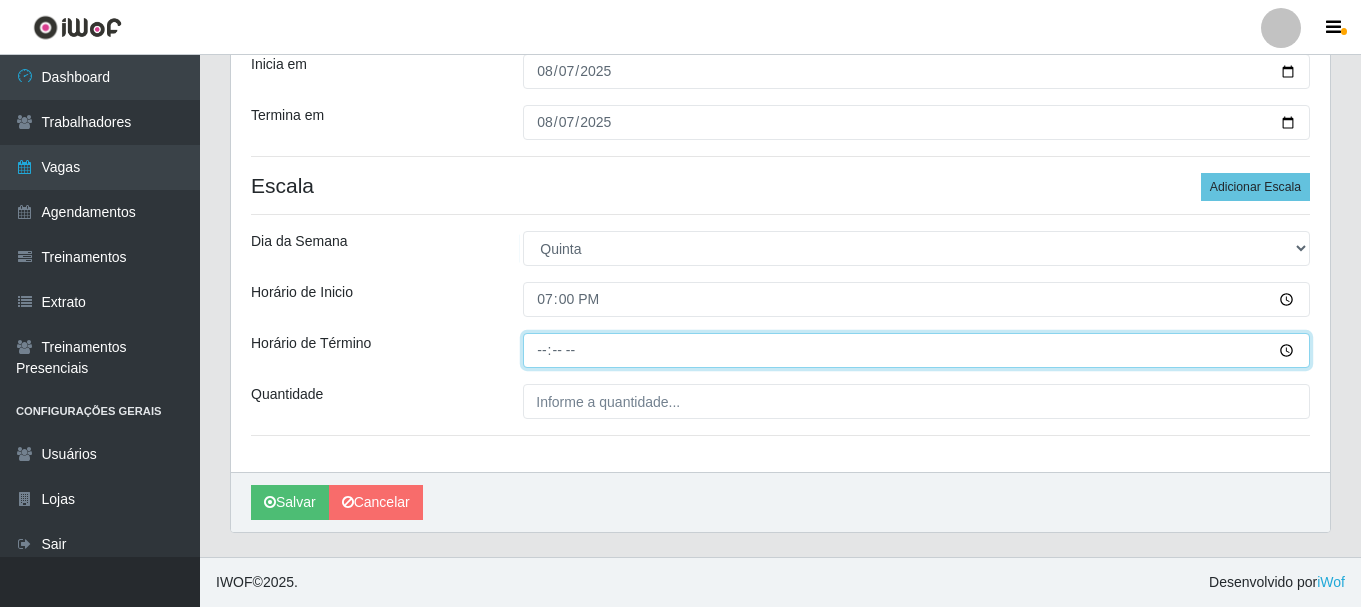 type on "23:00" 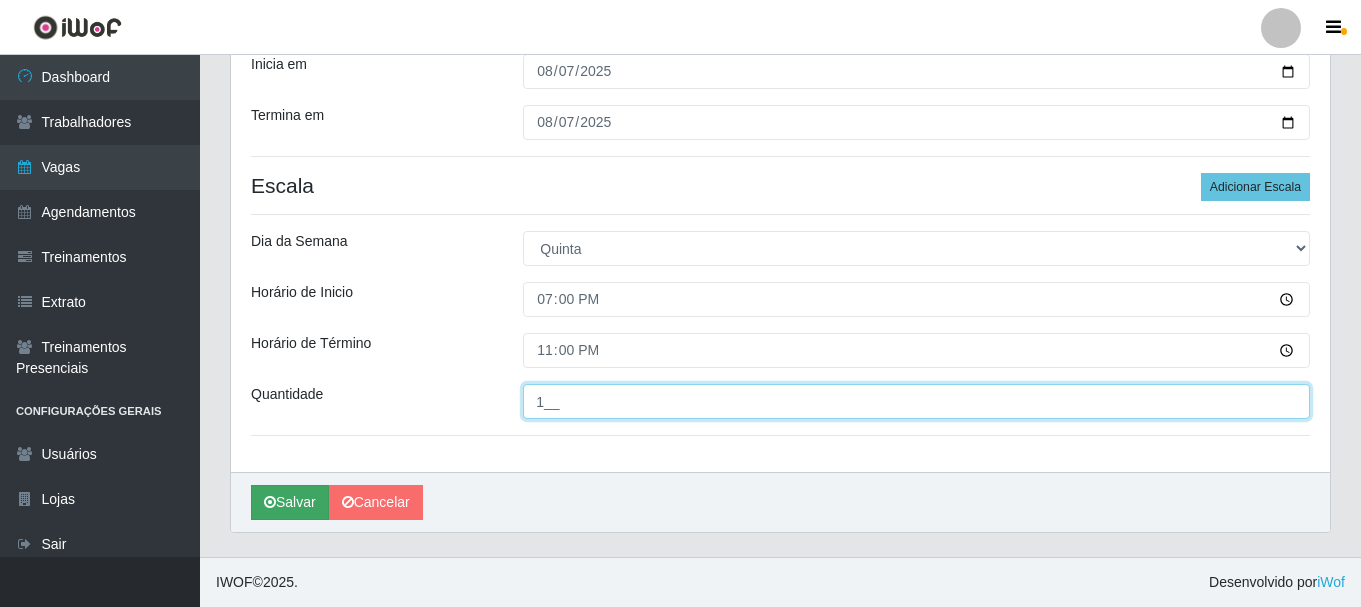 type on "1__" 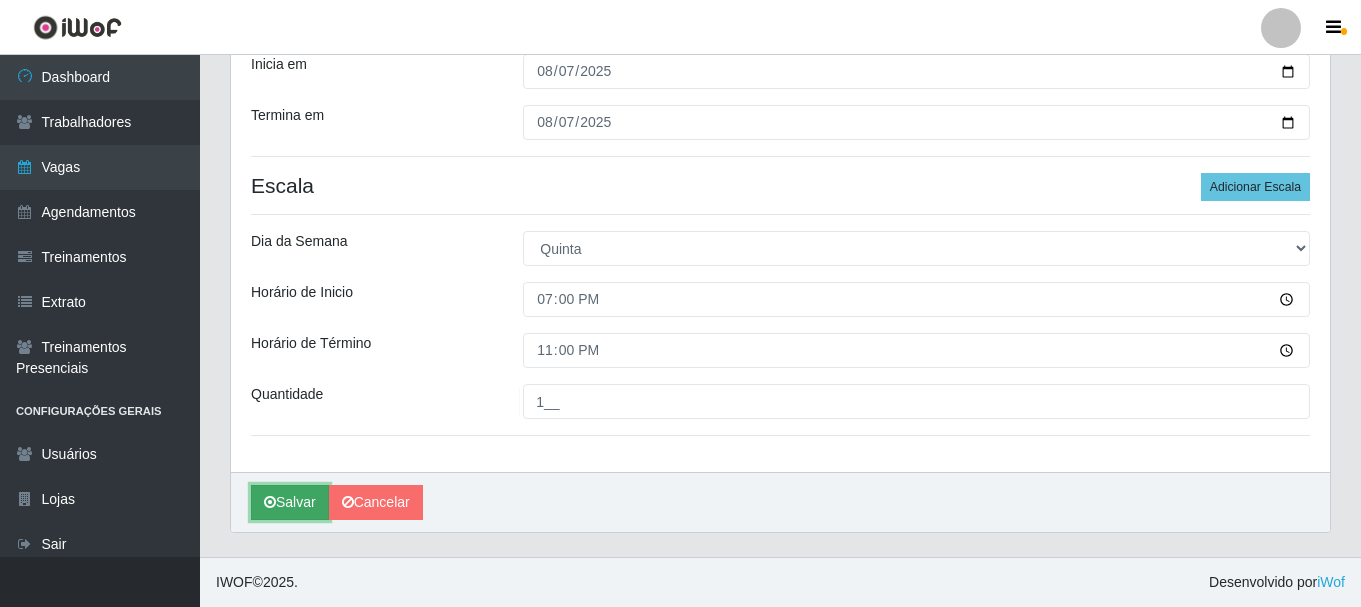 click on "Salvar" at bounding box center [290, 502] 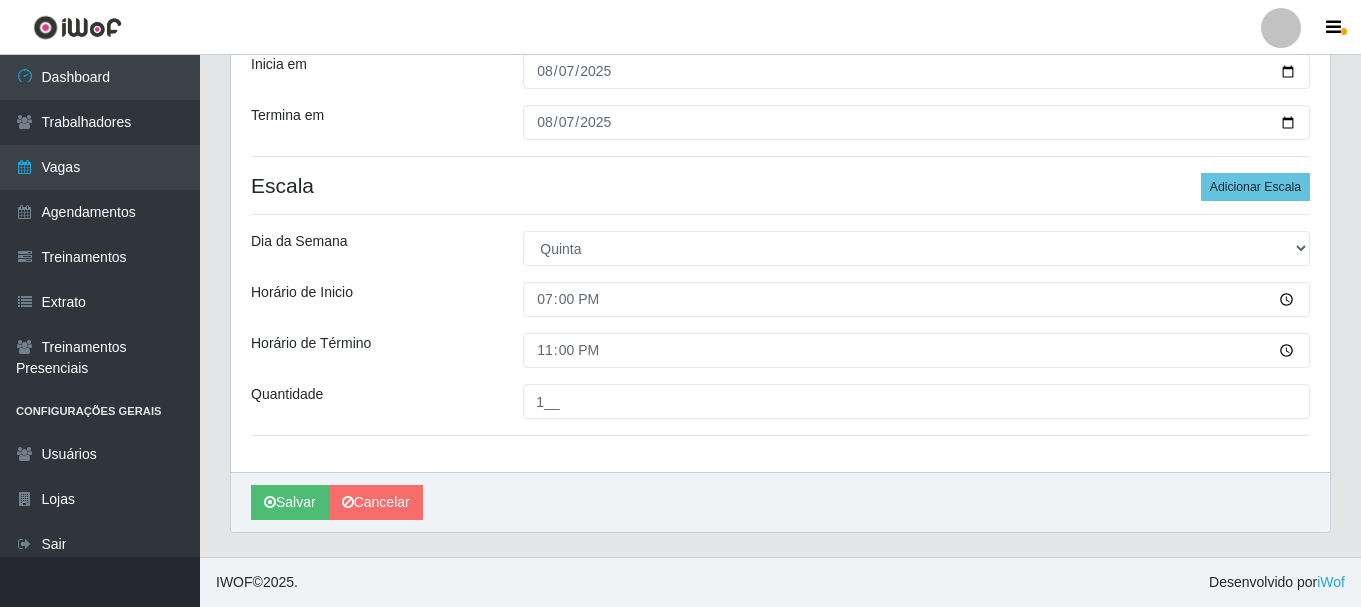 scroll, scrollTop: 0, scrollLeft: 0, axis: both 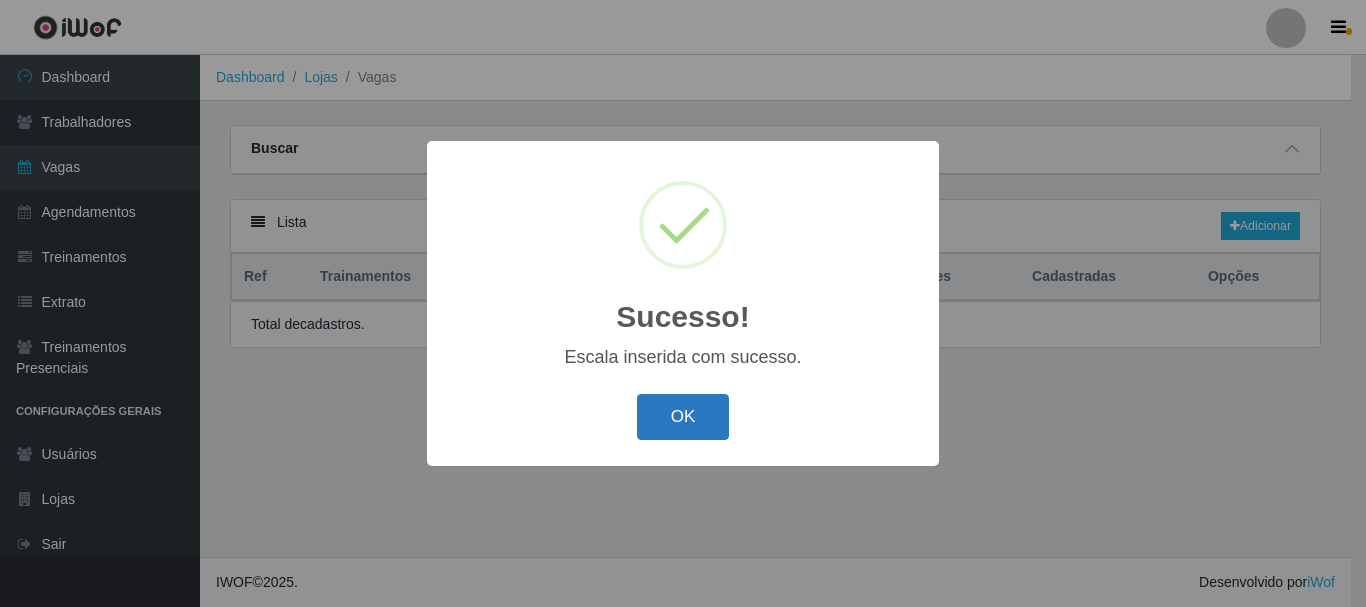 click on "OK" at bounding box center (683, 417) 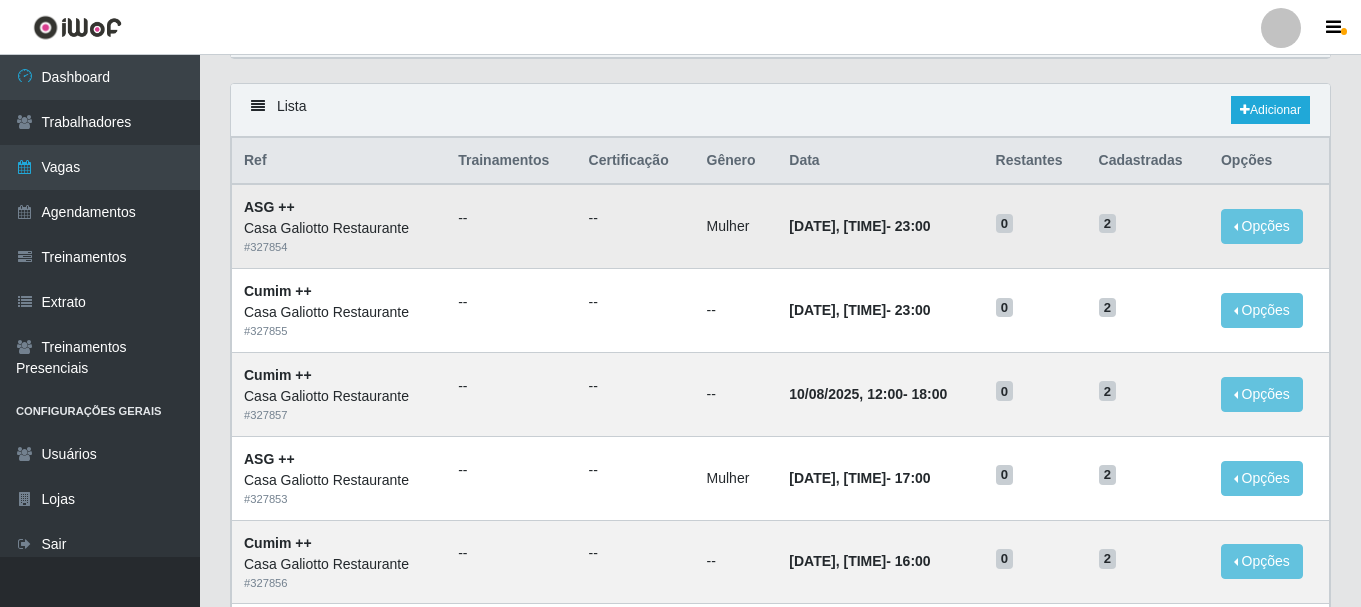 scroll, scrollTop: 100, scrollLeft: 0, axis: vertical 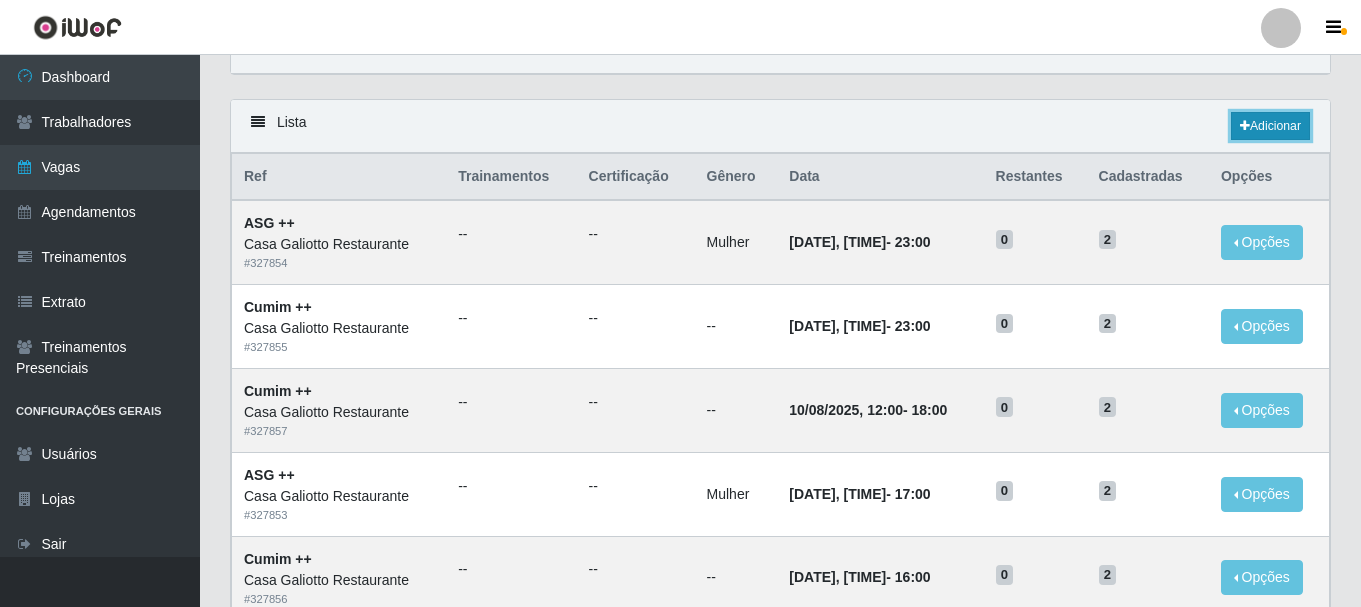 click on "Adicionar" at bounding box center [1270, 126] 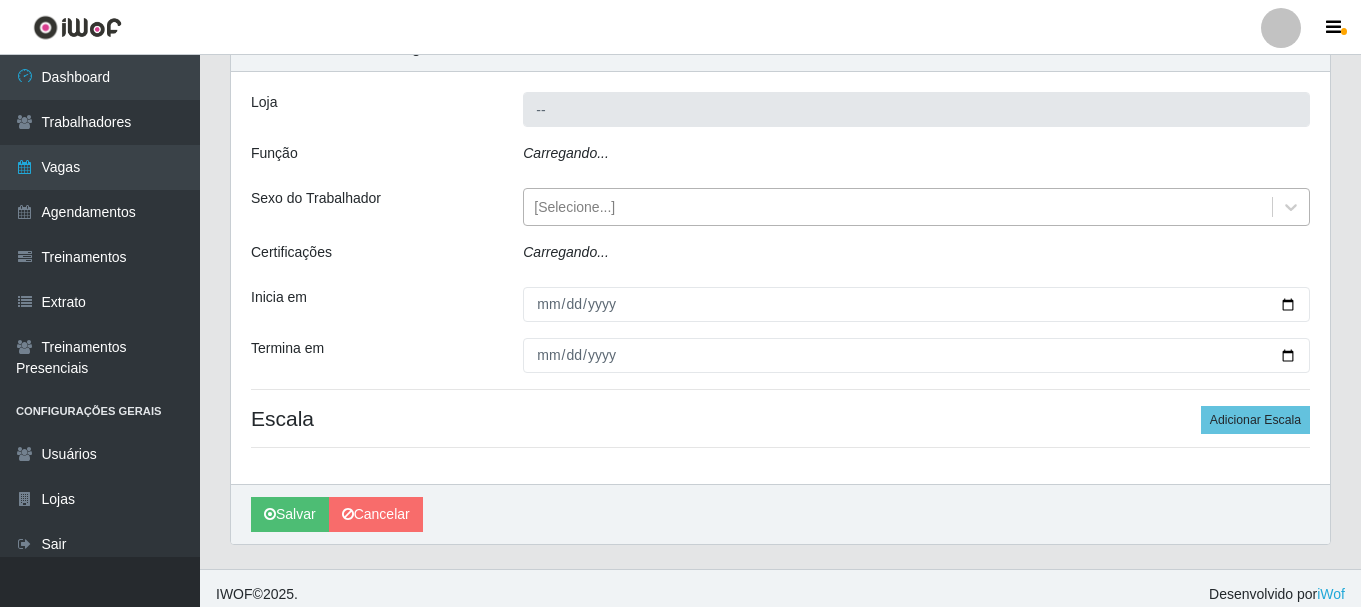 type on "Casa Galiotto Restaurante" 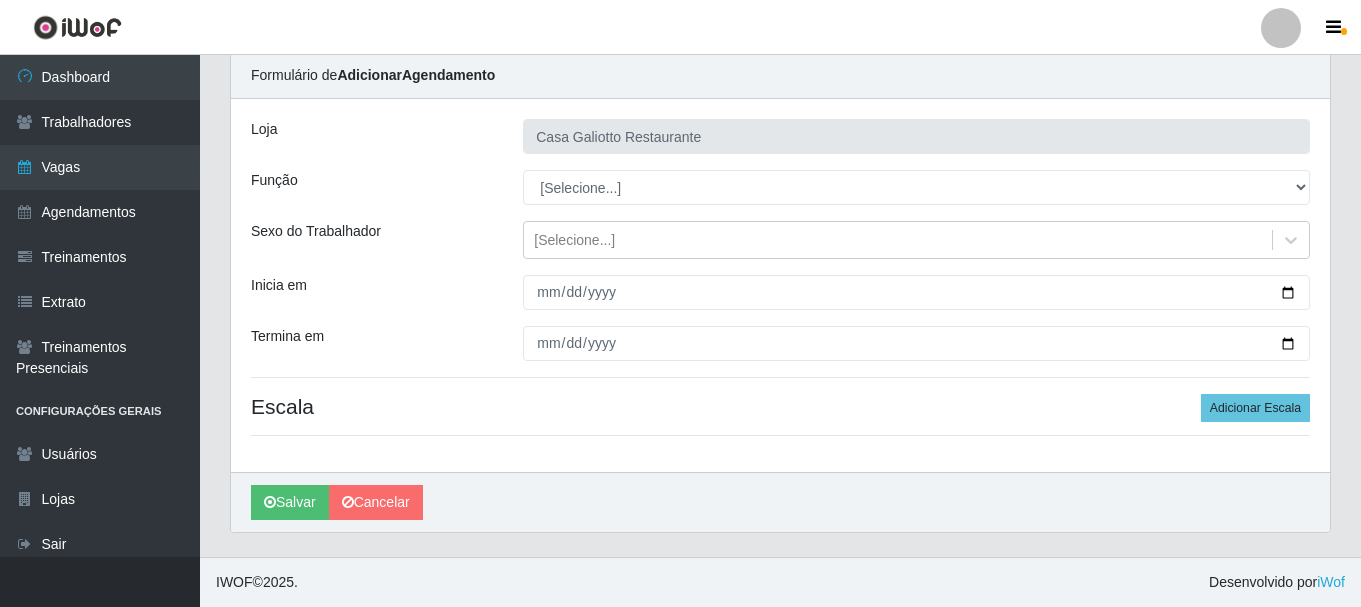 scroll, scrollTop: 73, scrollLeft: 0, axis: vertical 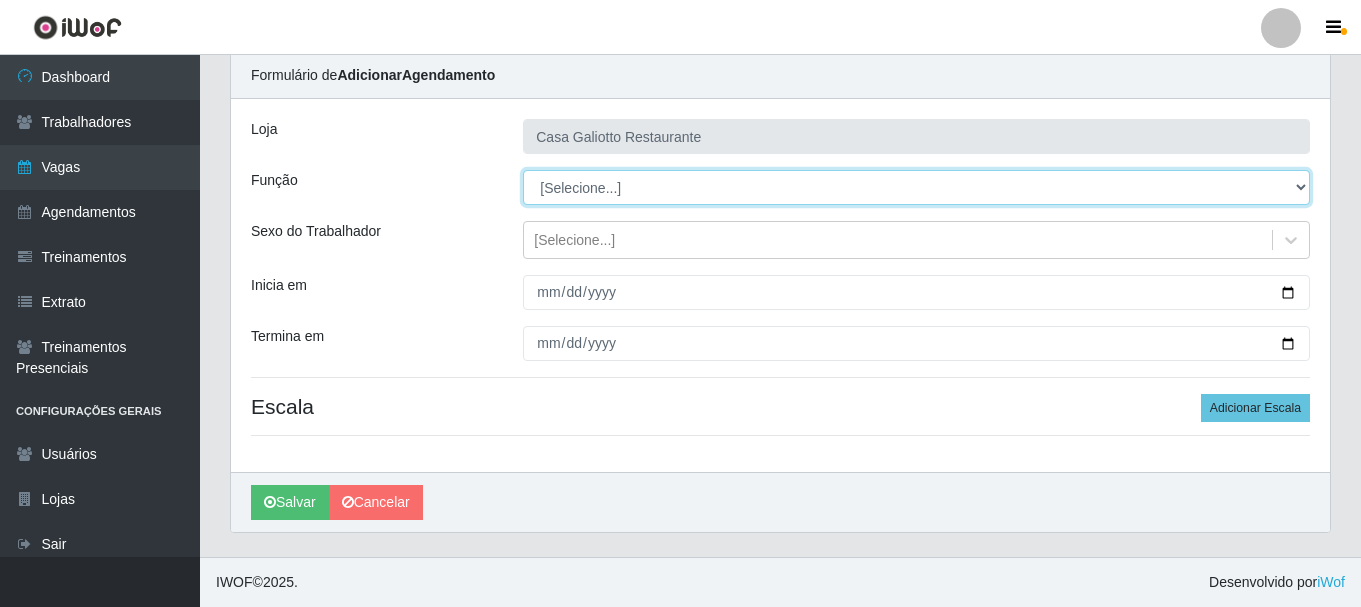 click on "[Selecione...] ASG ASG + ASG ++ Auxiliar de Cozinha Auxiliar de Cozinha + Auxiliar de Cozinha ++ Copeiro Copeiro + Copeiro ++ Cumim Cumim + Cumim ++ Recepcionista Recepcionista + Recepcionista ++" at bounding box center (916, 187) 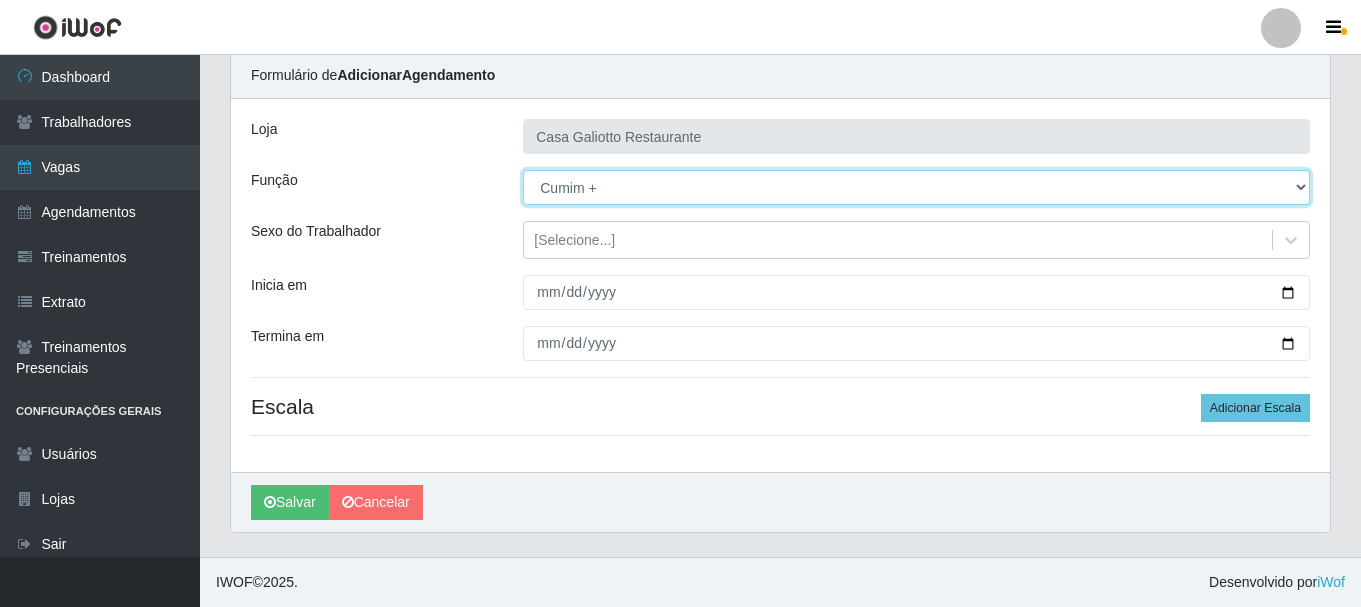 click on "[Selecione...] ASG ASG + ASG ++ Auxiliar de Cozinha Auxiliar de Cozinha + Auxiliar de Cozinha ++ Copeiro Copeiro + Copeiro ++ Cumim Cumim + Cumim ++ Recepcionista Recepcionista + Recepcionista ++" at bounding box center (916, 187) 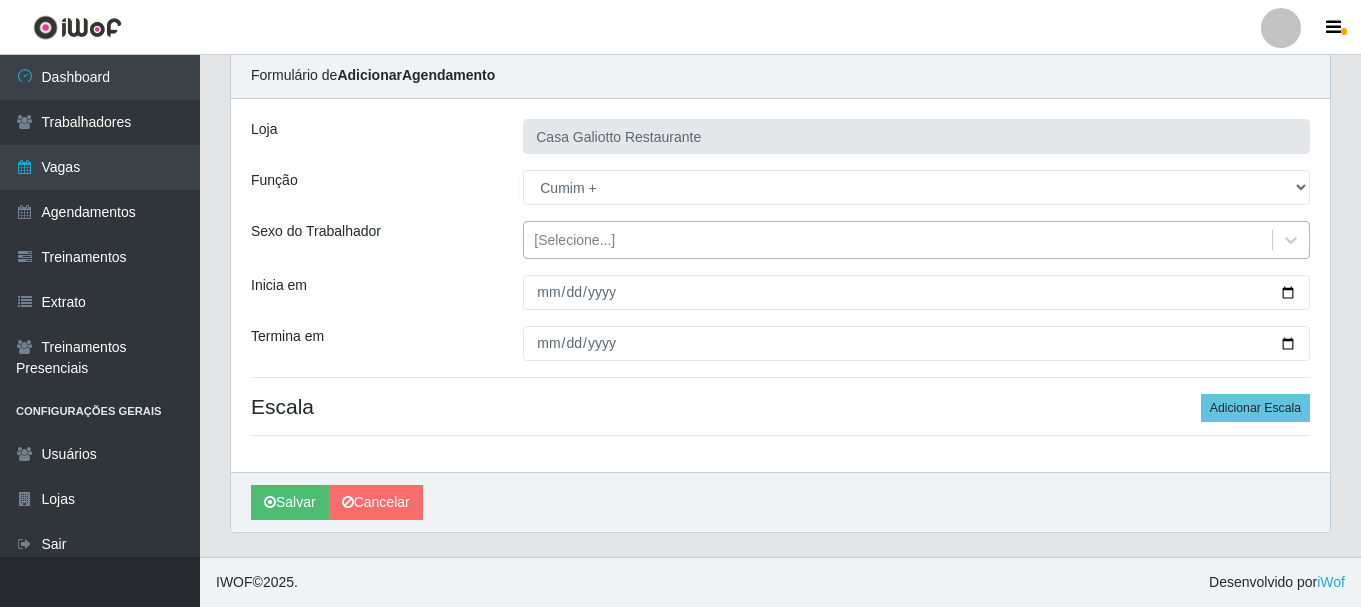 click on "[Selecione...]" at bounding box center [898, 240] 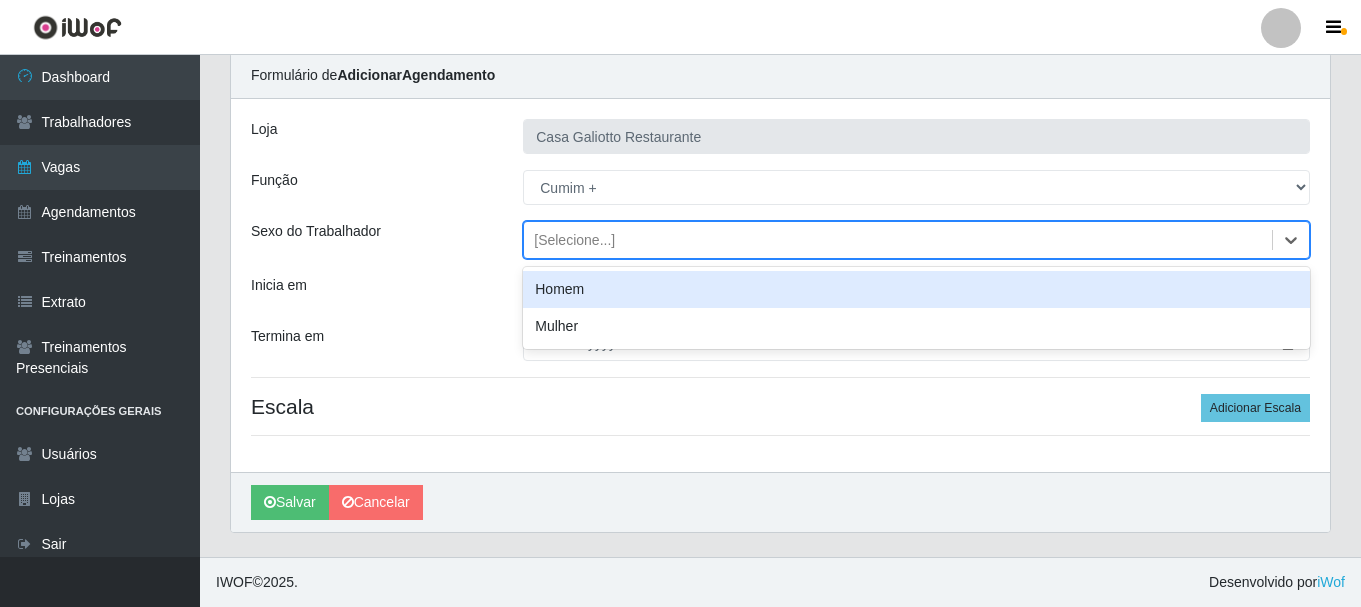 click on "Loja Casa Galiotto Restaurante Função [Selecione...] ASG ASG + ASG ++ Auxiliar de Cozinha Auxiliar de Cozinha + Auxiliar de Cozinha ++ Copeiro Copeiro + Copeiro ++ Cumim Cumim + Cumim ++ Recepcionista Recepcionista + Recepcionista ++ Sexo do Trabalhador      option Homem focused, 0 of 2. 2 results available. Use Up and Down to choose options, press Enter to select the currently focused option, press Escape to exit the menu, press Tab to select the option and exit the menu. [Selecione...] Homem Mulher Inicia em Termina em Escala Adicionar Escala" at bounding box center [780, 285] 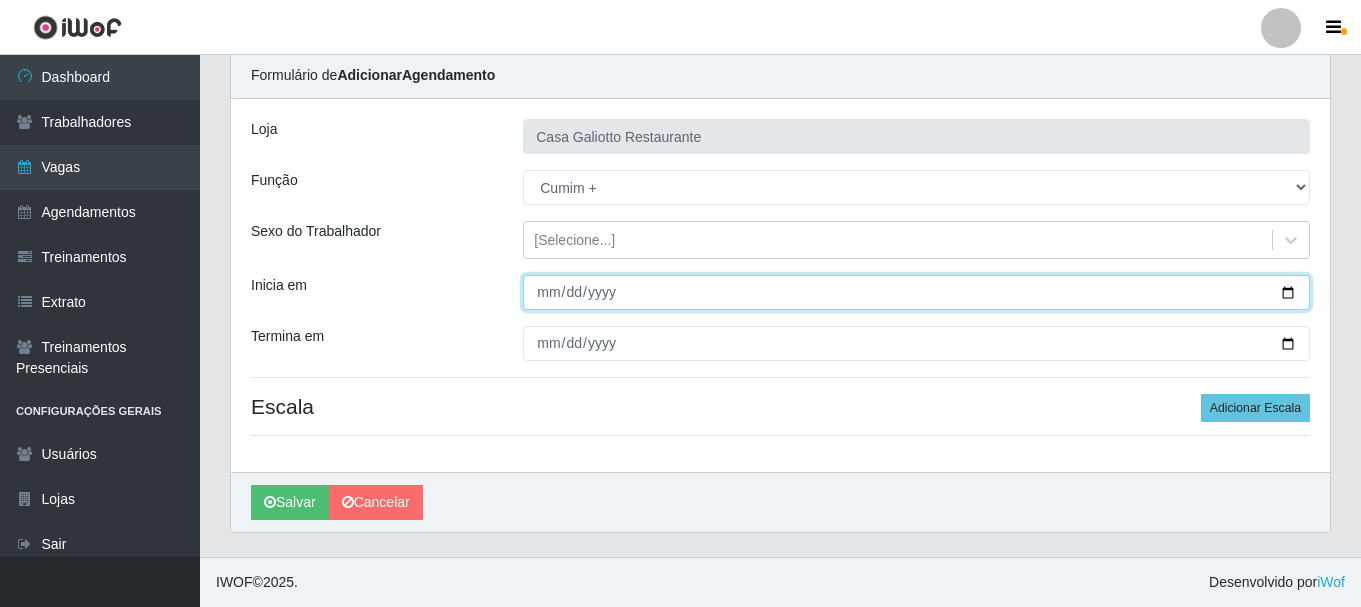 click on "Inicia em" at bounding box center [916, 292] 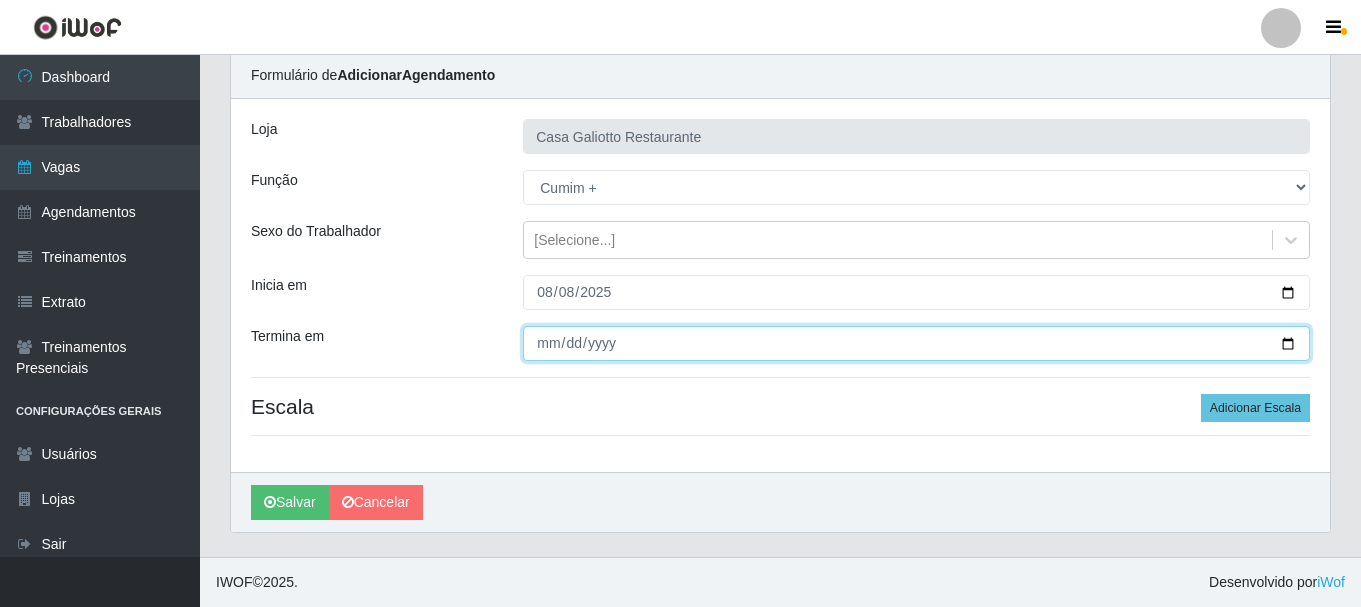 click on "Termina em" at bounding box center [916, 343] 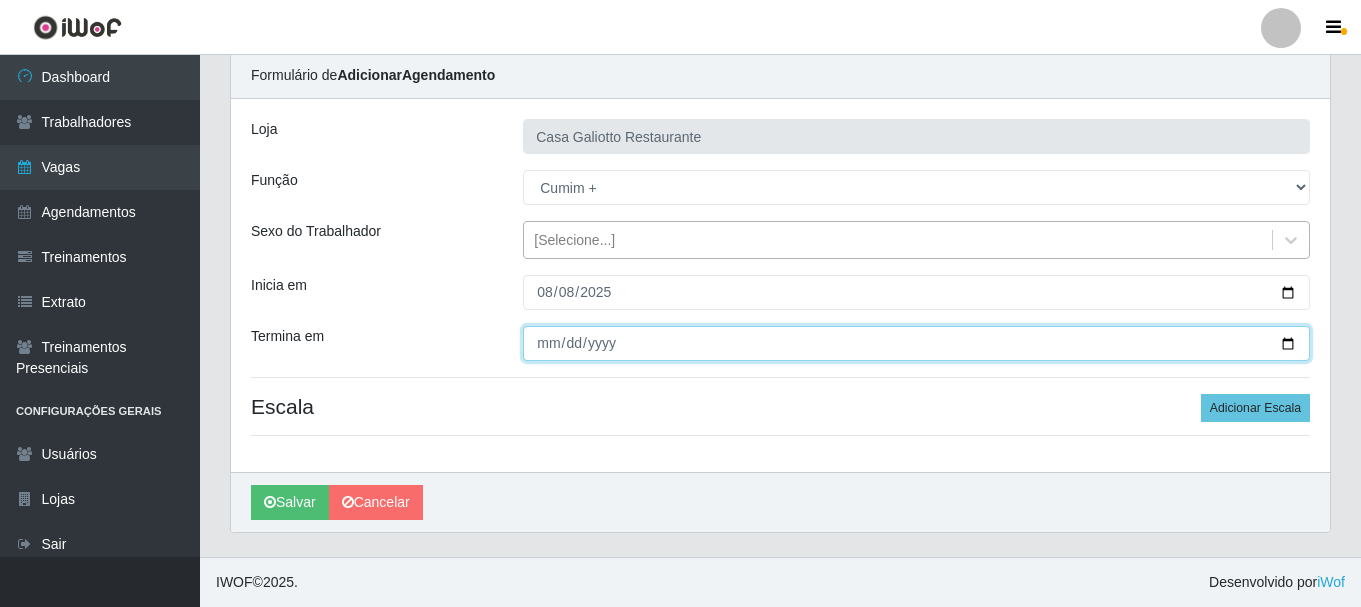 type on "2025-08-08" 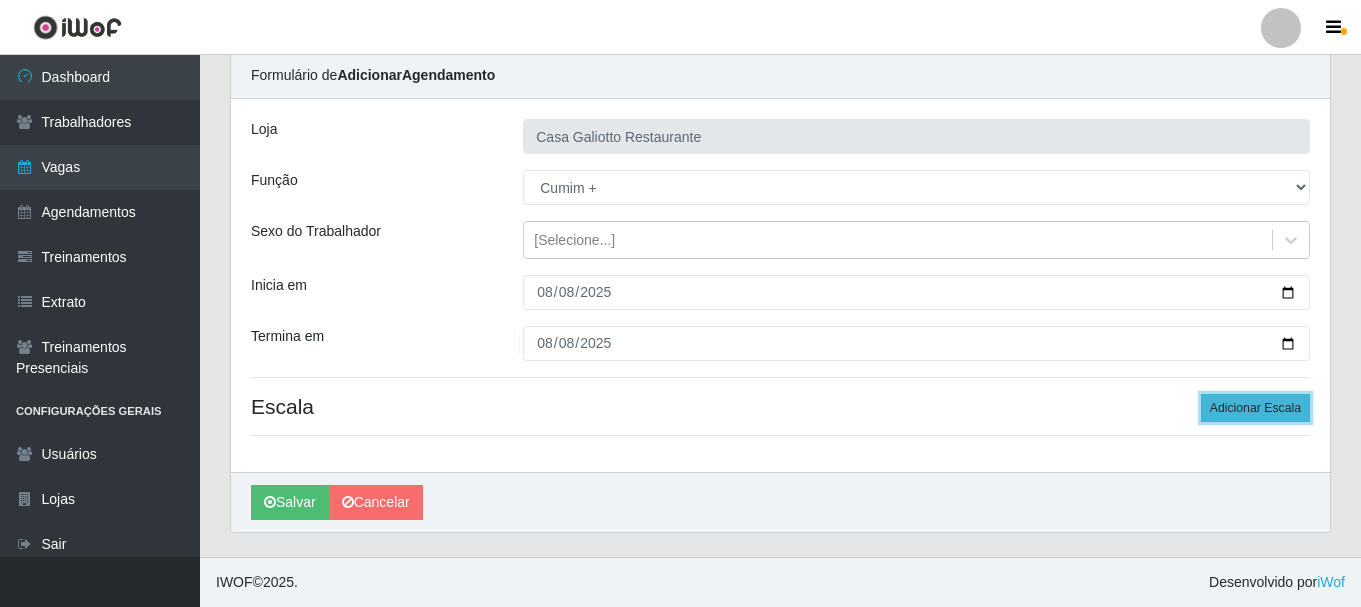 drag, startPoint x: 1219, startPoint y: 403, endPoint x: 1087, endPoint y: 337, distance: 147.58049 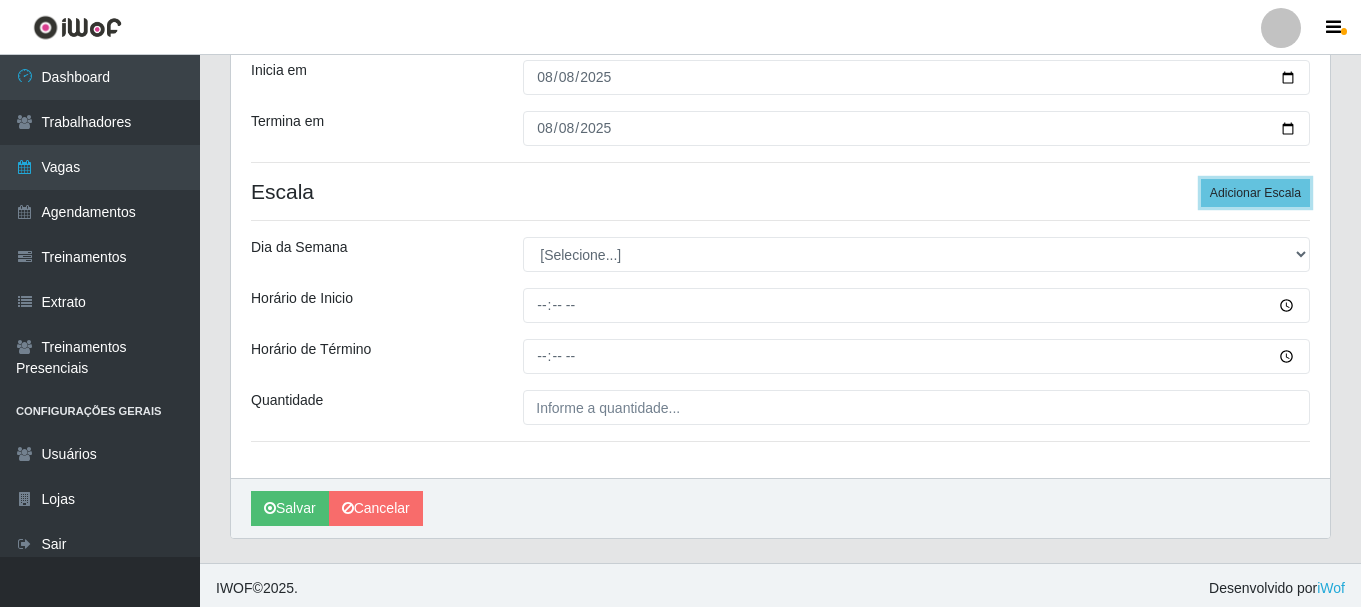 scroll, scrollTop: 294, scrollLeft: 0, axis: vertical 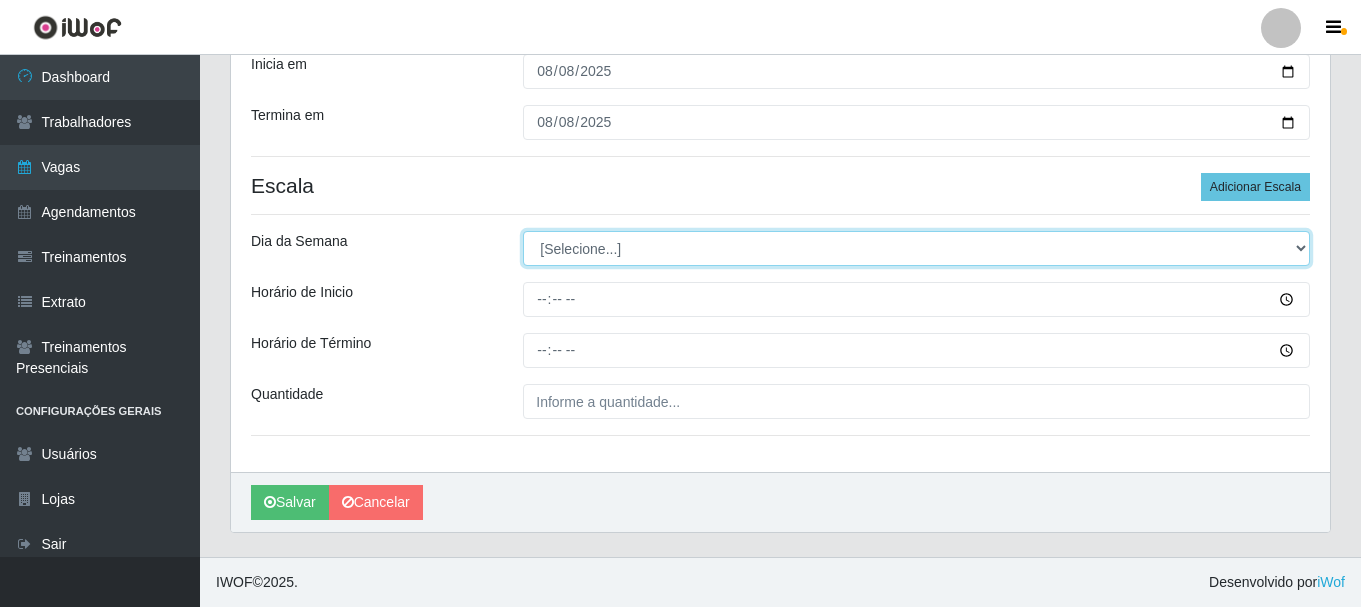 click on "[Selecione...] Segunda Terça Quarta Quinta Sexta Sábado Domingo" at bounding box center [916, 248] 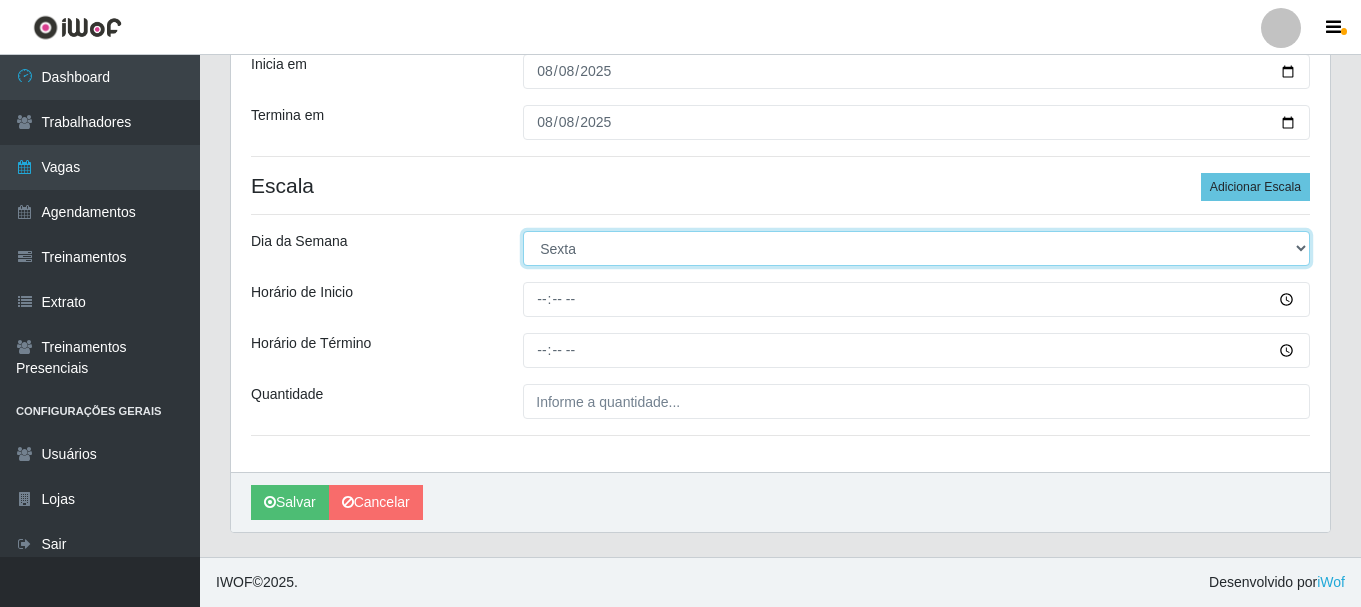 click on "[Selecione...] Segunda Terça Quarta Quinta Sexta Sábado Domingo" at bounding box center (916, 248) 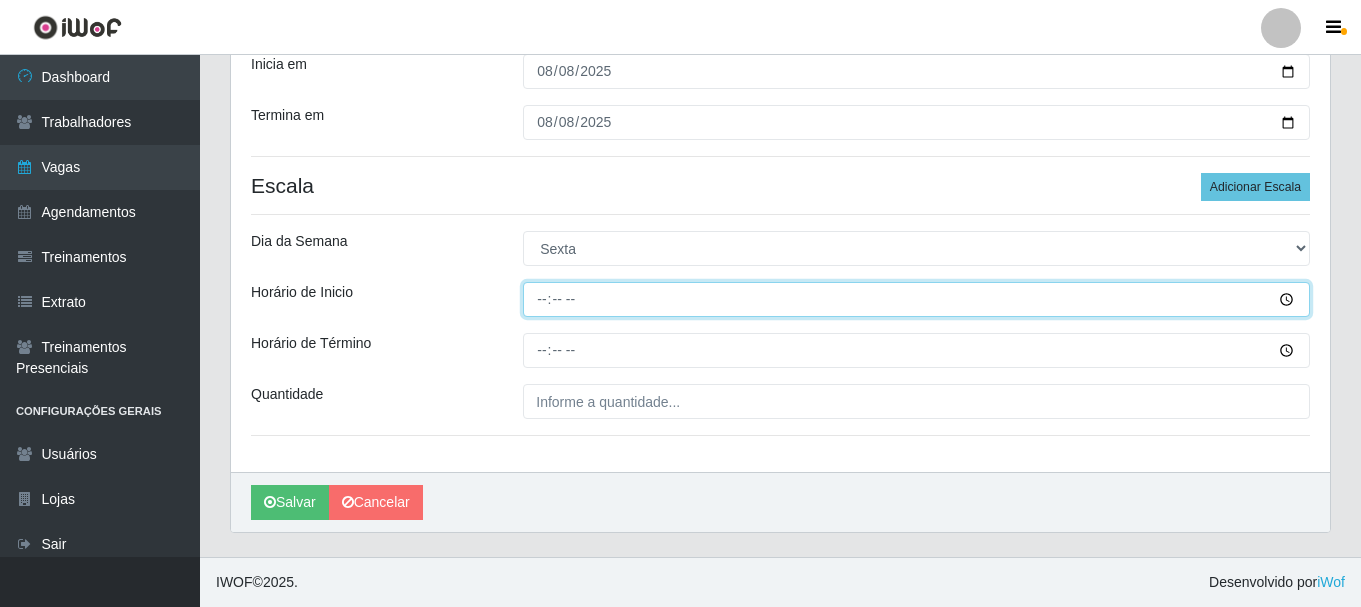 click on "Horário de Inicio" at bounding box center [916, 299] 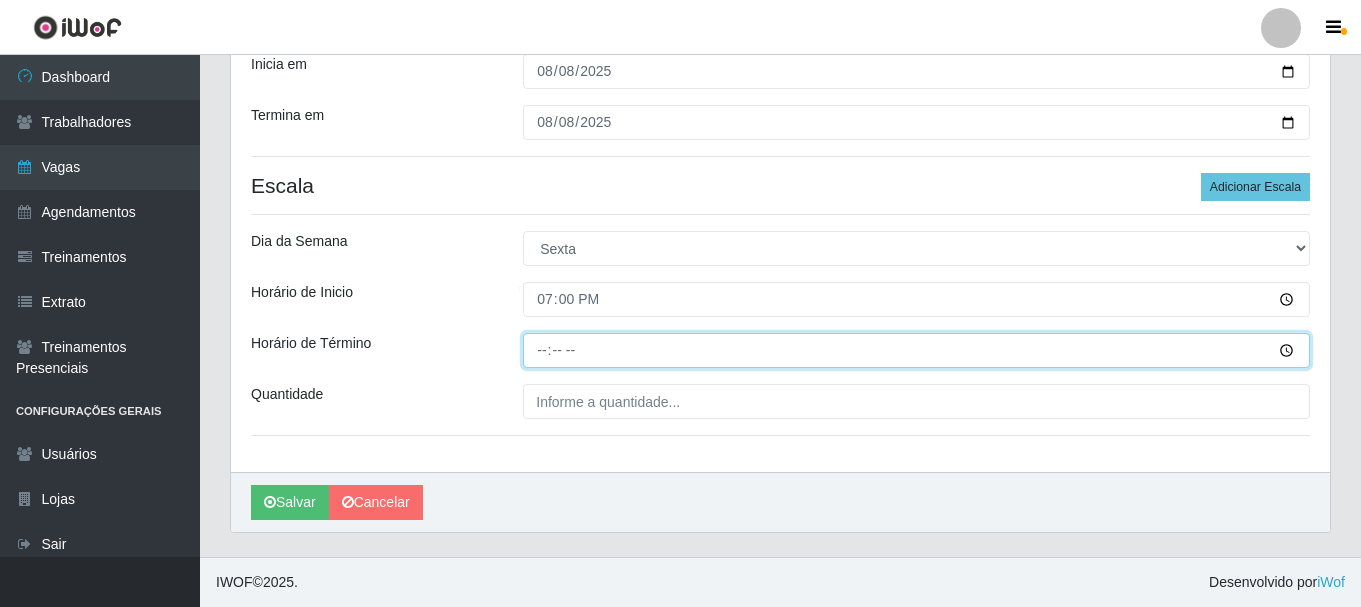 type on "23:00" 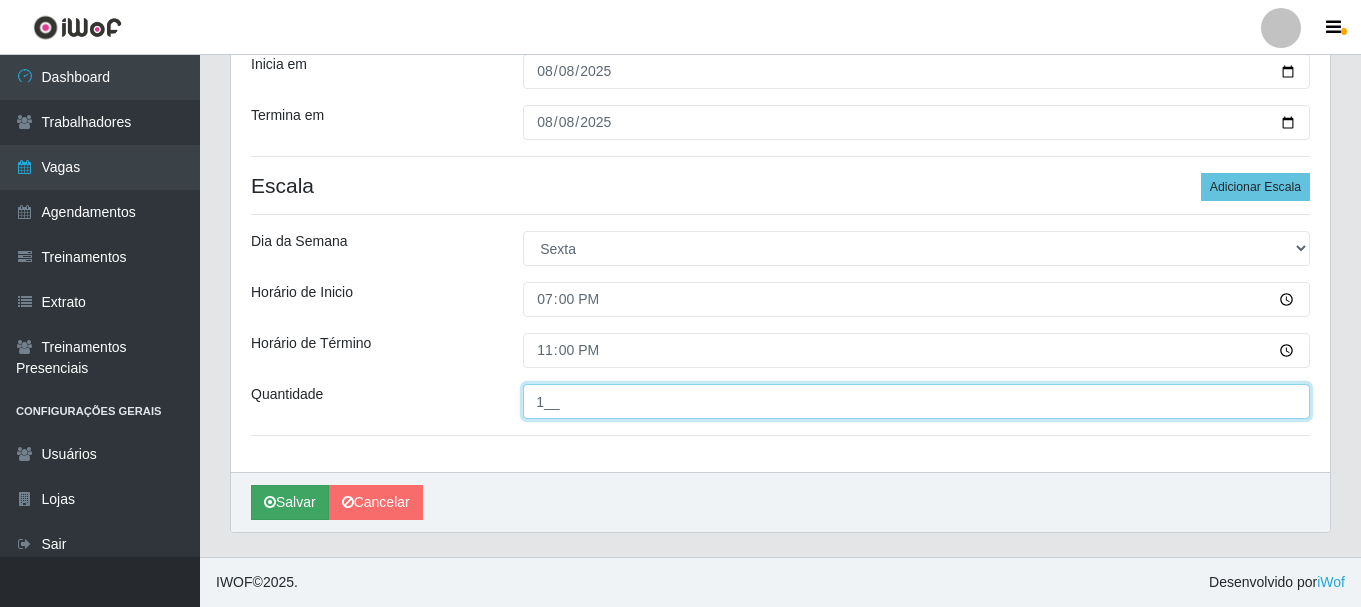 type on "1__" 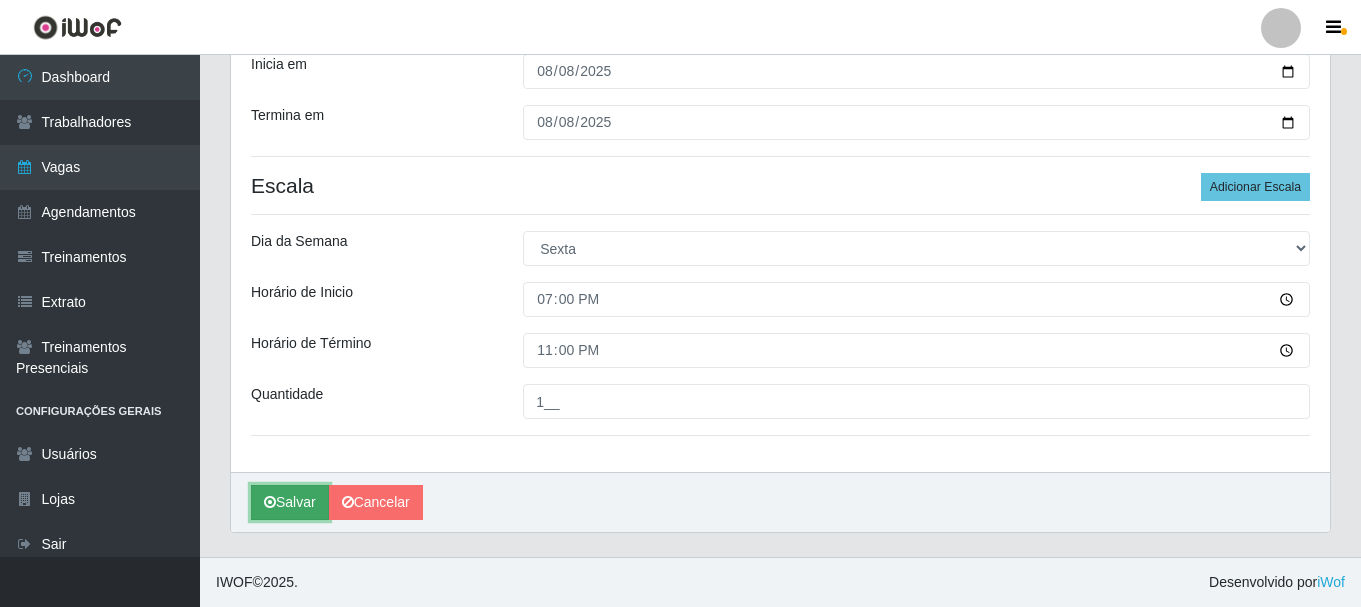 click on "Salvar" at bounding box center (290, 502) 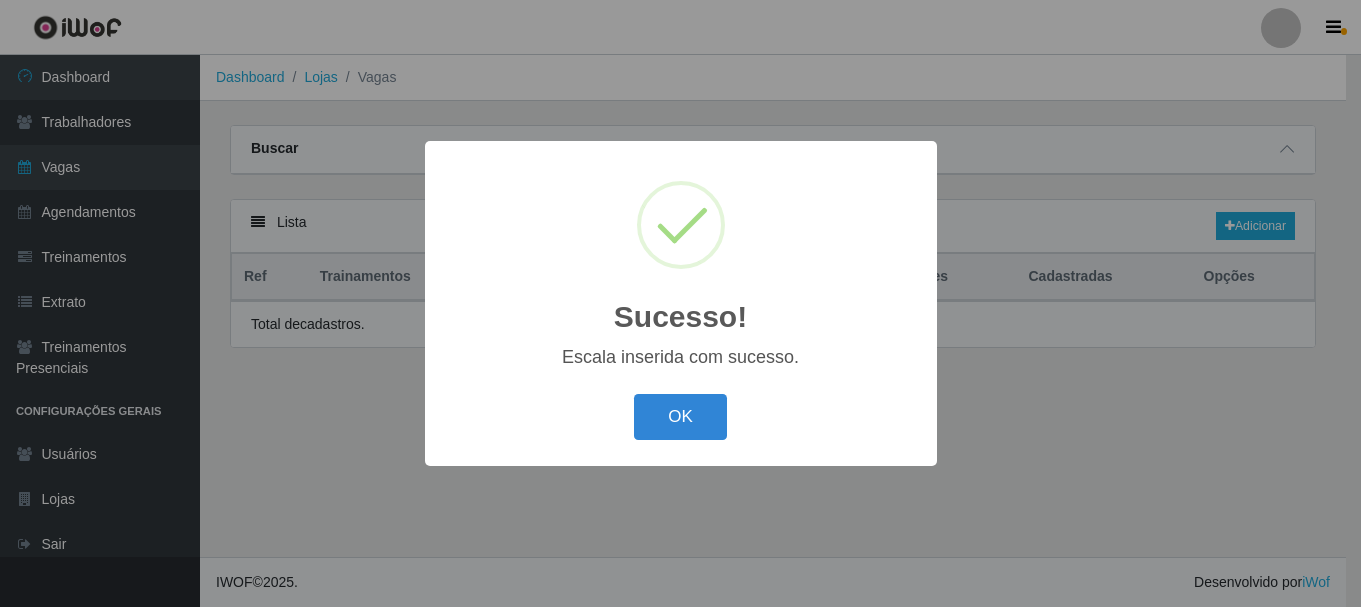scroll, scrollTop: 0, scrollLeft: 0, axis: both 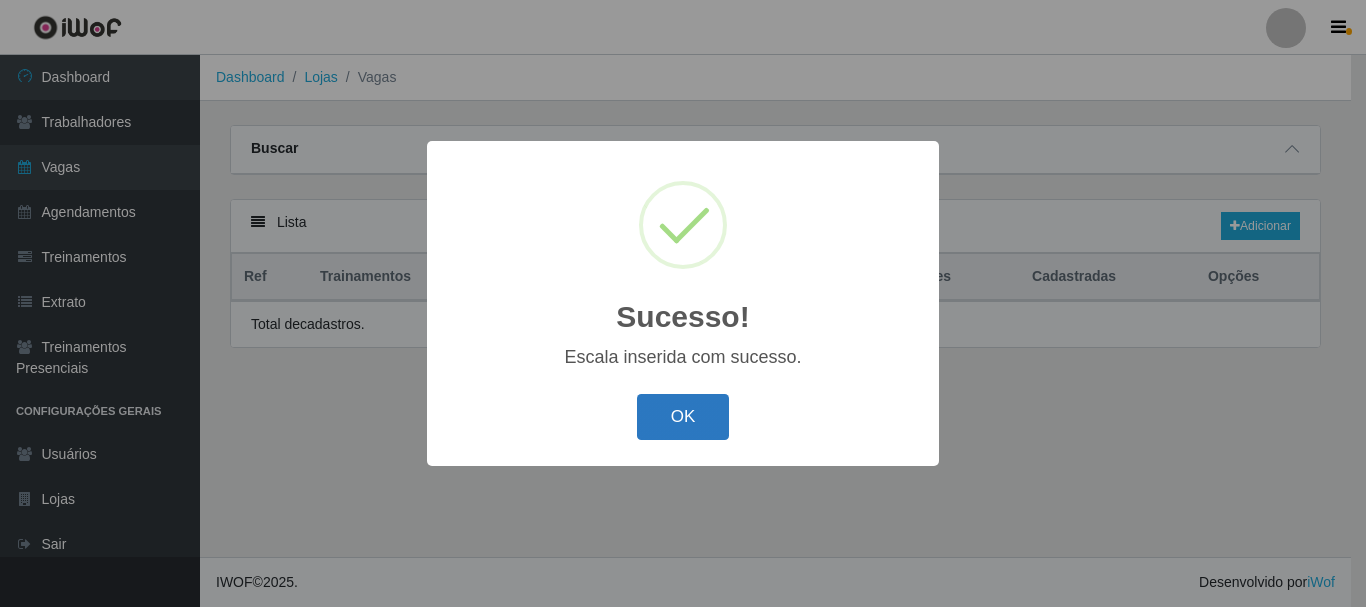 click on "OK" at bounding box center (683, 417) 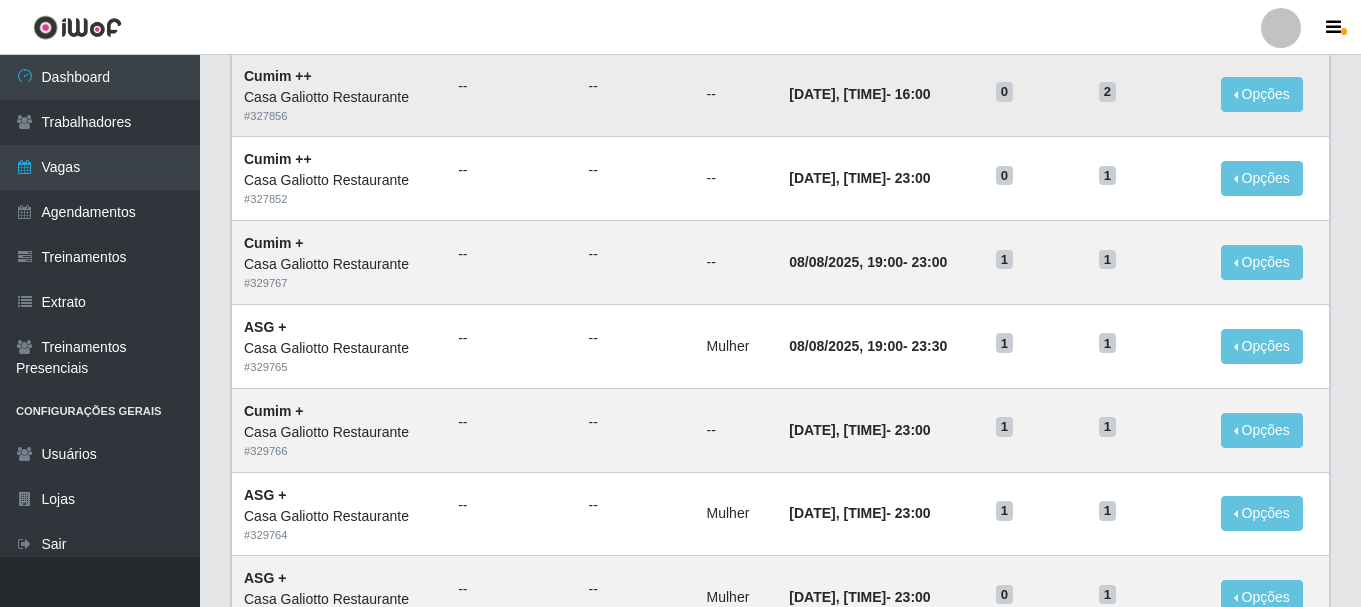 scroll, scrollTop: 600, scrollLeft: 0, axis: vertical 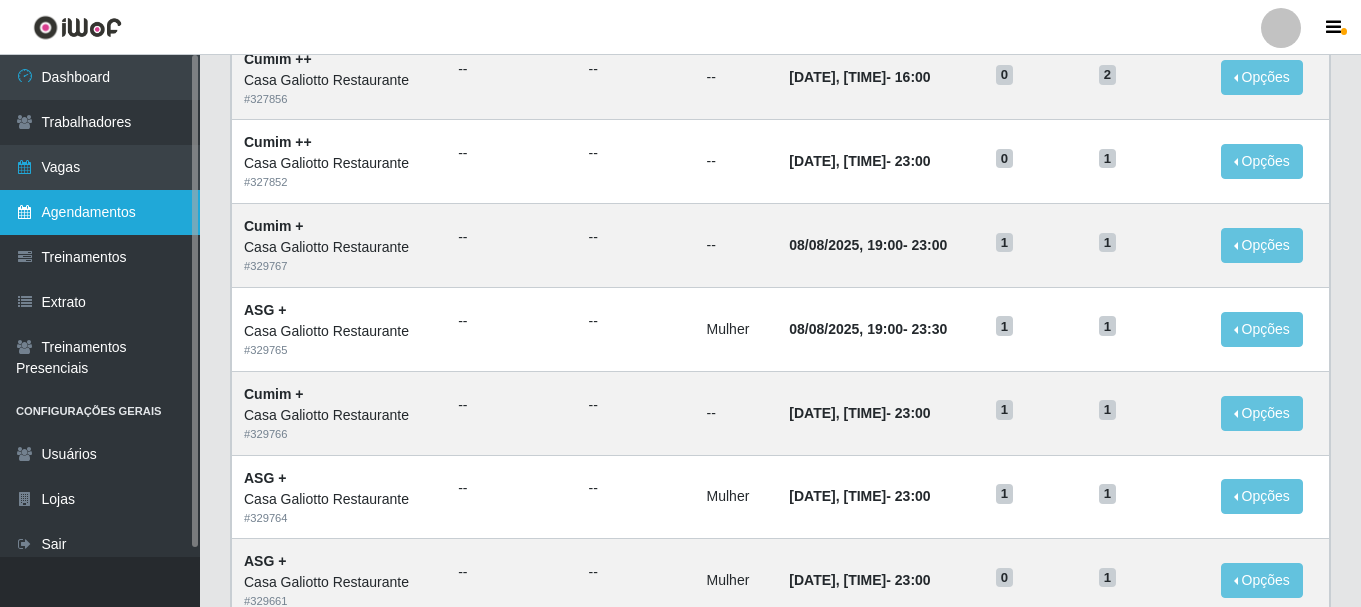 click on "Agendamentos" at bounding box center [100, 212] 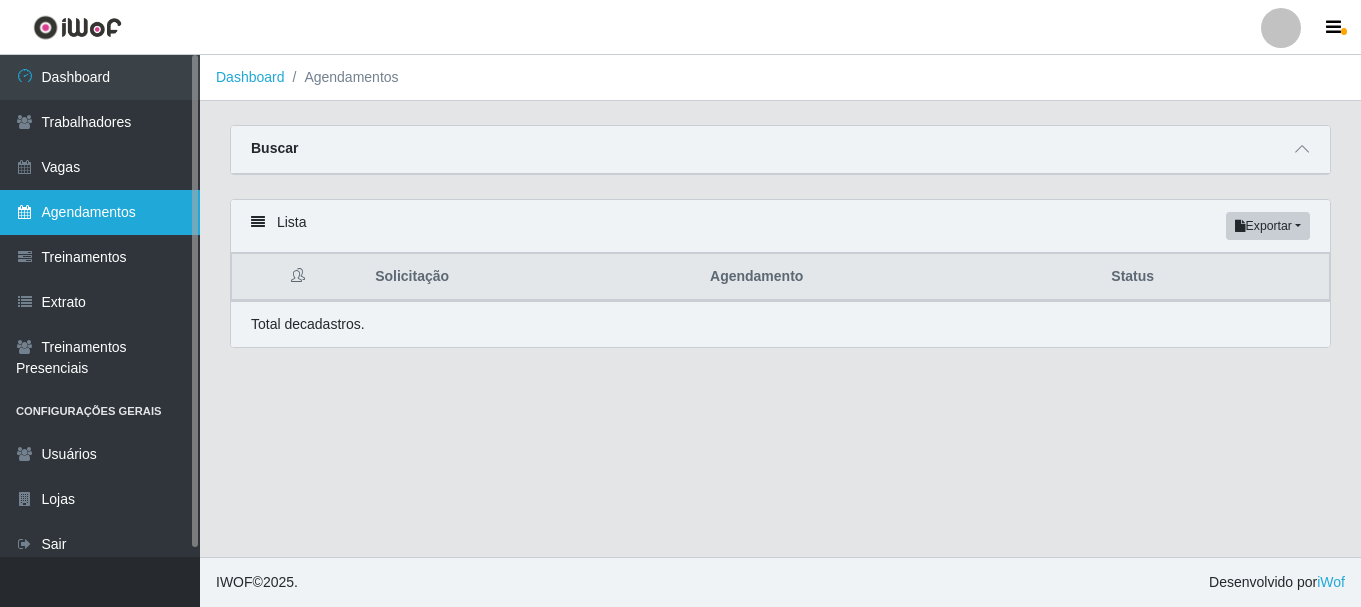 scroll, scrollTop: 0, scrollLeft: 0, axis: both 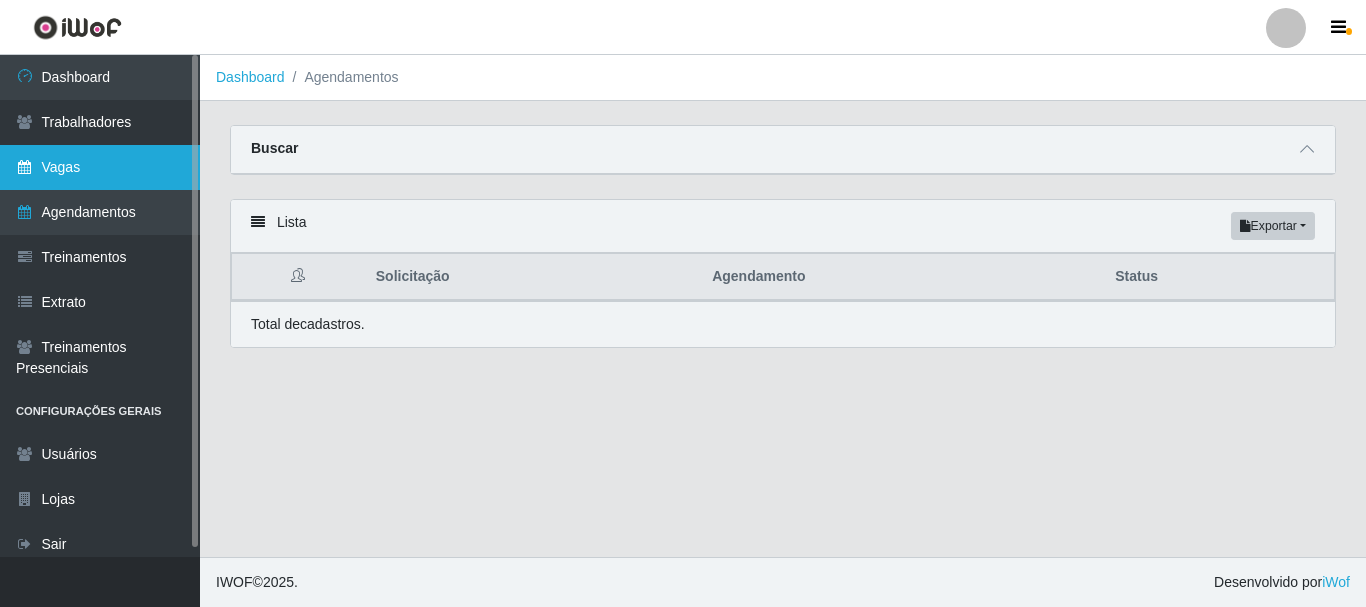 click on "Vagas" at bounding box center [100, 167] 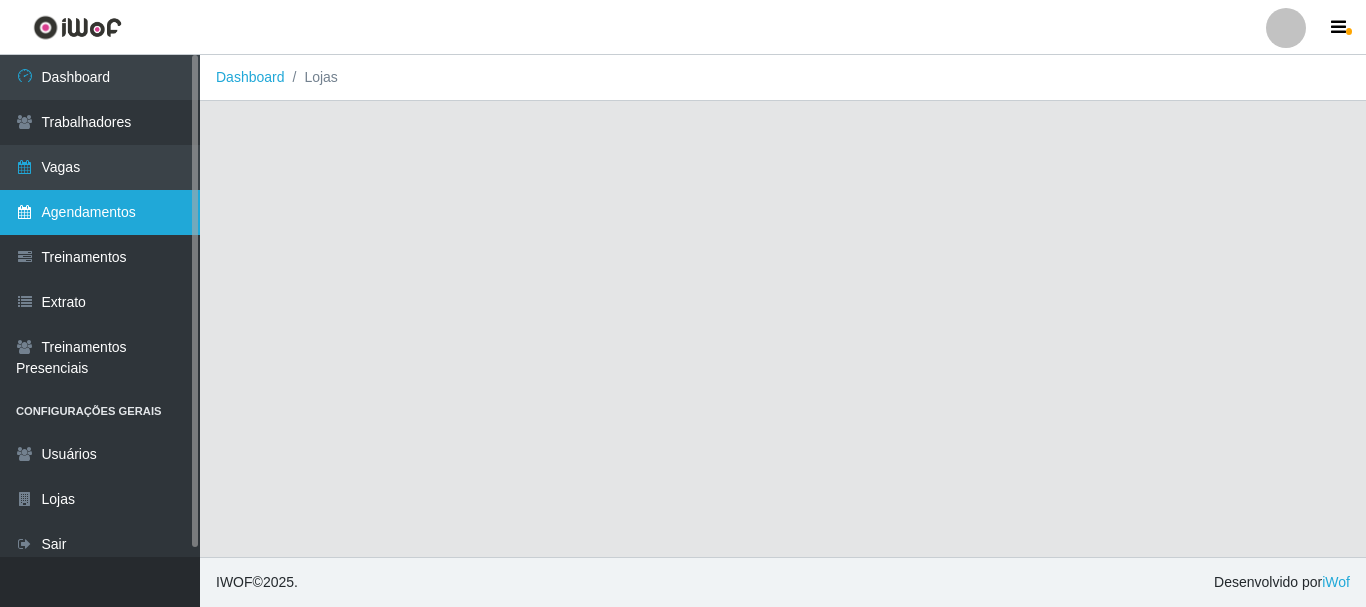 click on "Agendamentos" at bounding box center (100, 212) 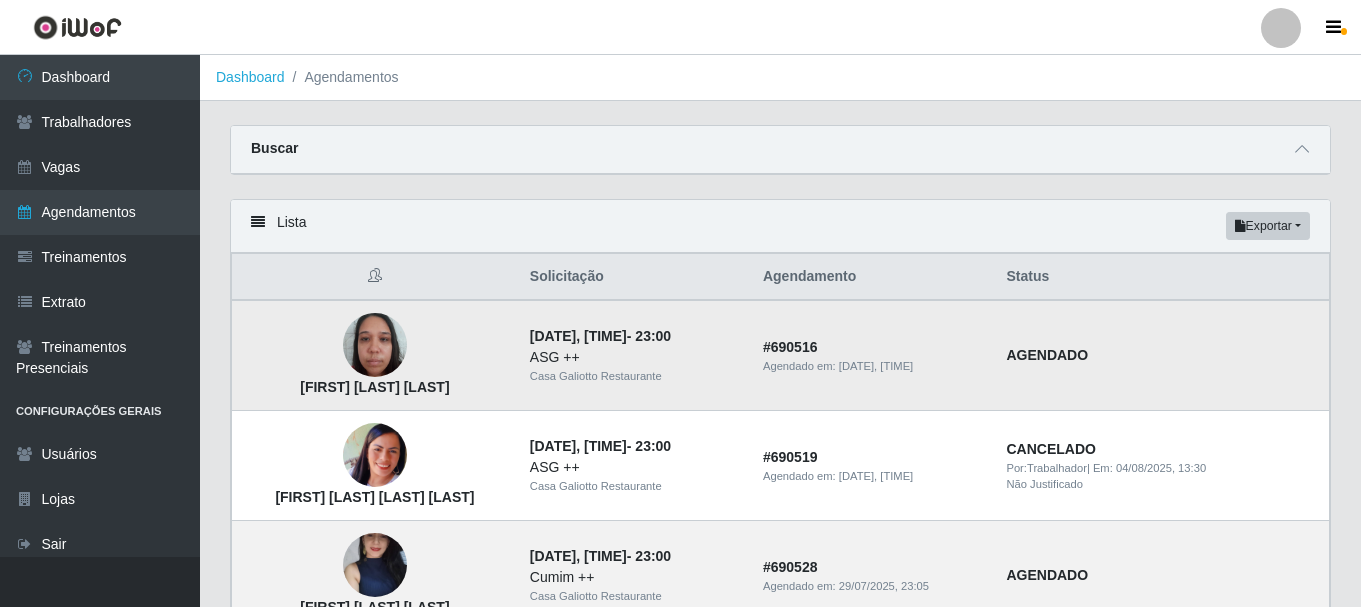 click at bounding box center (375, 345) 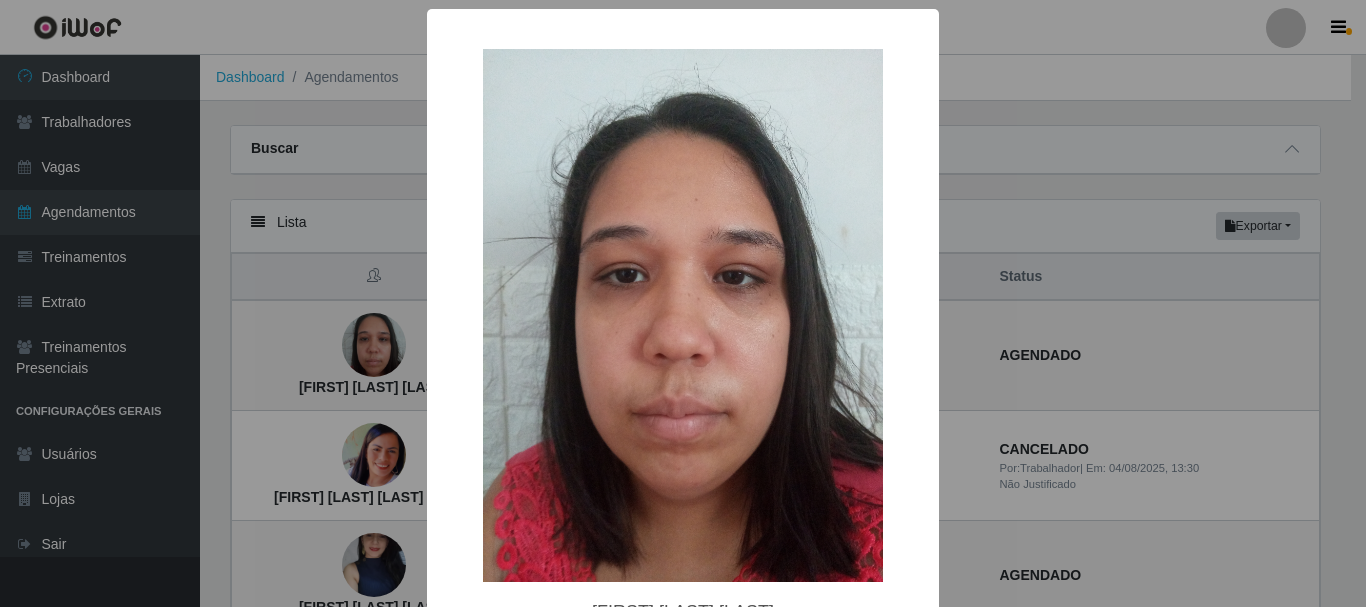 click on "× Tassylla Guimarães Lúcio OK Cancel" at bounding box center [683, 303] 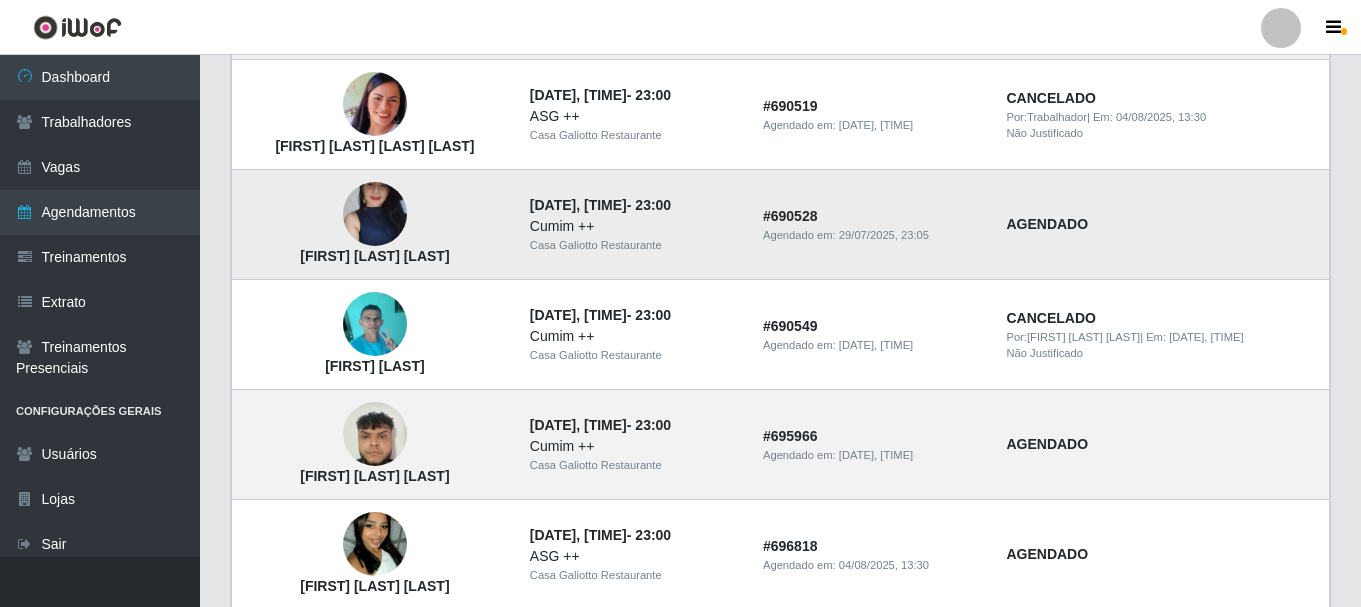 scroll, scrollTop: 400, scrollLeft: 0, axis: vertical 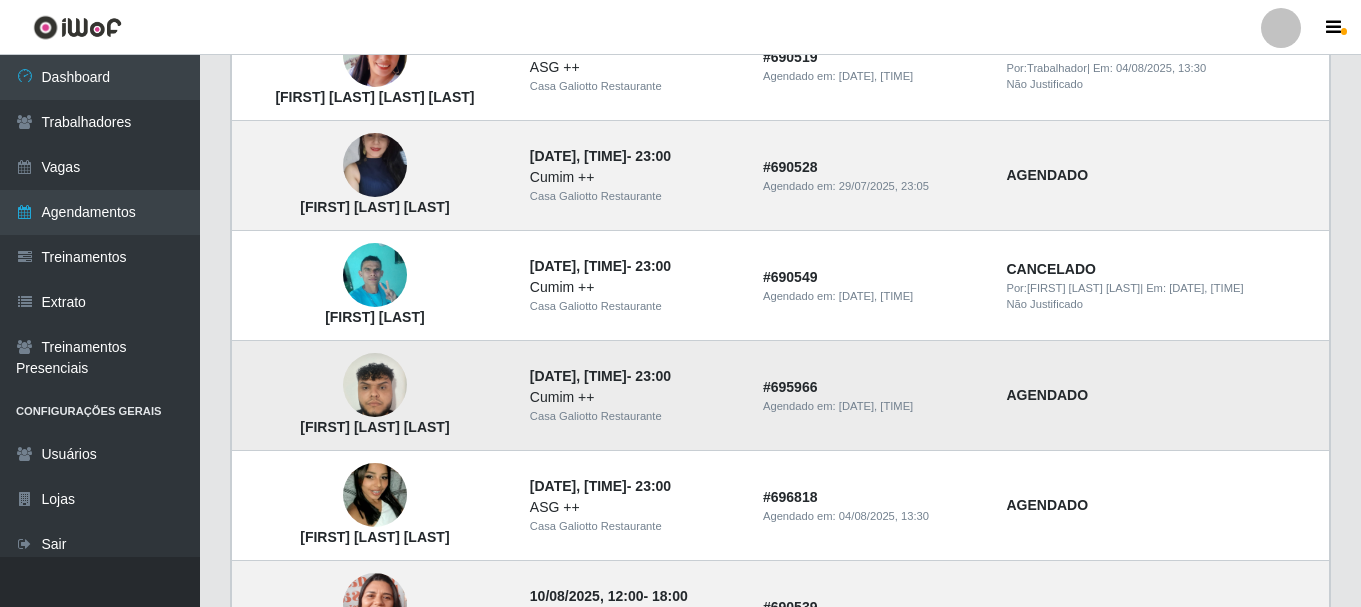 click at bounding box center (375, 385) 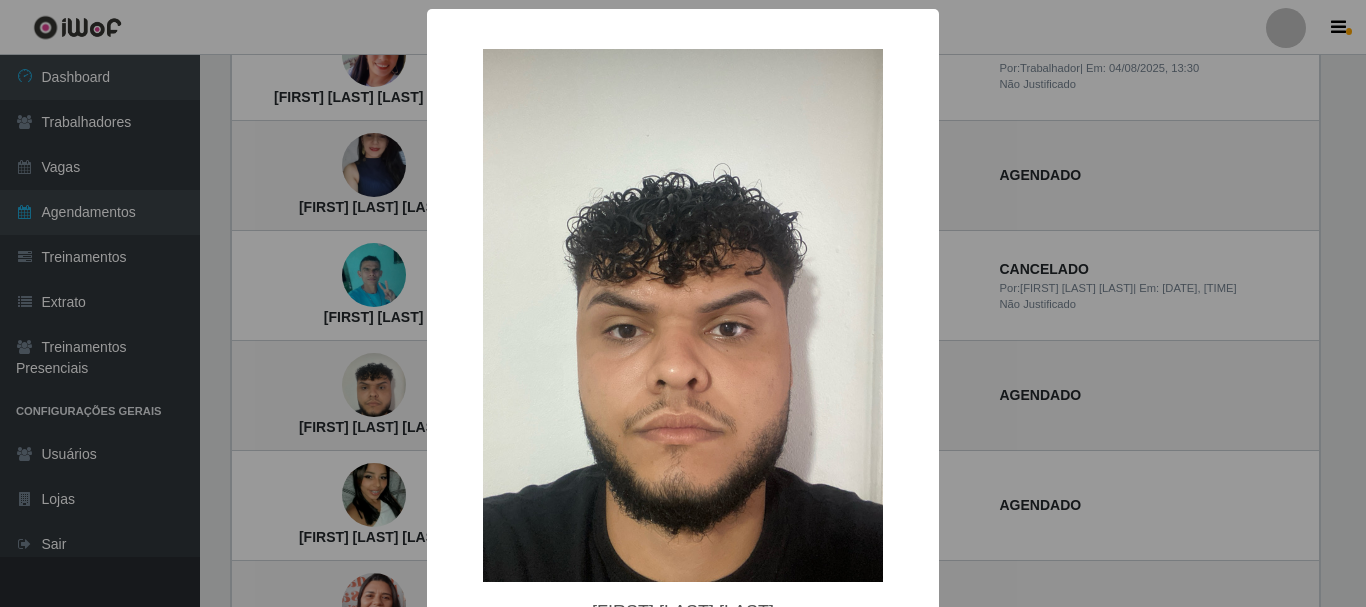 click on "× Samuel Carlos da Silva OK Cancel" at bounding box center (683, 303) 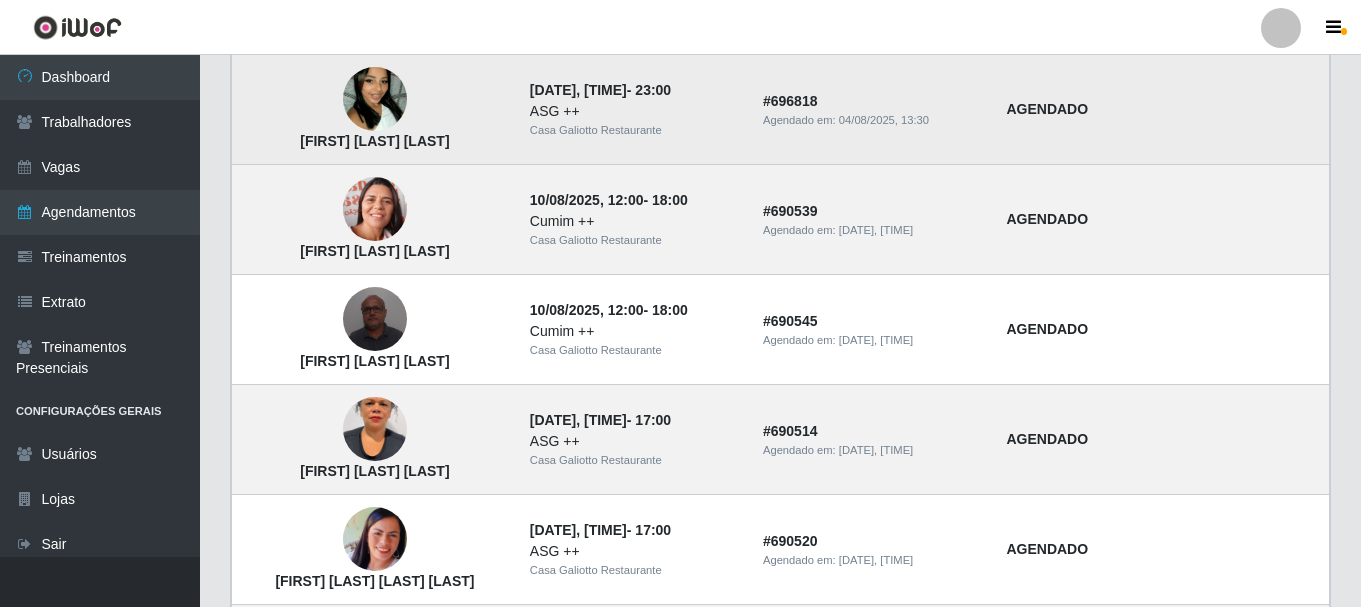 scroll, scrollTop: 800, scrollLeft: 0, axis: vertical 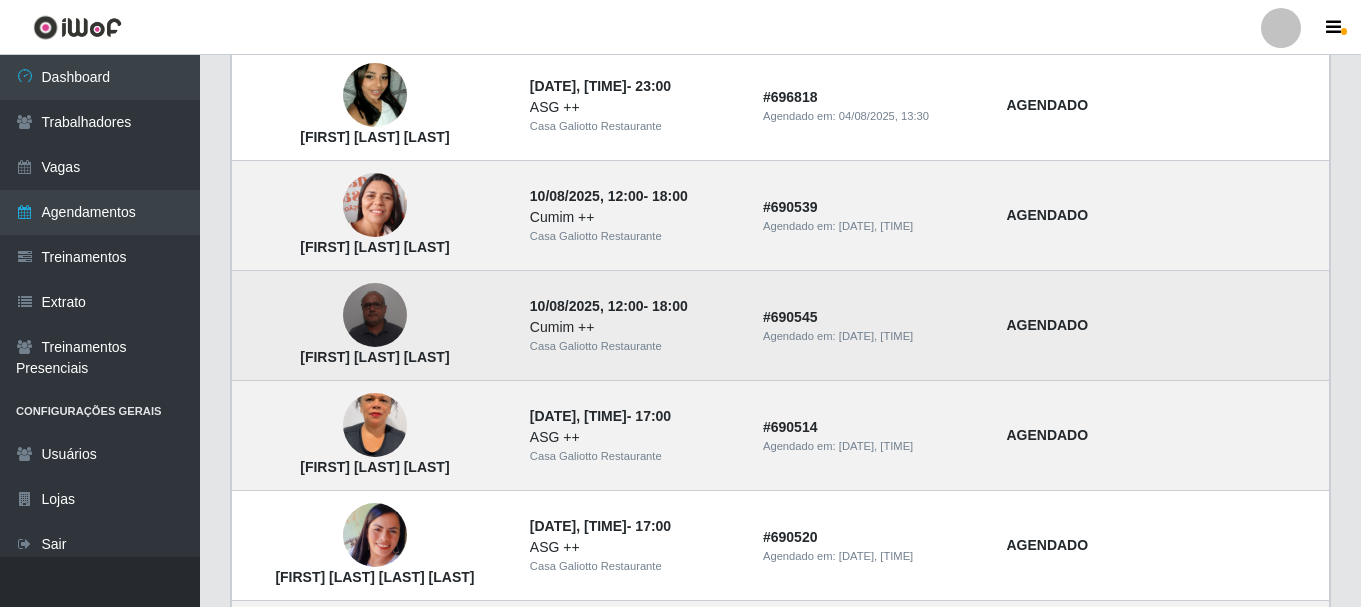 click at bounding box center [375, 315] 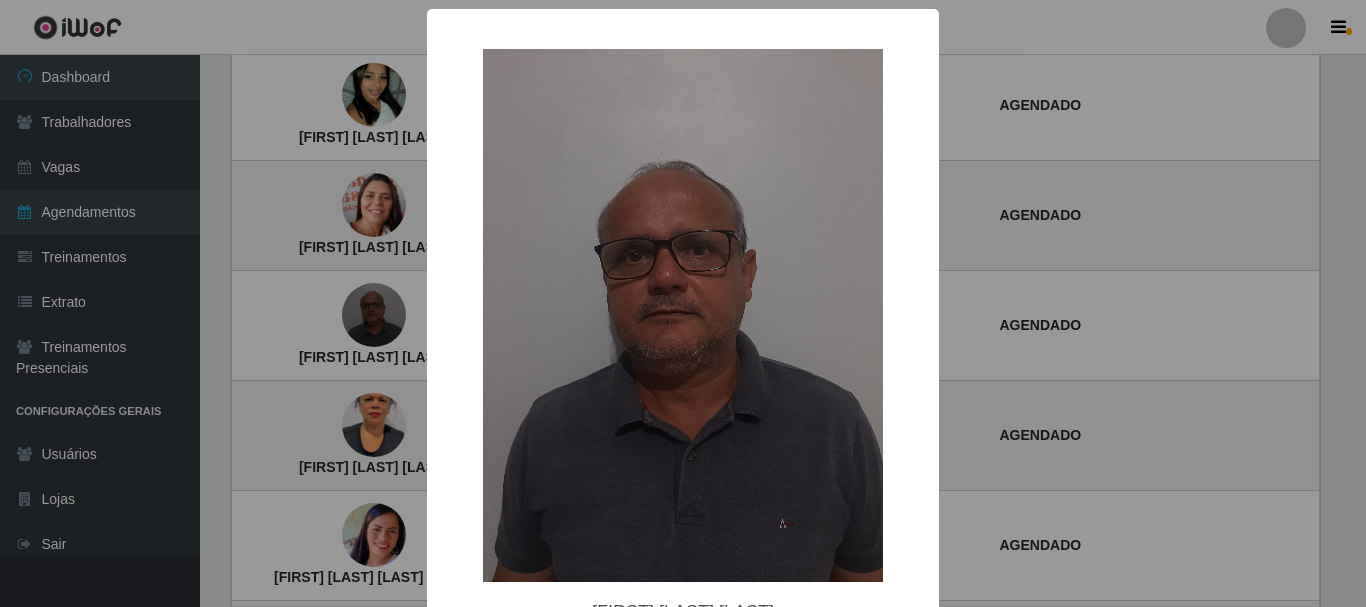 click on "× Severino Ramos dos Santos OK Cancel" at bounding box center (683, 303) 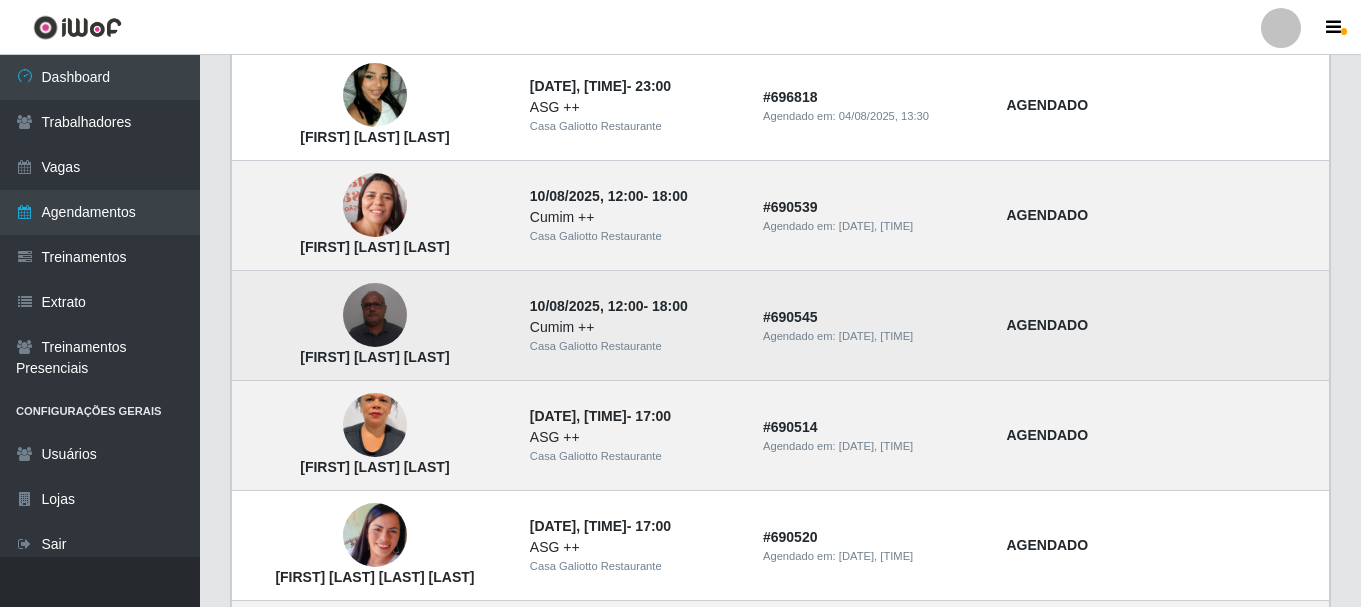 click at bounding box center [375, 315] 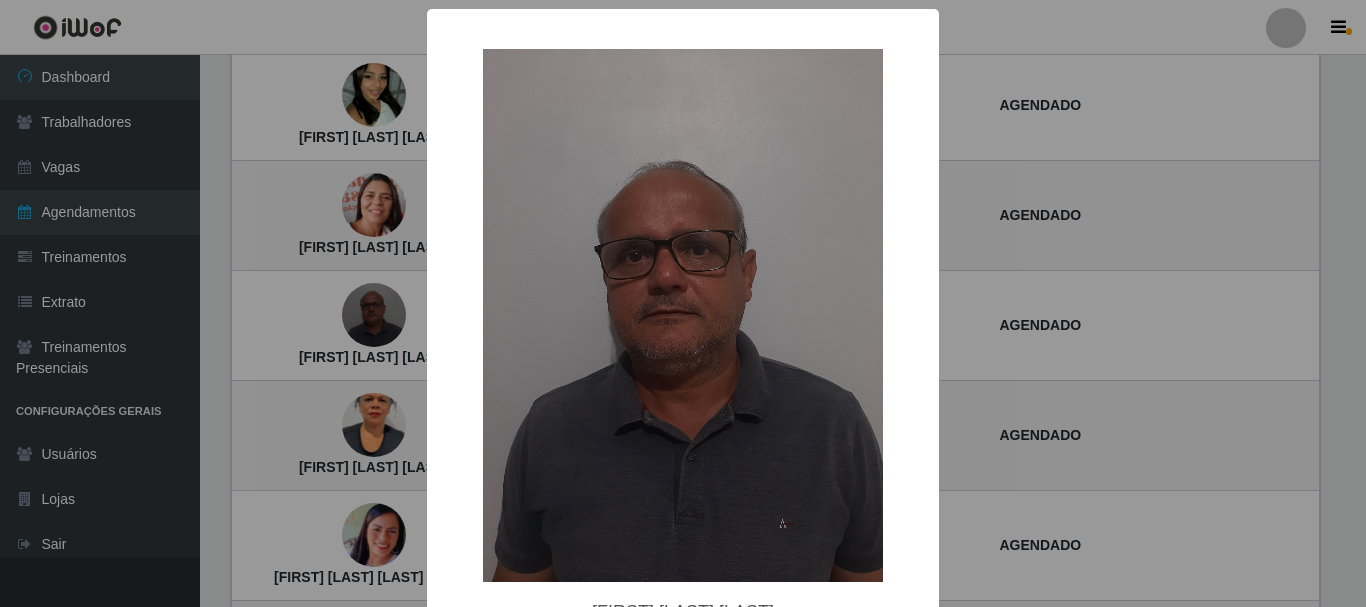 click on "× Severino Ramos dos Santos OK Cancel" at bounding box center (683, 365) 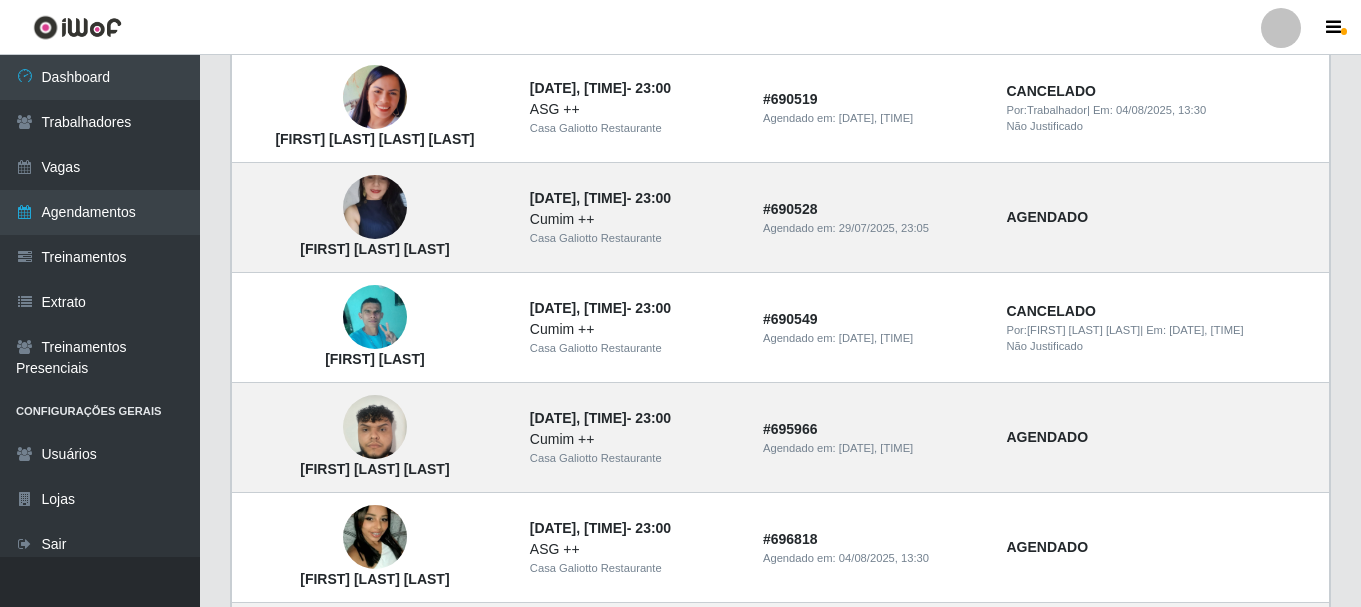 scroll, scrollTop: 0, scrollLeft: 0, axis: both 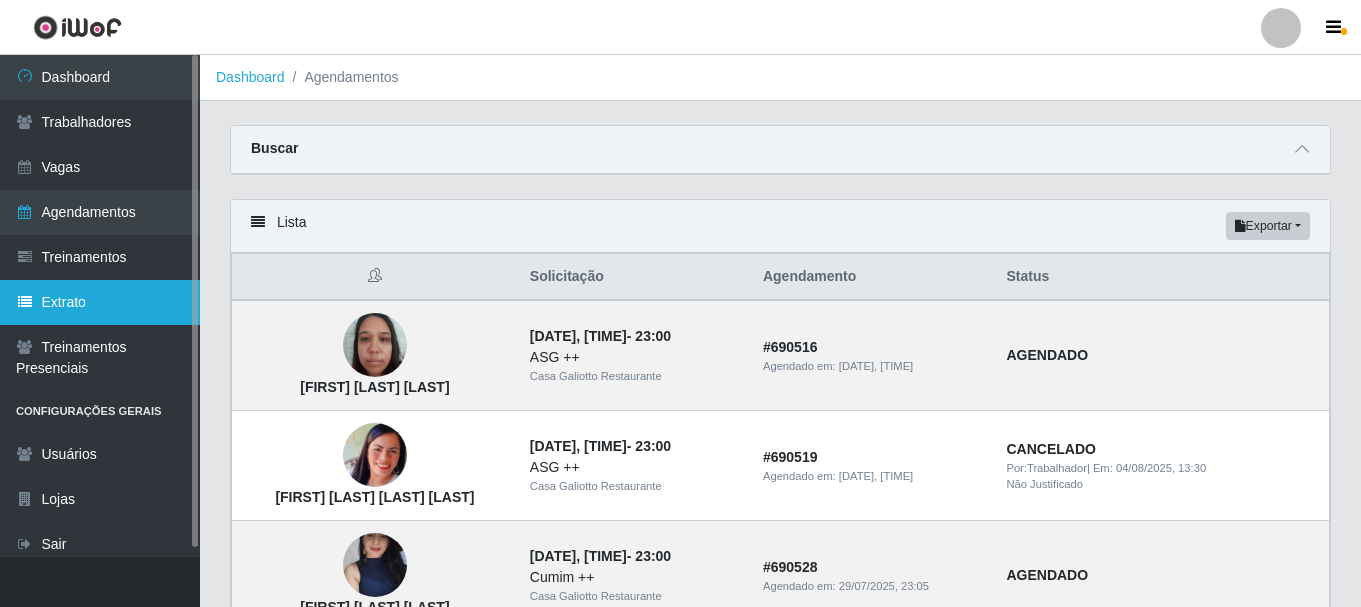 click on "Extrato" at bounding box center (100, 302) 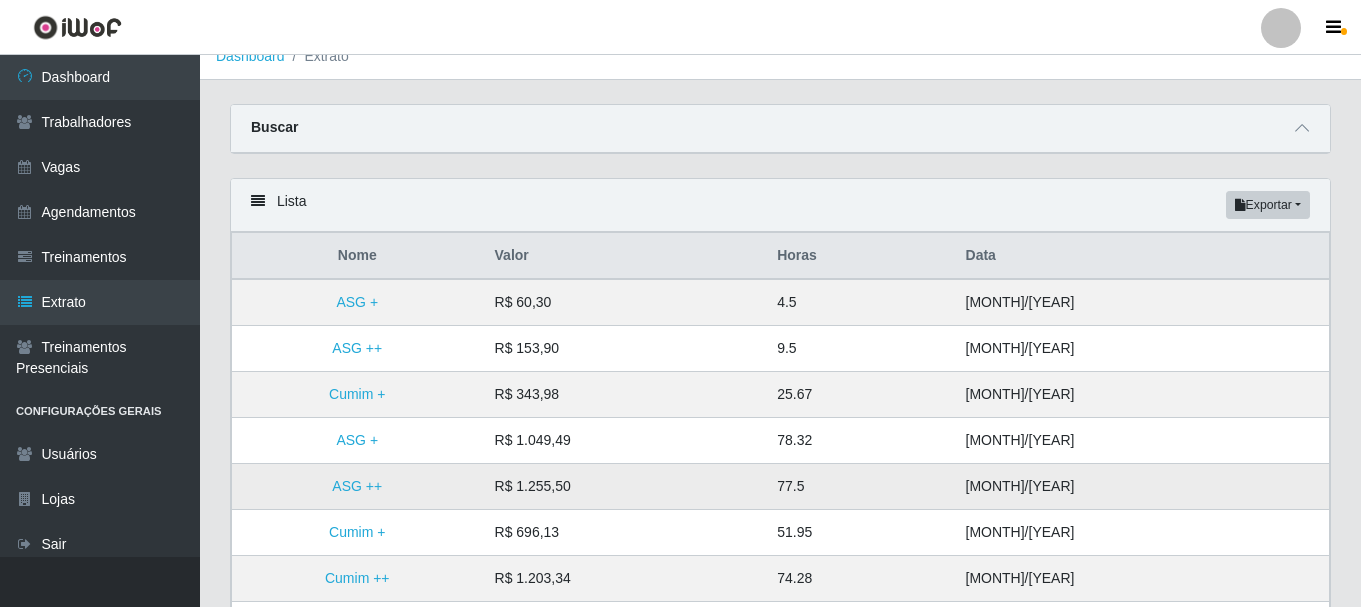 scroll, scrollTop: 0, scrollLeft: 0, axis: both 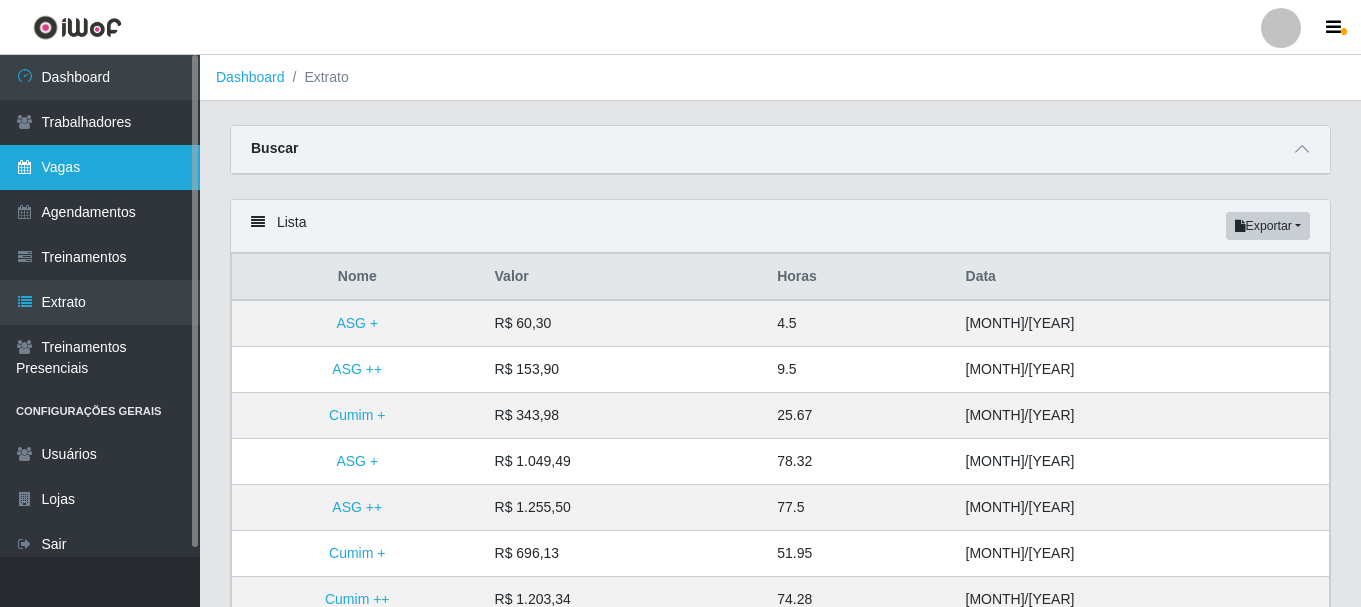 click on "Vagas" at bounding box center (100, 167) 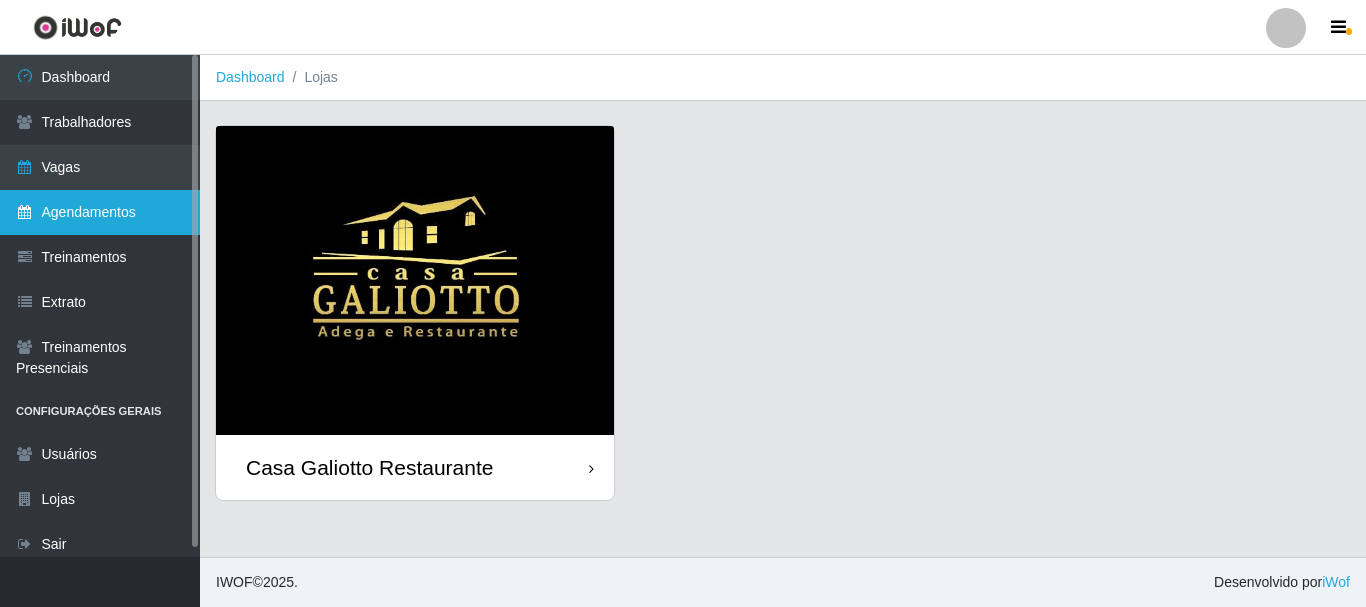 click on "Agendamentos" at bounding box center [100, 212] 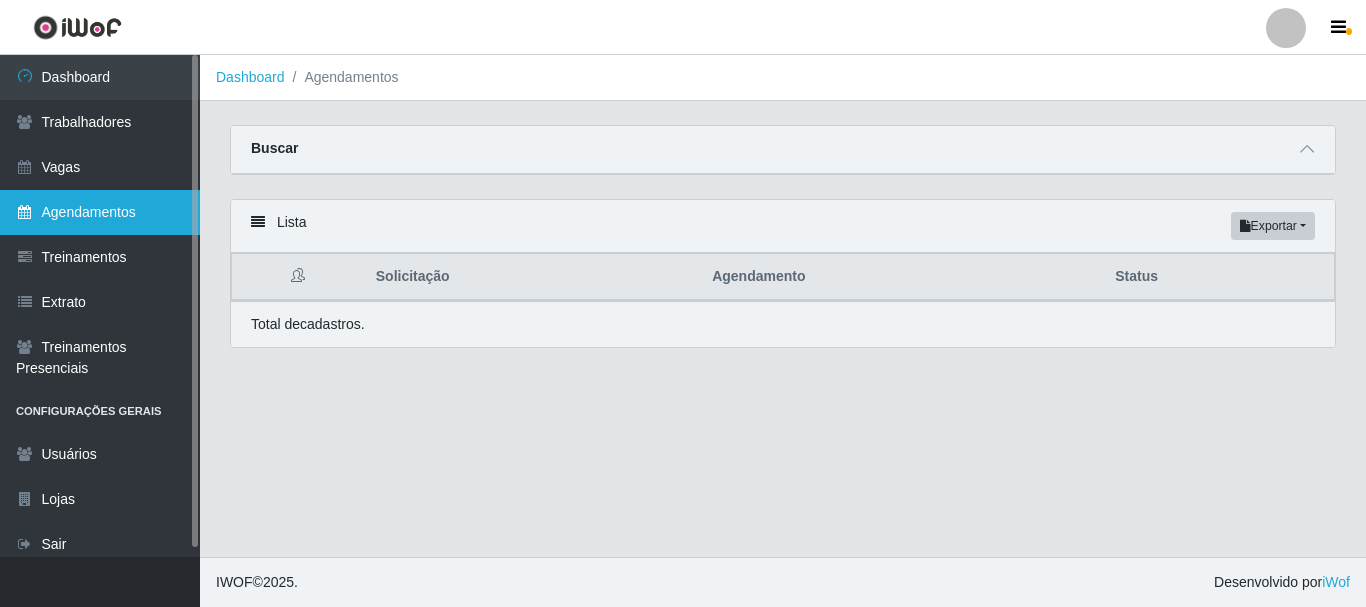 click on "Agendamentos" at bounding box center [100, 212] 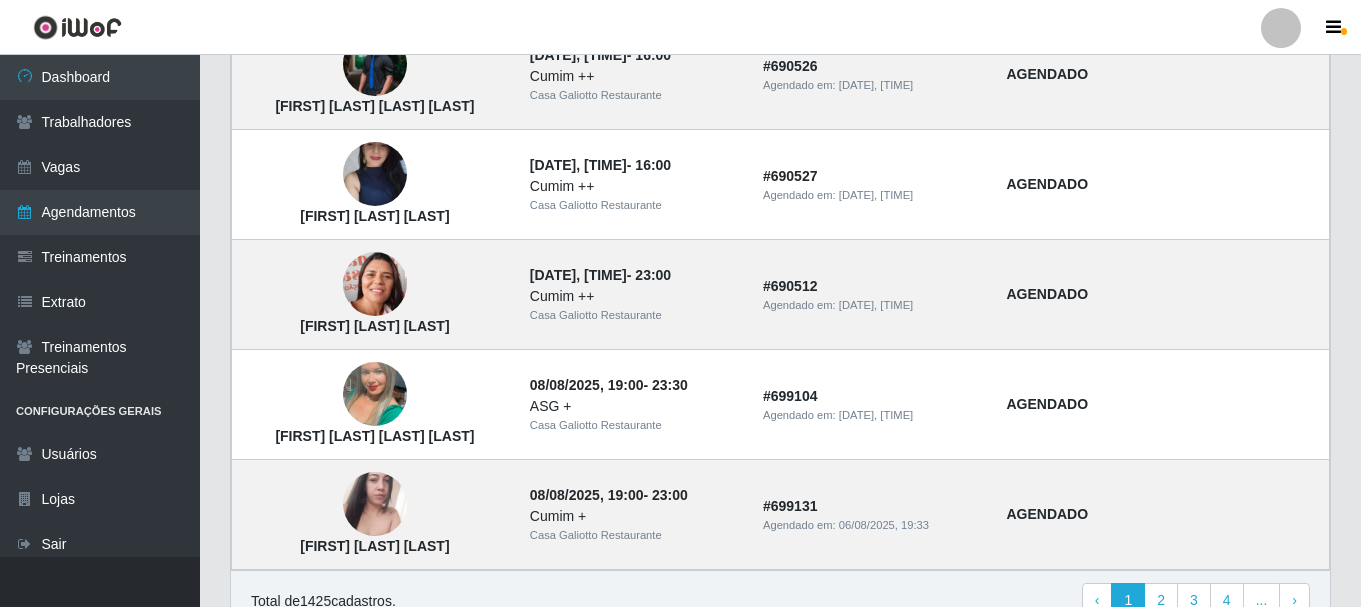 scroll, scrollTop: 1481, scrollLeft: 0, axis: vertical 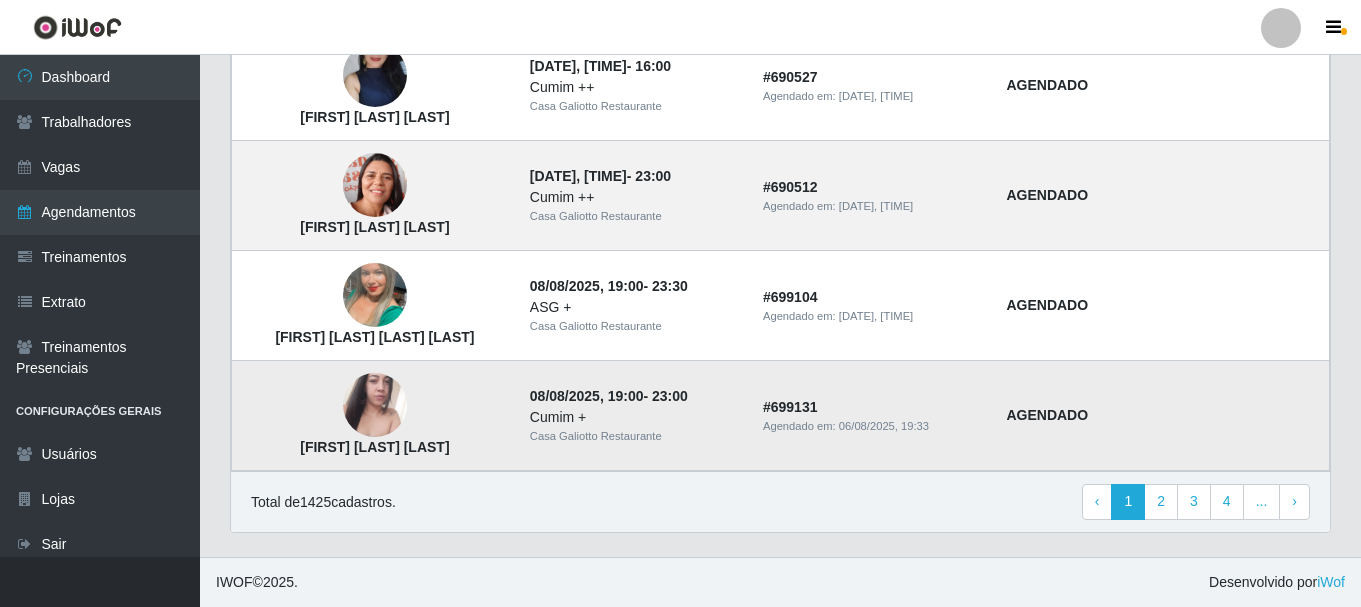 click at bounding box center (375, 406) 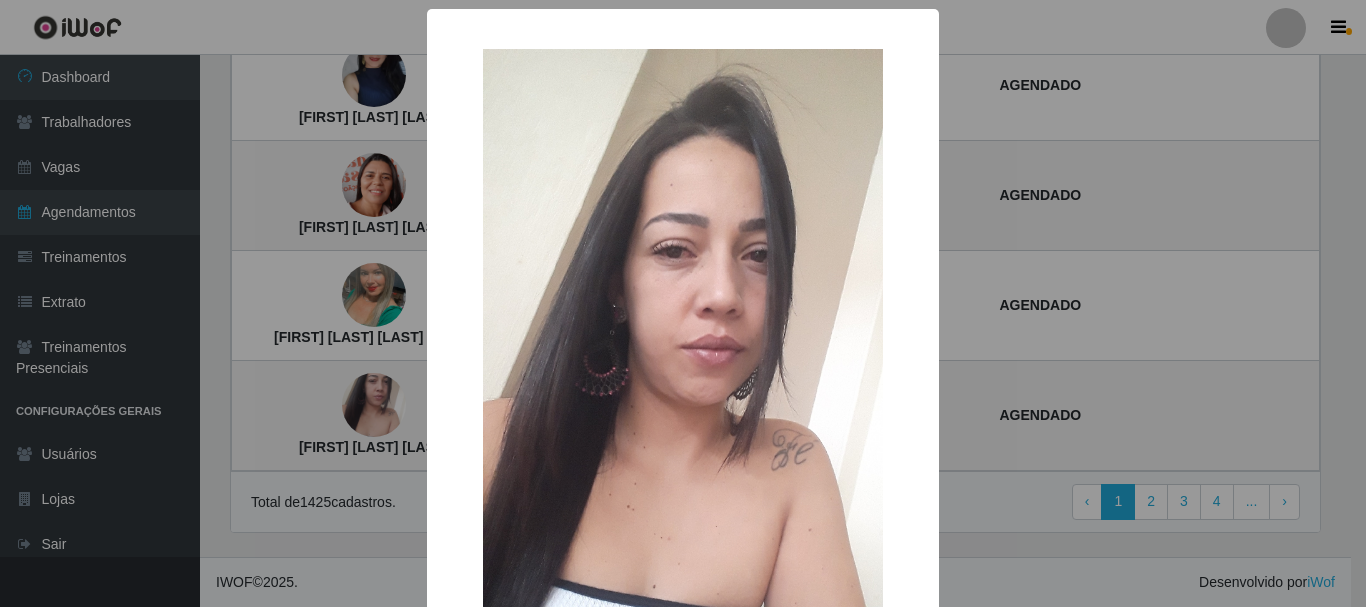 click on "× Mylena Santos Barbosa OK Cancel" at bounding box center (683, 303) 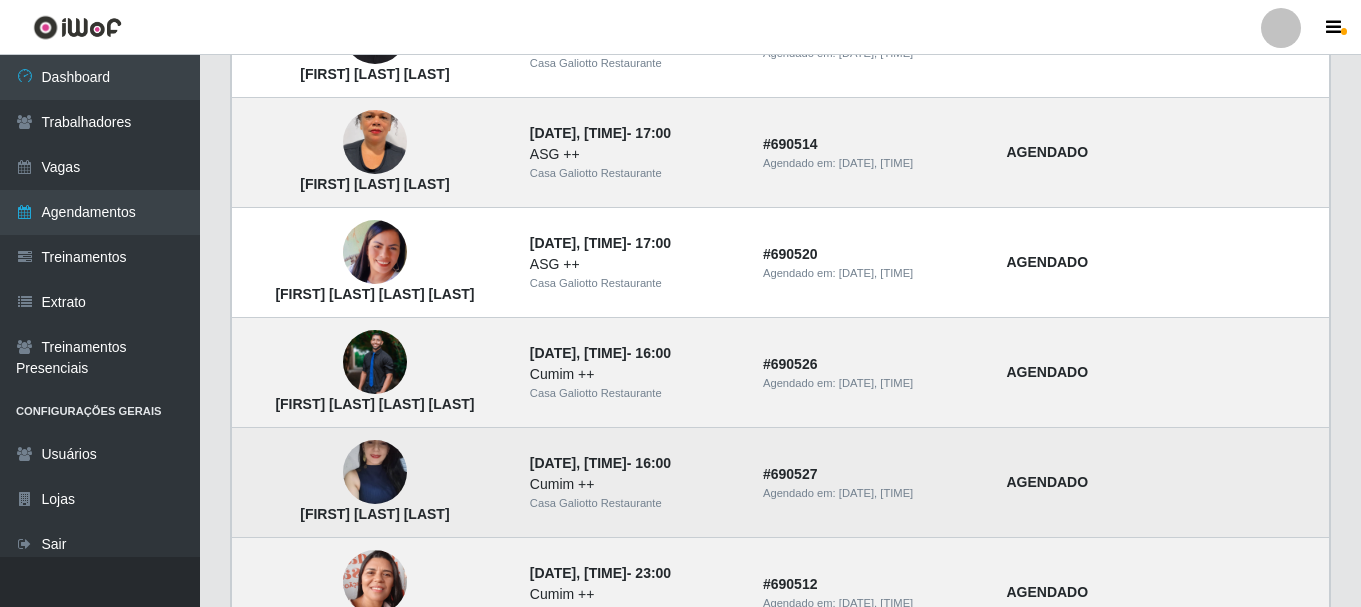 scroll, scrollTop: 1081, scrollLeft: 0, axis: vertical 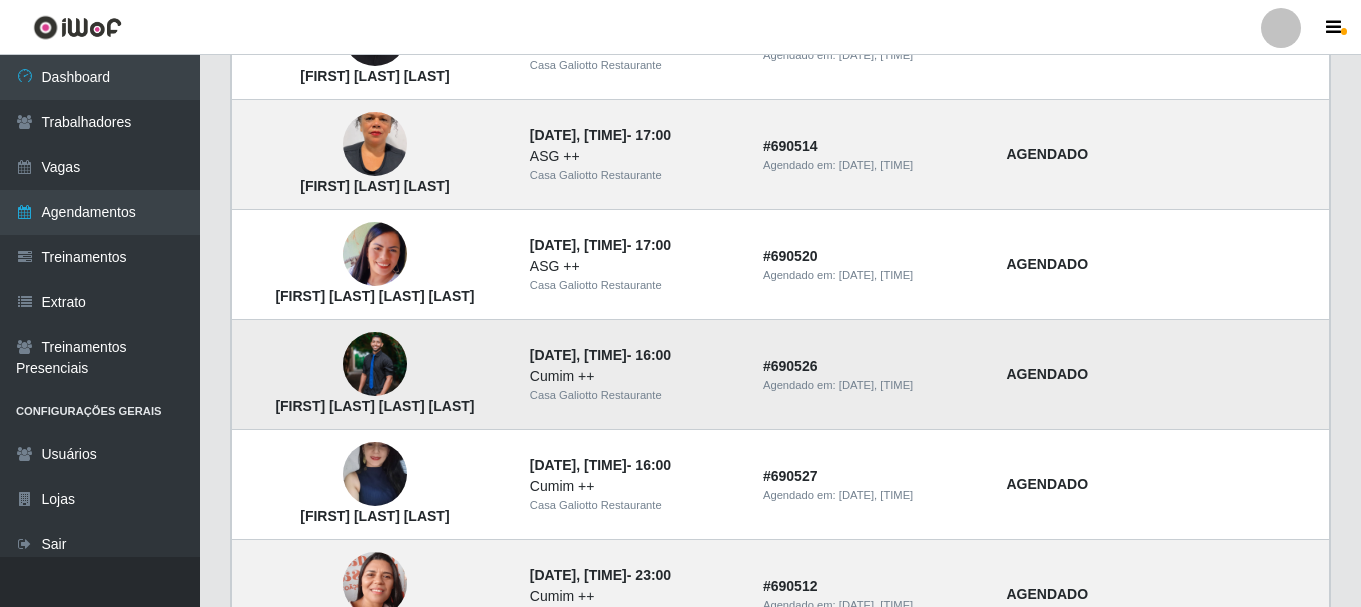 click at bounding box center [375, 364] 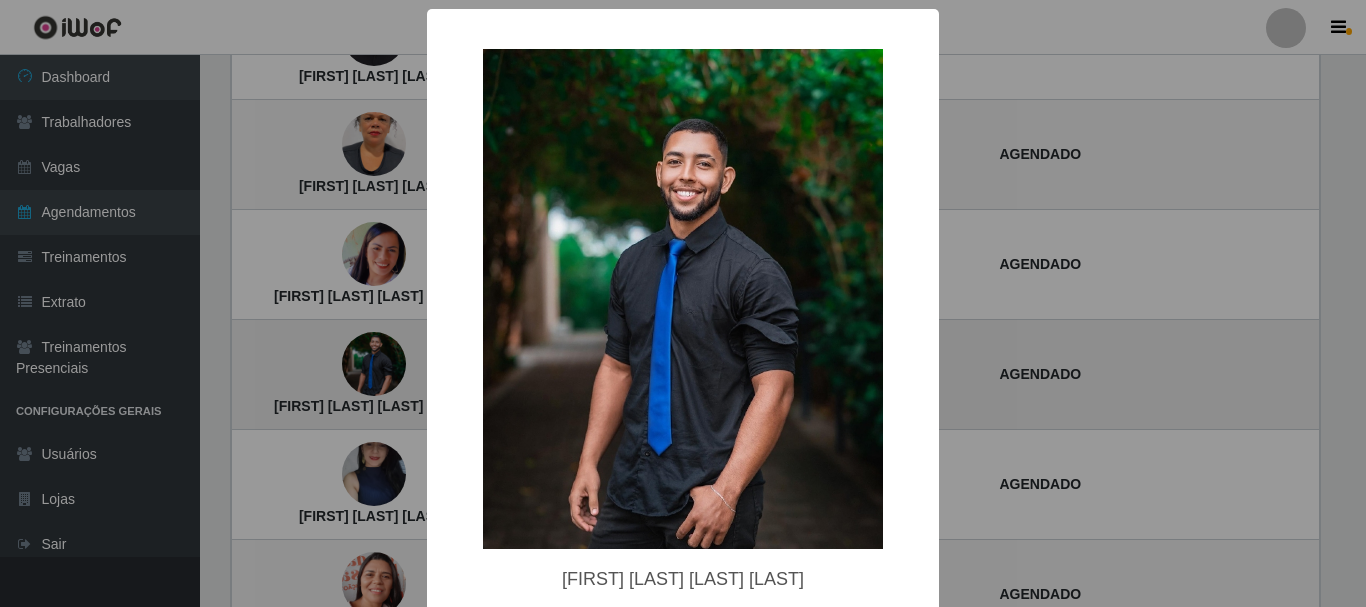 click on "× [FIRST] [LAST] [LAST] [LAST]  OK Cancel" at bounding box center (683, 303) 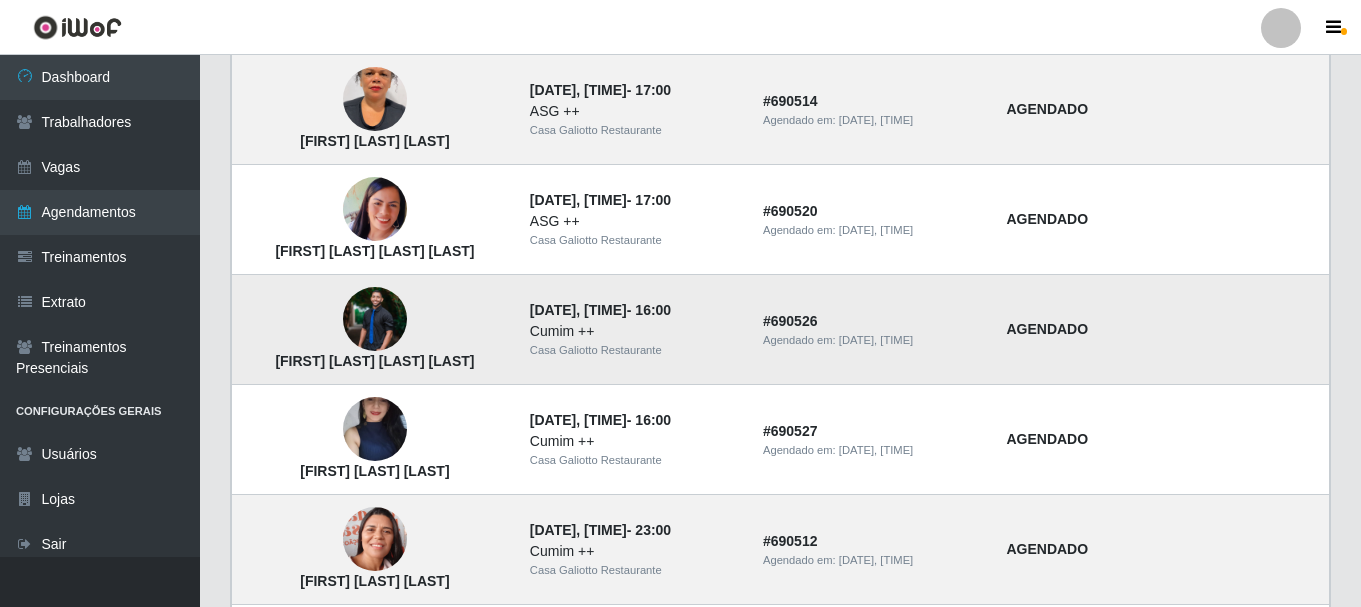 scroll, scrollTop: 1081, scrollLeft: 0, axis: vertical 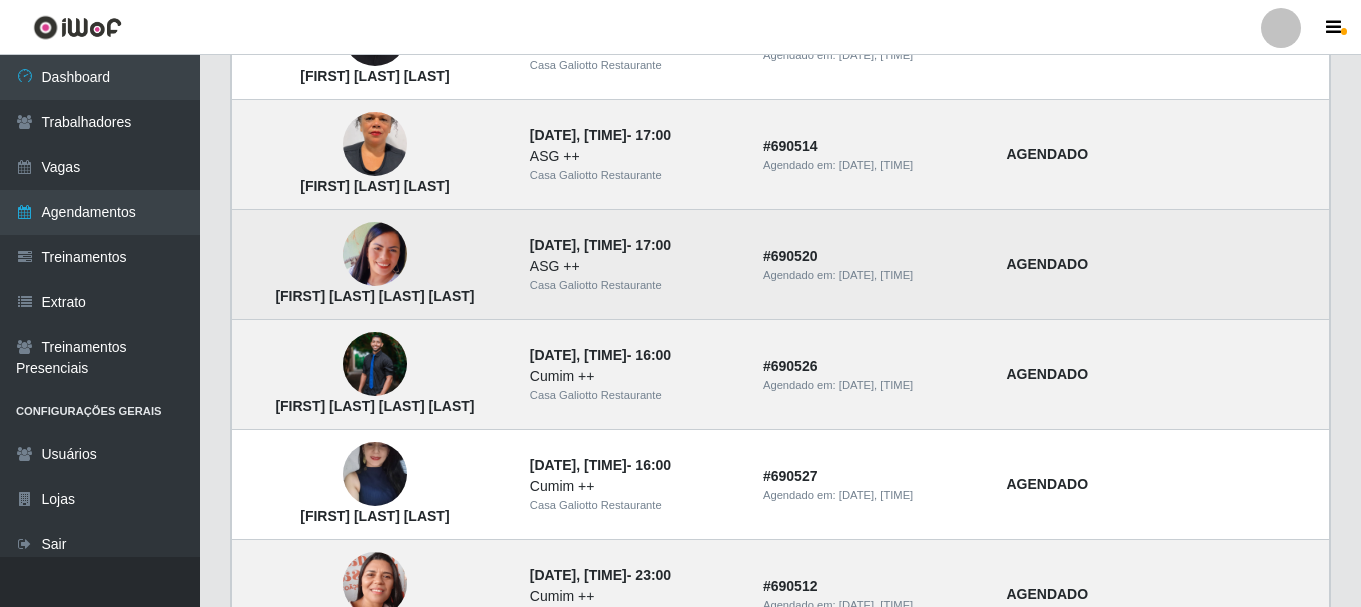 click at bounding box center [375, 254] 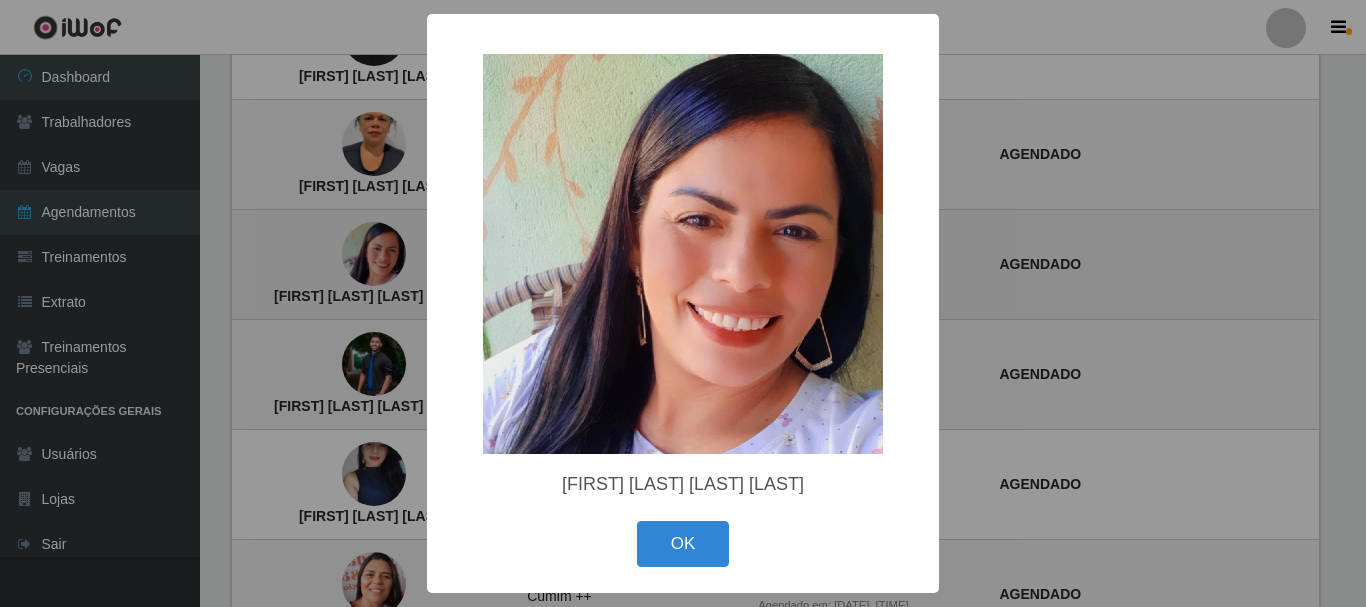 click on "× Geane Cristina Gomes Silva  OK Cancel" at bounding box center (683, 303) 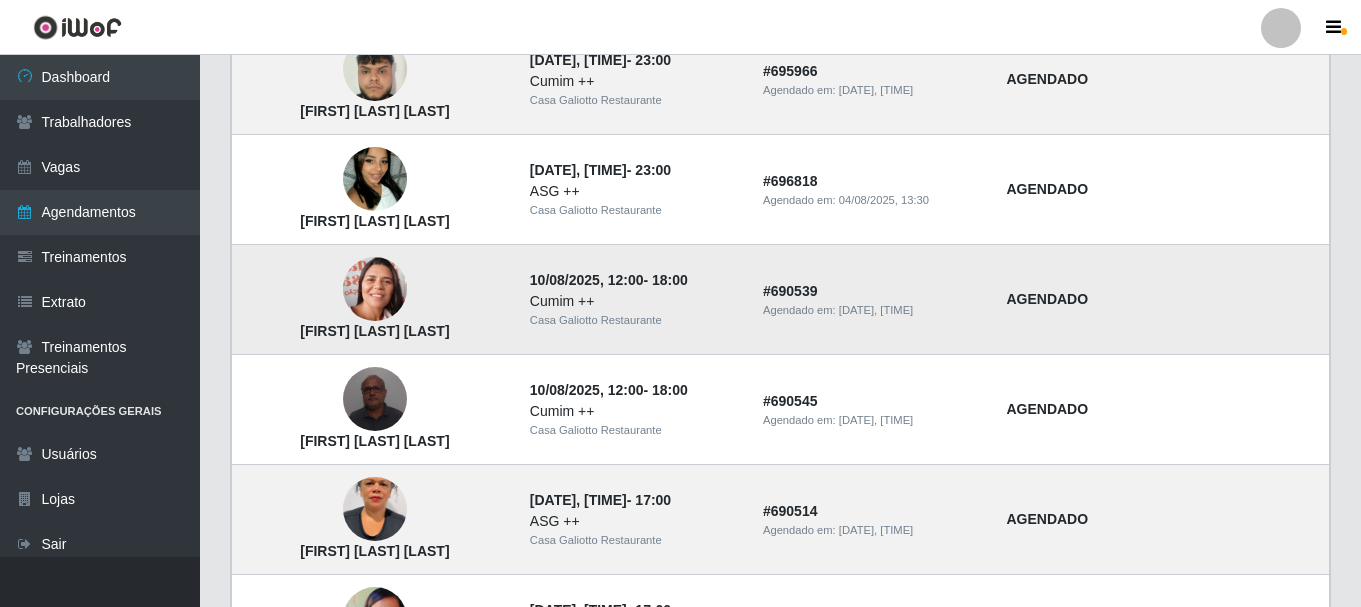 scroll, scrollTop: 681, scrollLeft: 0, axis: vertical 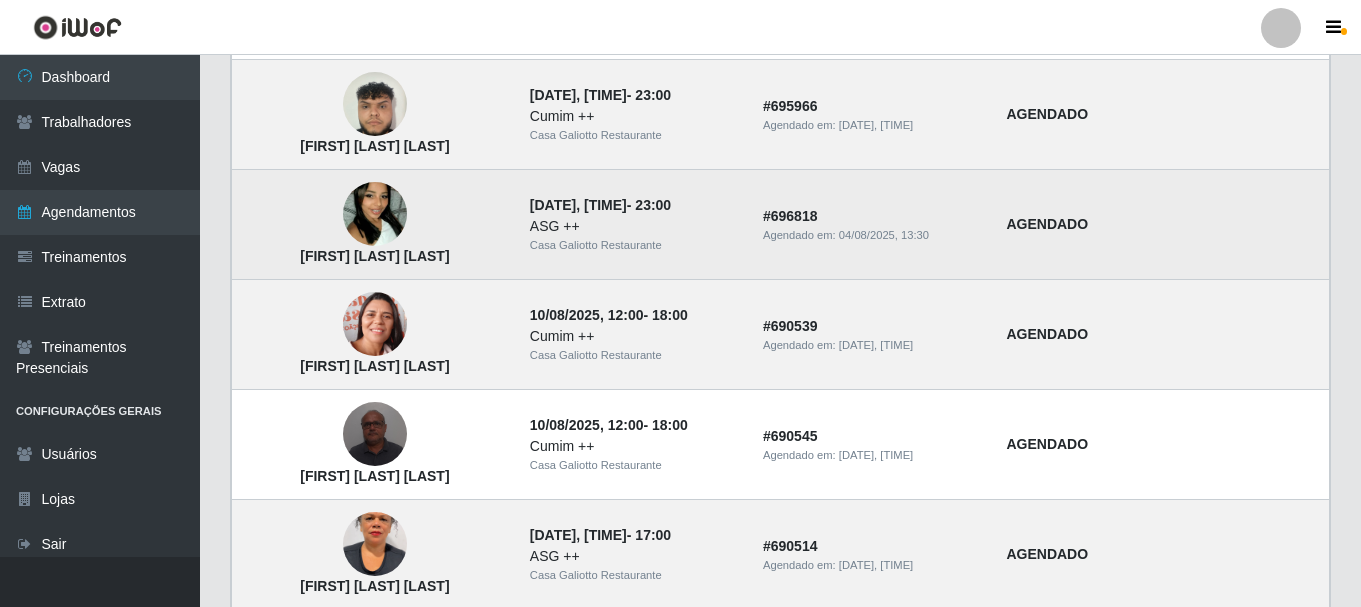click at bounding box center (375, 215) 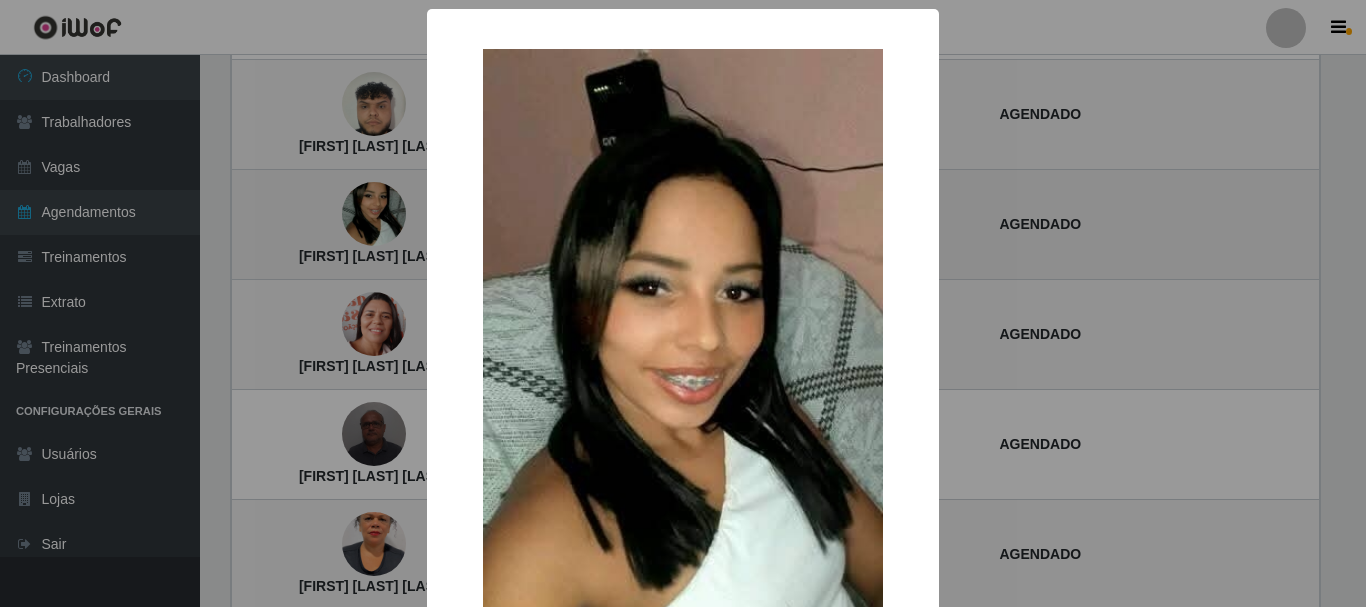 click on "× janeide da Silva Freitas  OK Cancel" at bounding box center (683, 303) 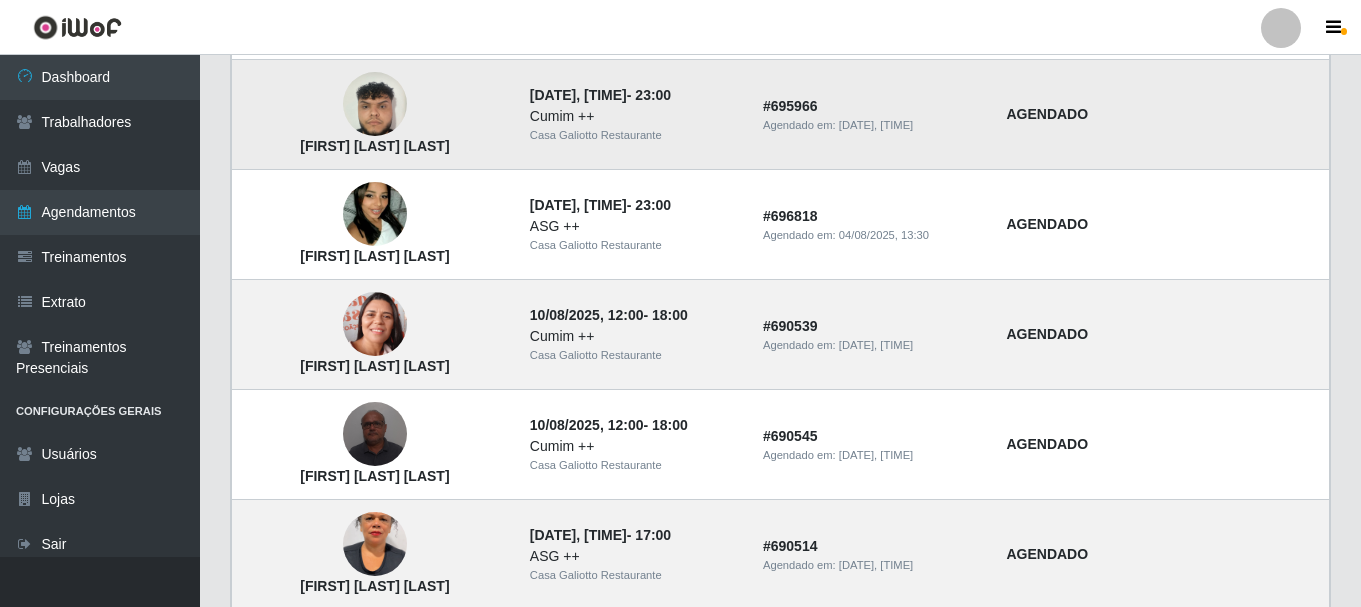 click at bounding box center [375, 104] 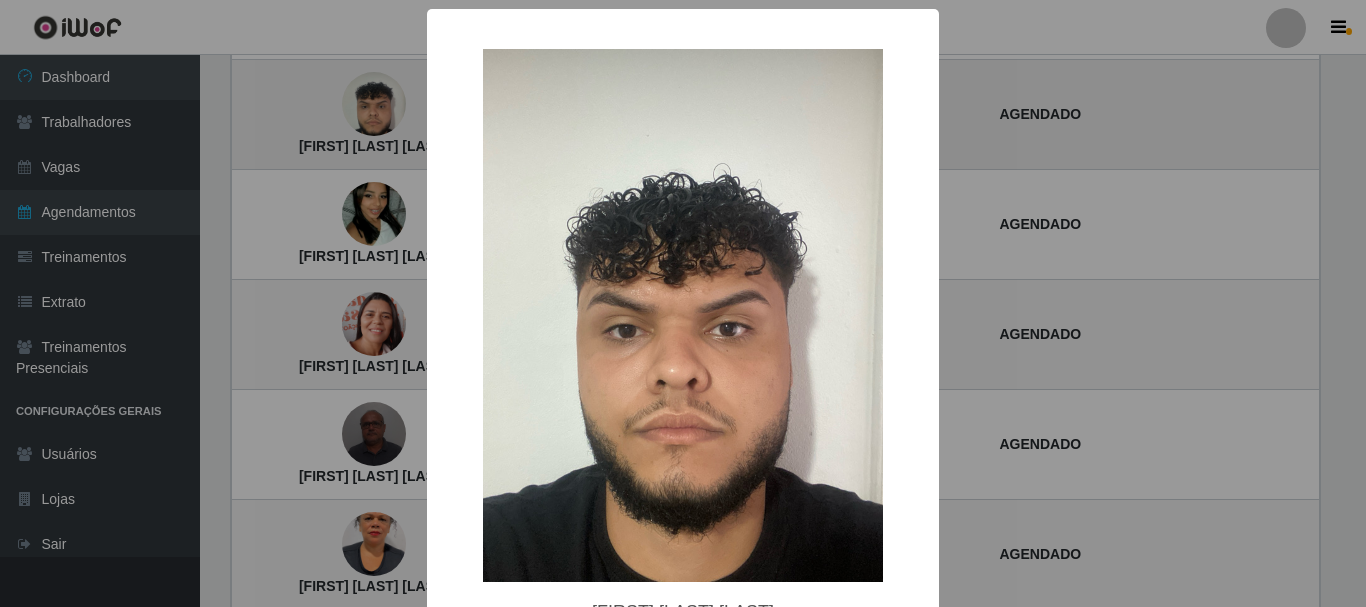 click on "× Samuel Carlos da Silva OK Cancel" at bounding box center (683, 303) 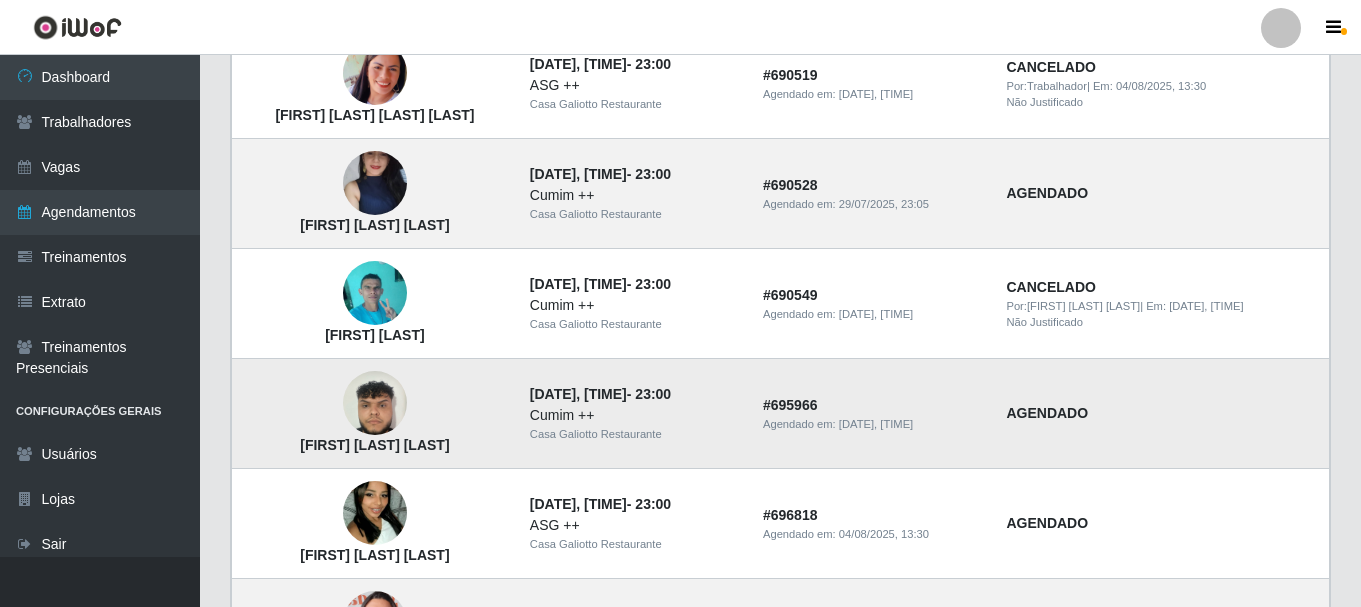 scroll, scrollTop: 381, scrollLeft: 0, axis: vertical 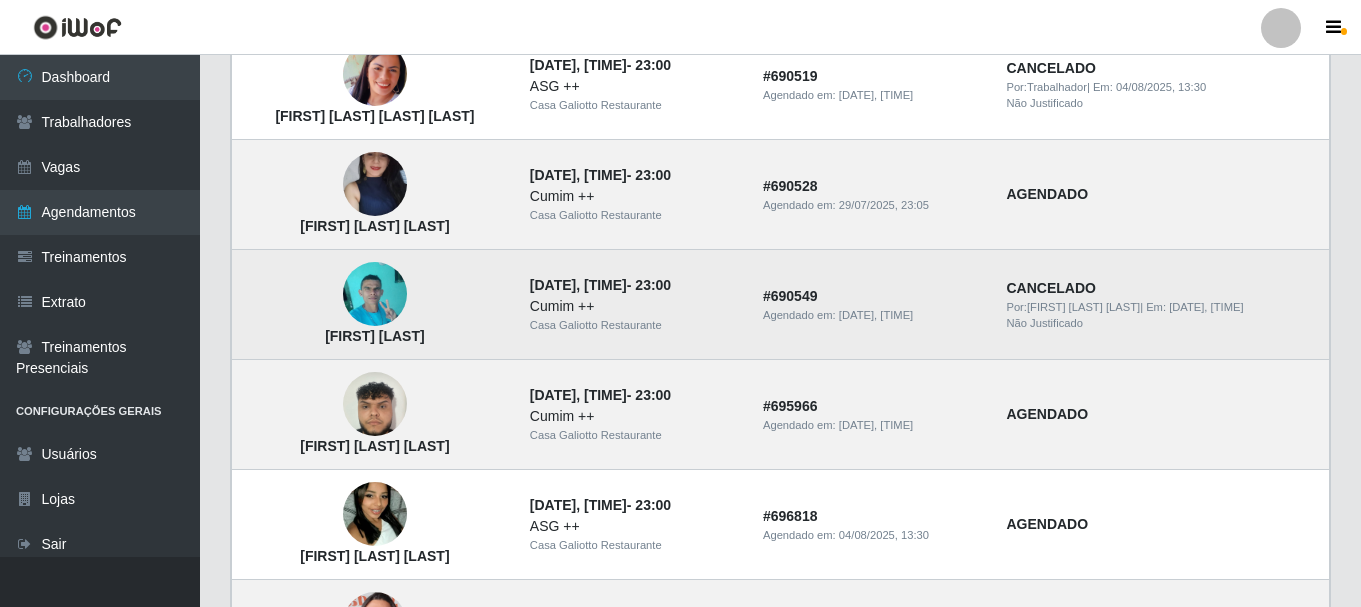 click at bounding box center [375, 294] 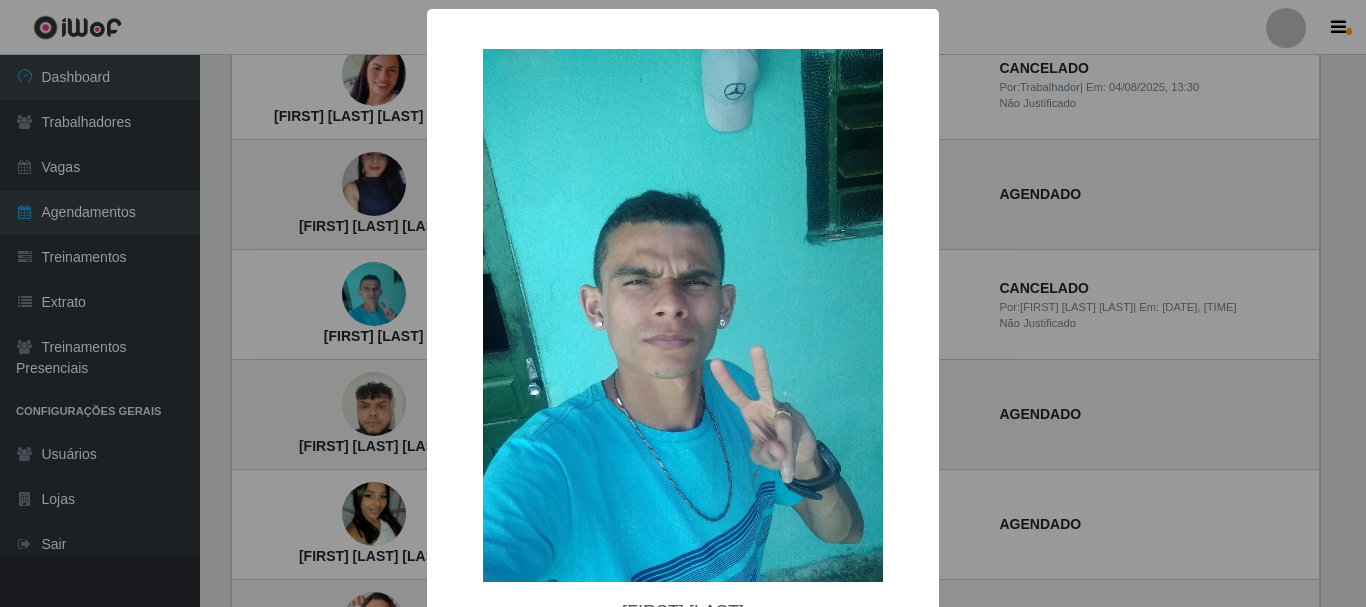 click on "× naedson da Silva  OK Cancel" at bounding box center [683, 303] 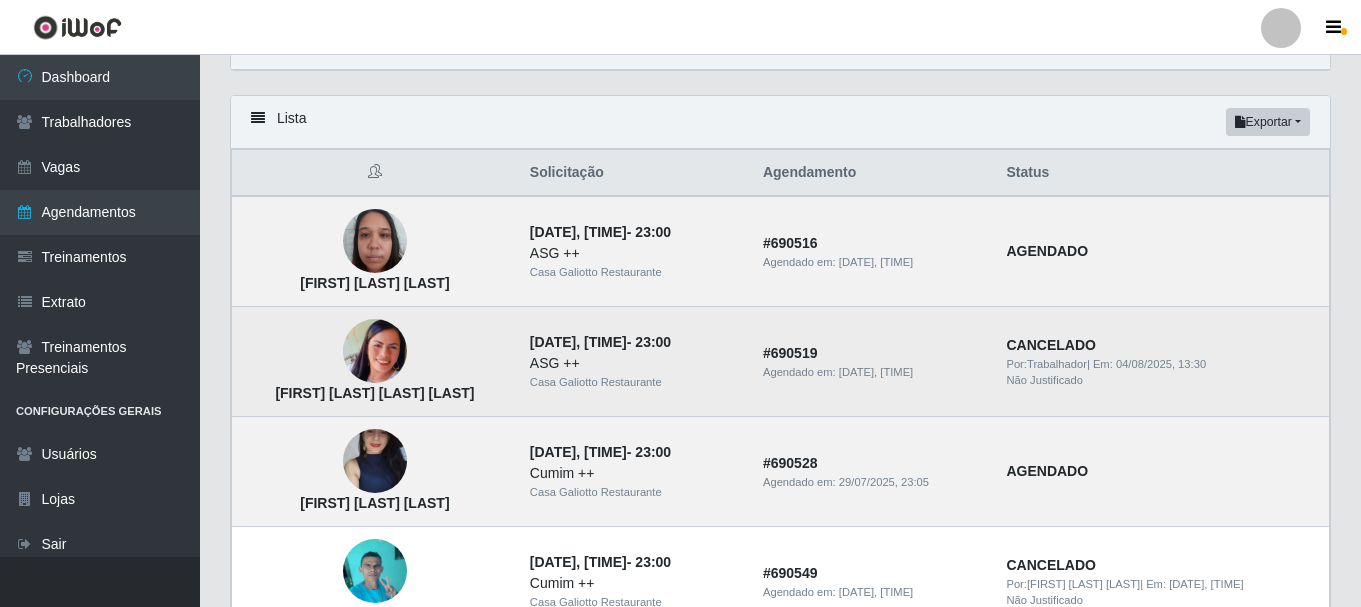 scroll, scrollTop: 81, scrollLeft: 0, axis: vertical 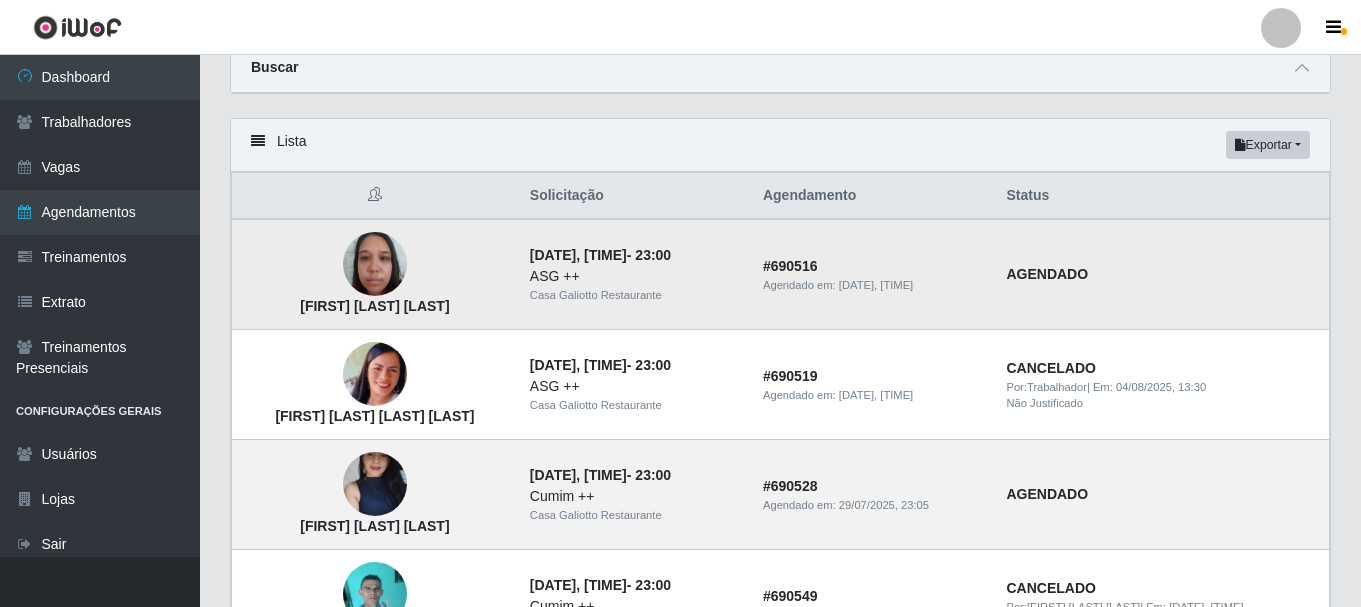 click at bounding box center [375, 264] 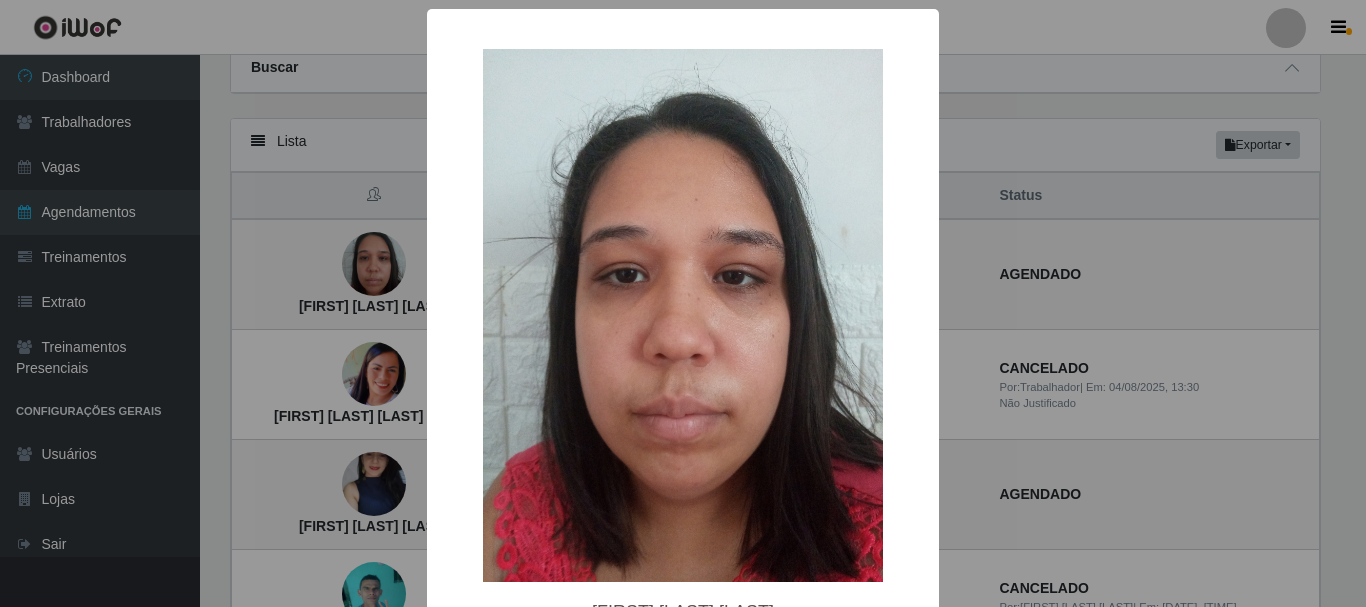click on "× Tassylla Guimarães Lúcio OK Cancel" at bounding box center [683, 303] 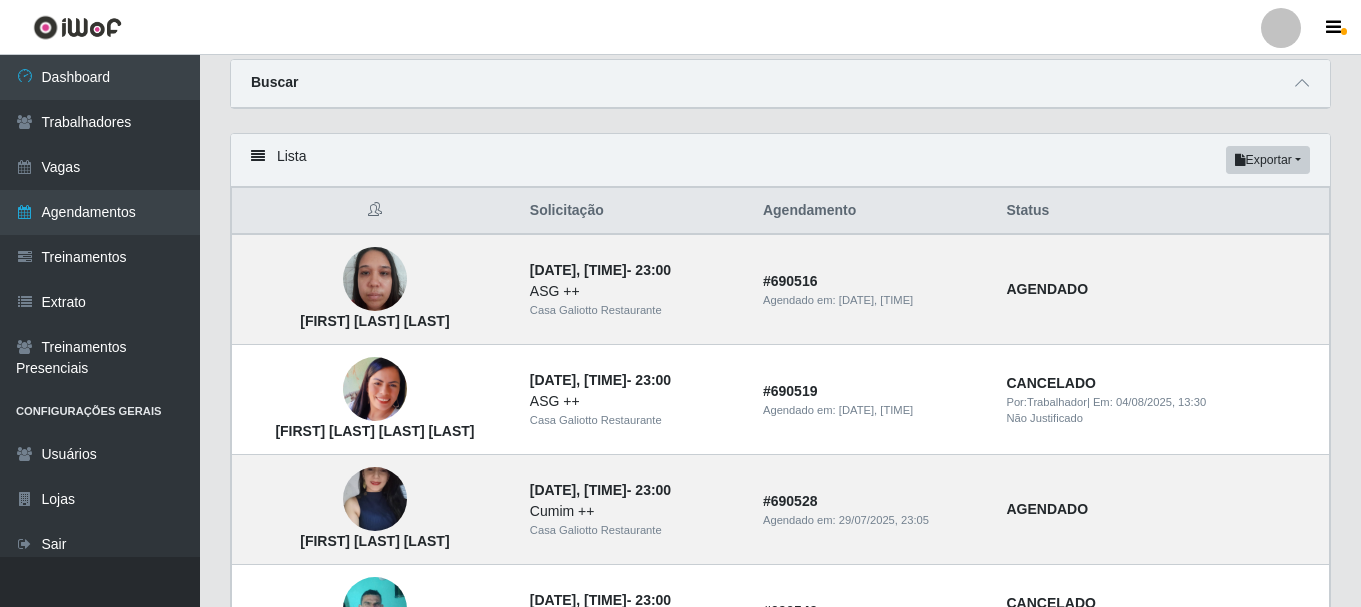 scroll, scrollTop: 200, scrollLeft: 0, axis: vertical 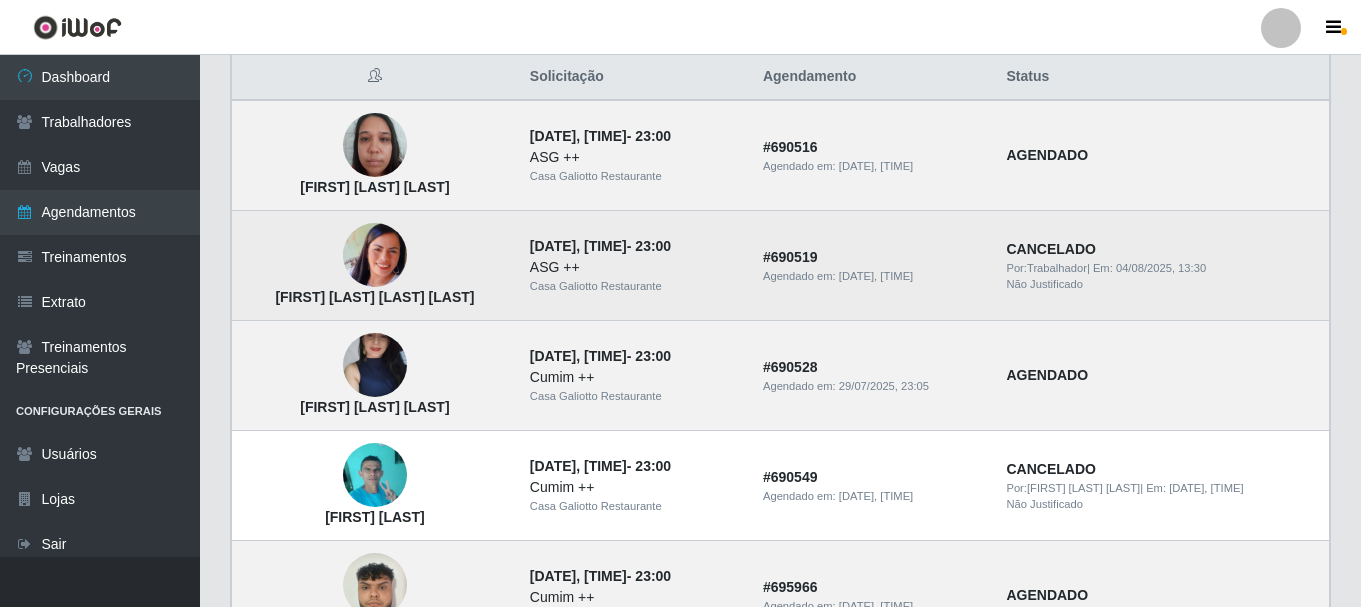click at bounding box center [375, 255] 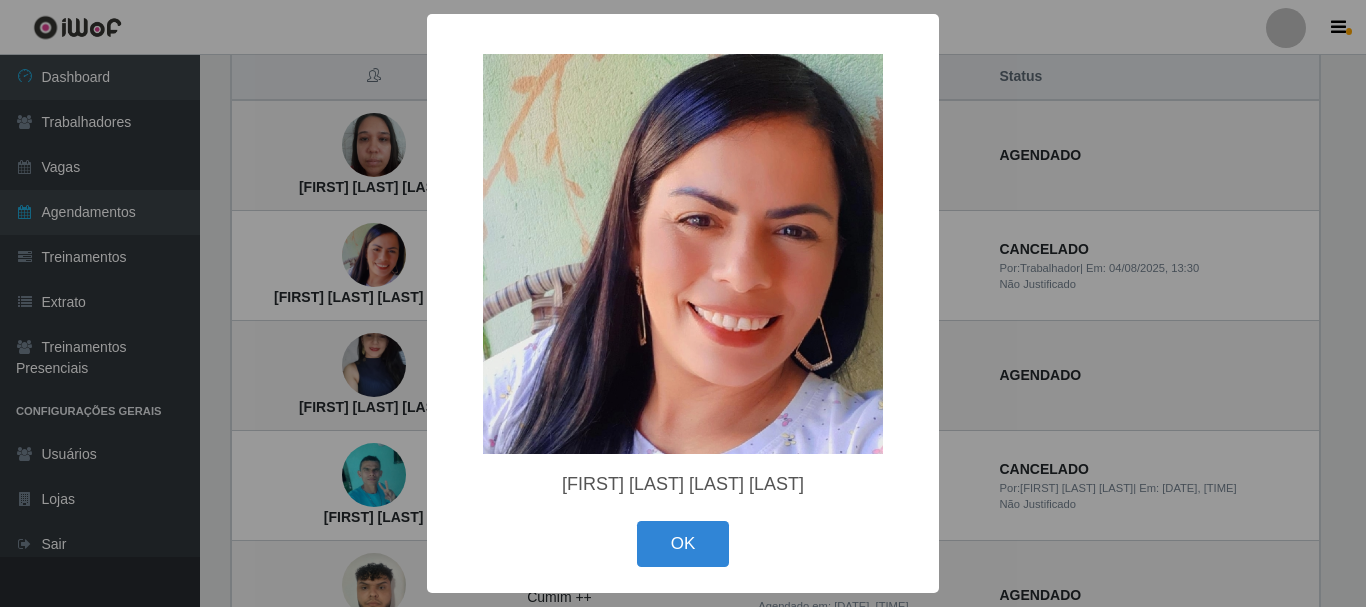 click on "× Geane Cristina Gomes Silva  OK Cancel" at bounding box center [683, 303] 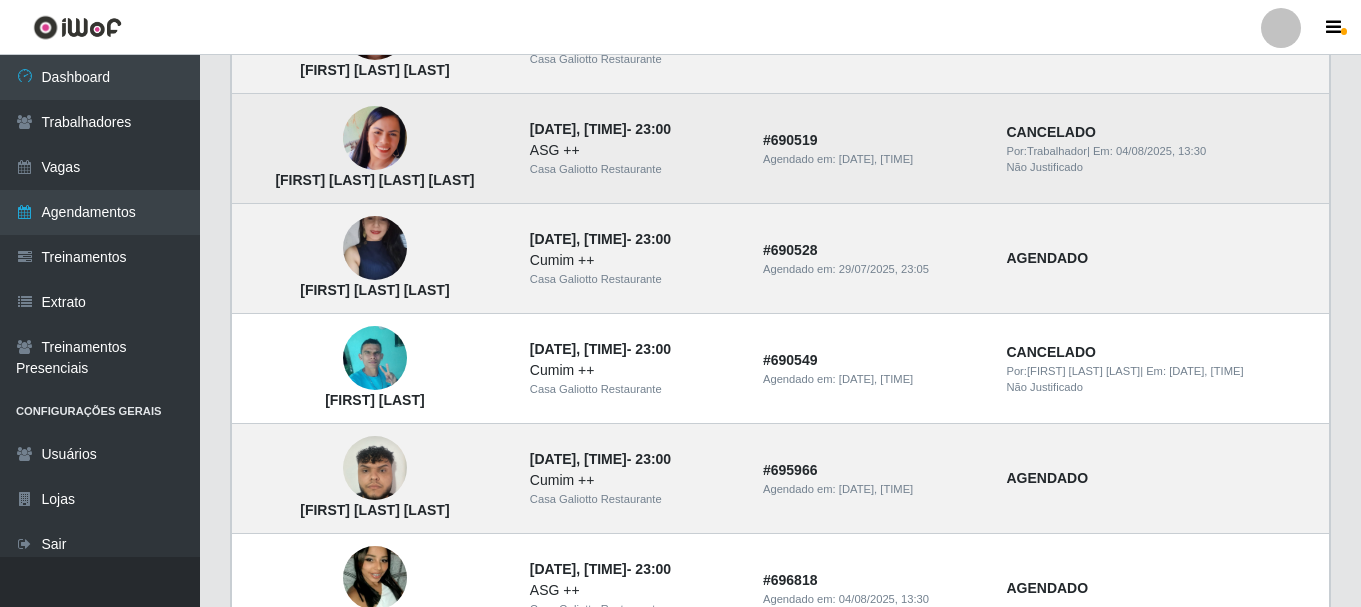 scroll, scrollTop: 500, scrollLeft: 0, axis: vertical 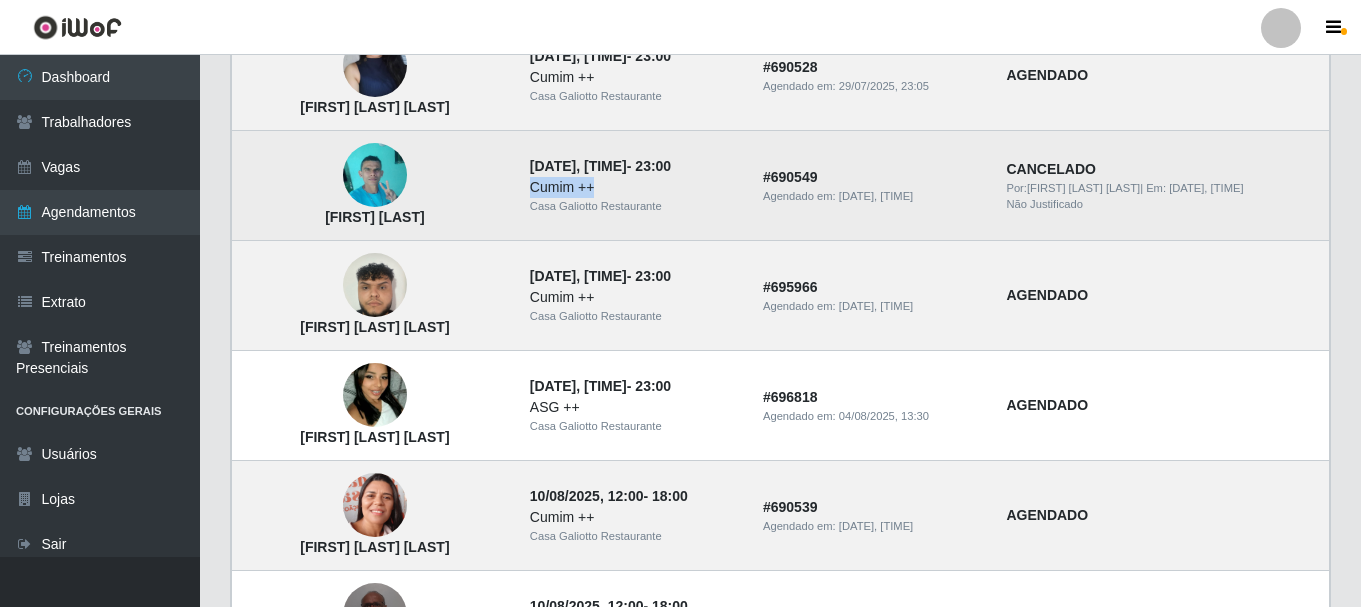 drag, startPoint x: 500, startPoint y: 191, endPoint x: 581, endPoint y: 189, distance: 81.02469 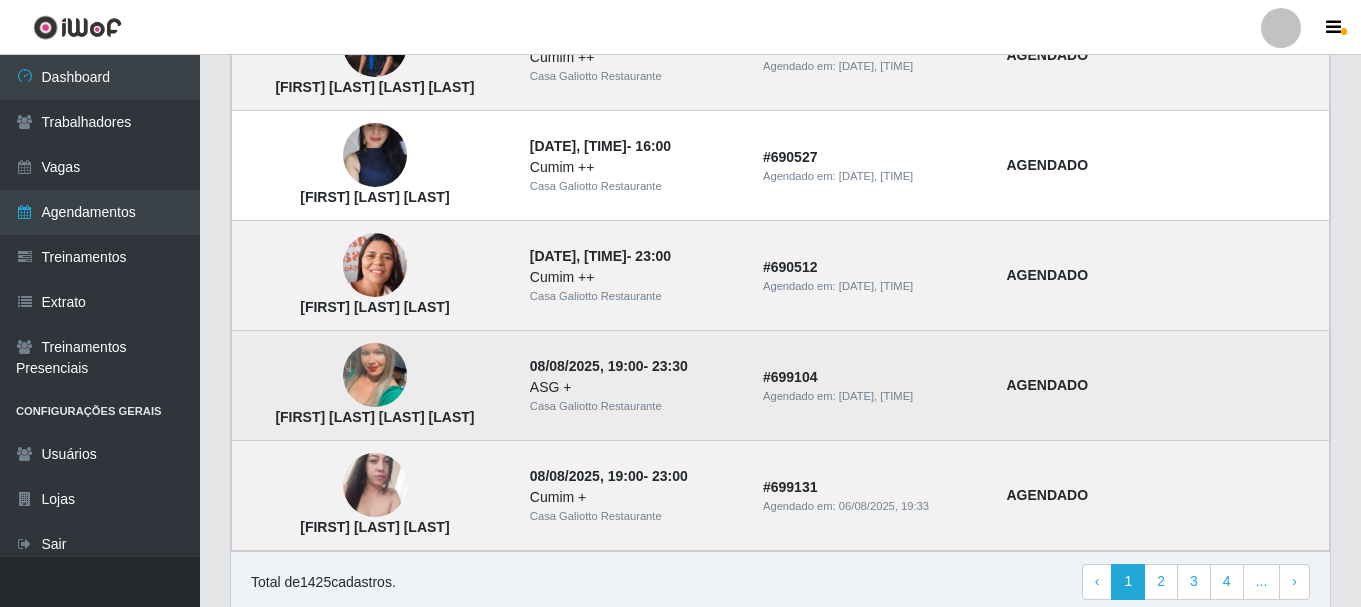 scroll, scrollTop: 1481, scrollLeft: 0, axis: vertical 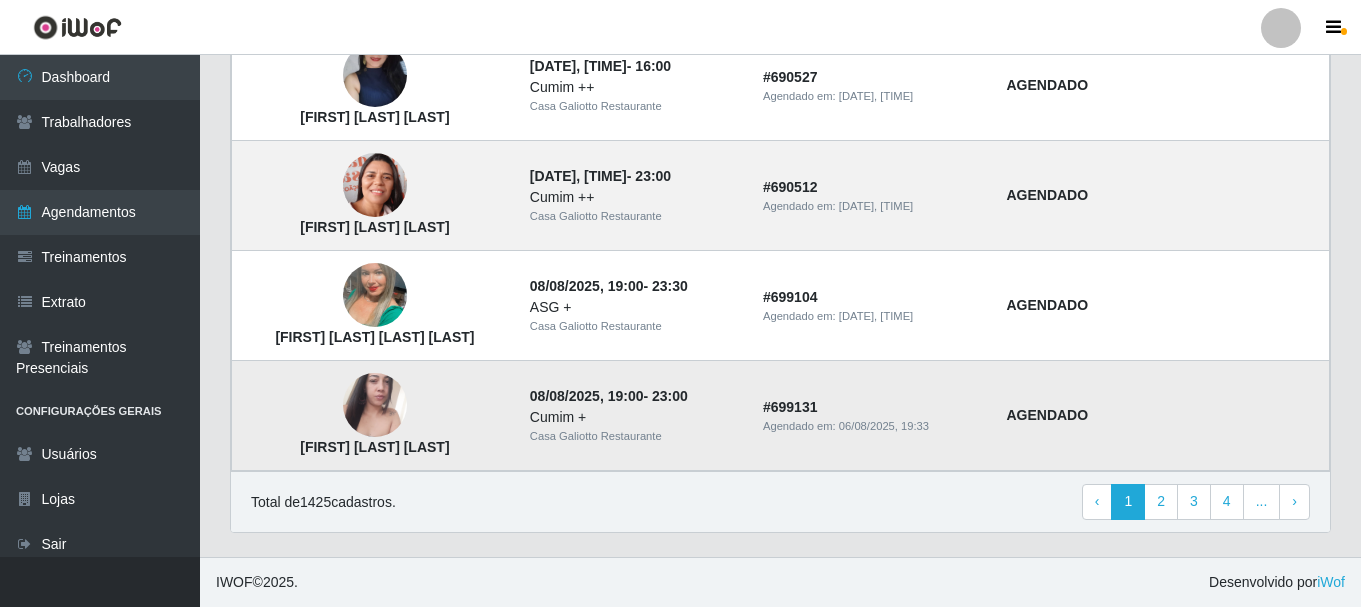 click at bounding box center [375, 406] 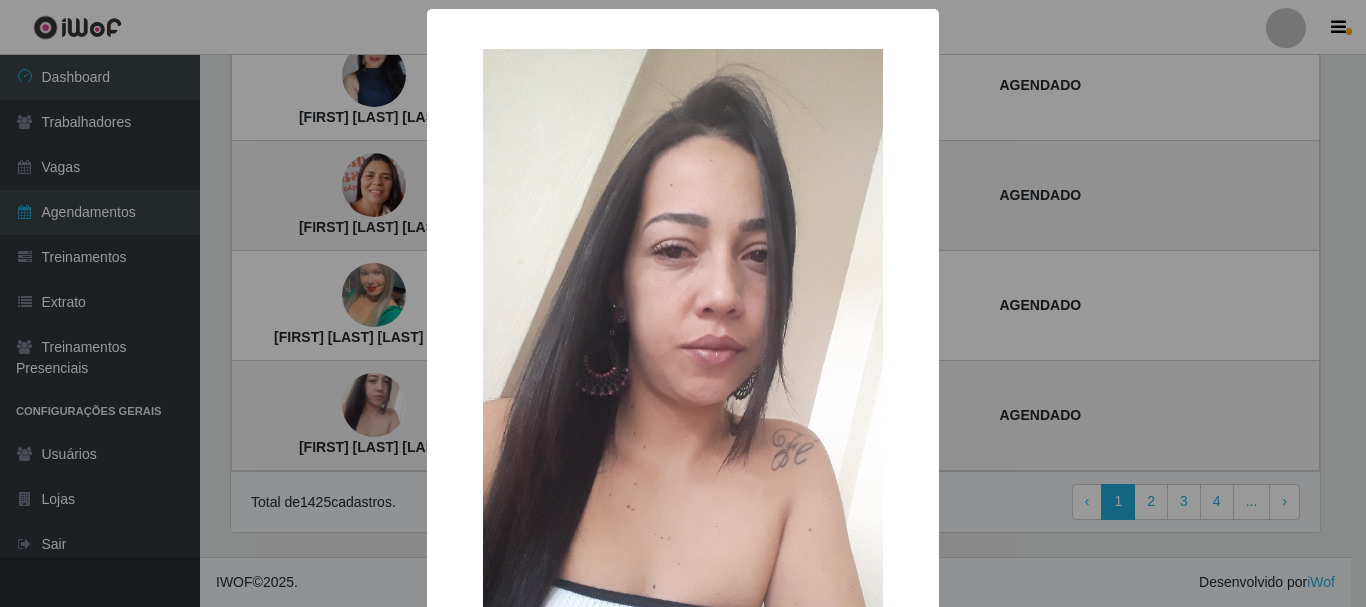 click on "× Mylena Santos Barbosa OK Cancel" at bounding box center [683, 303] 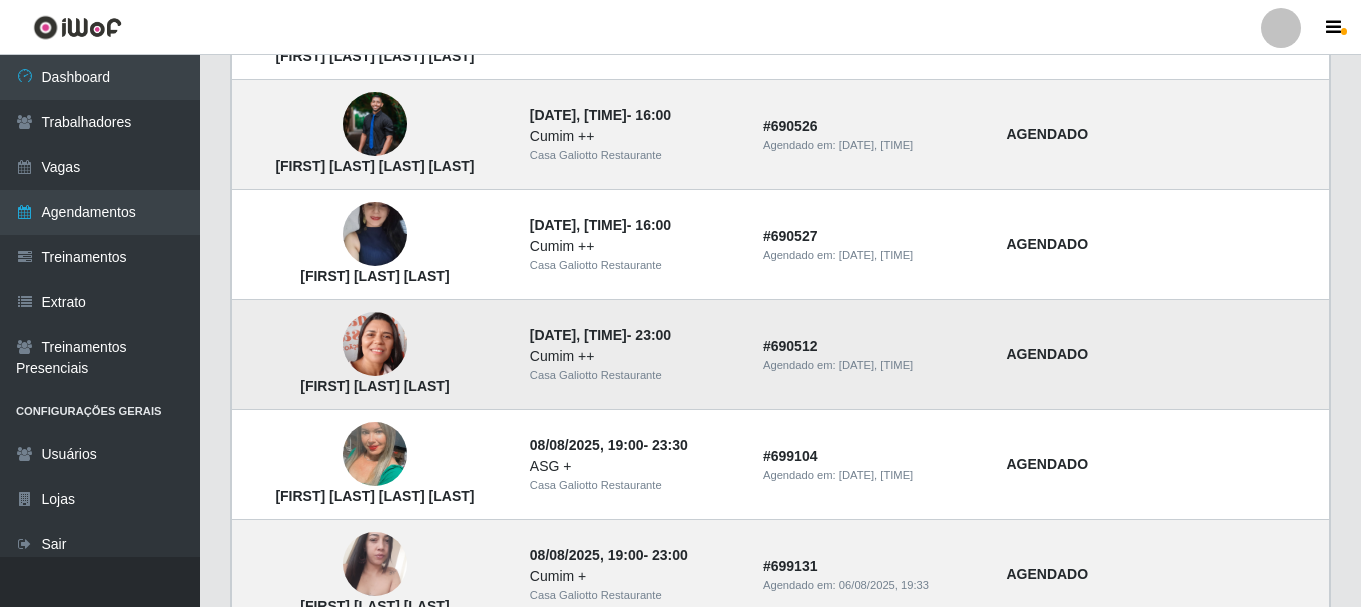 scroll, scrollTop: 1481, scrollLeft: 0, axis: vertical 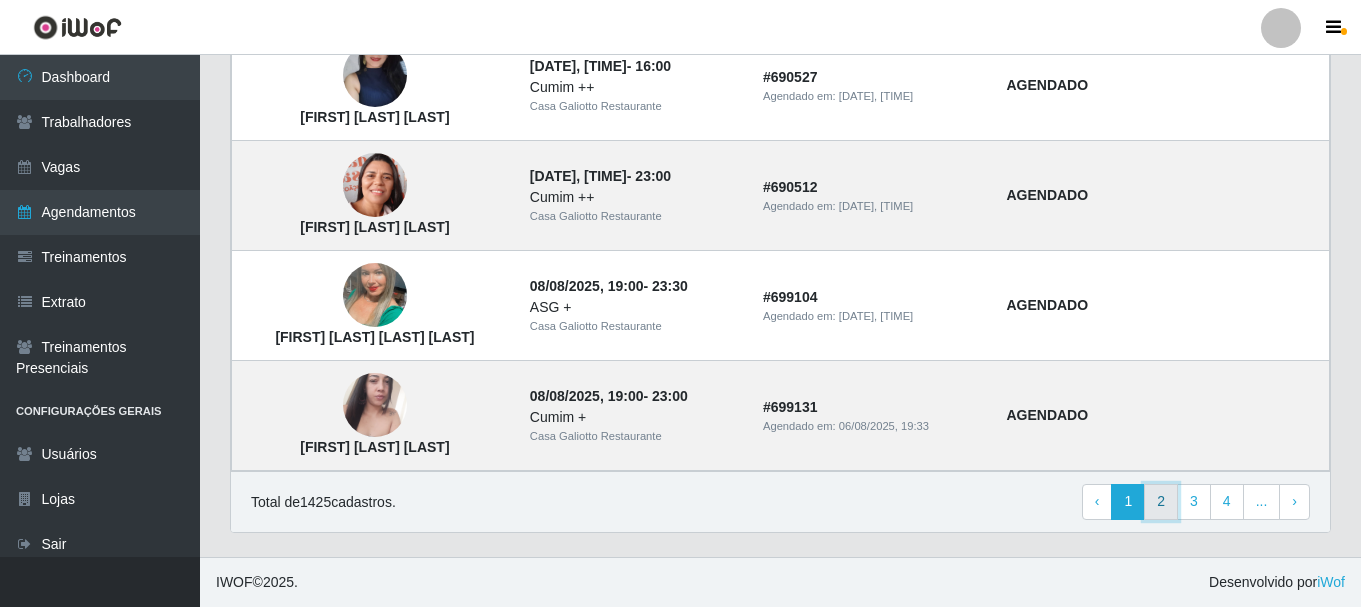 click on "2" at bounding box center (1161, 502) 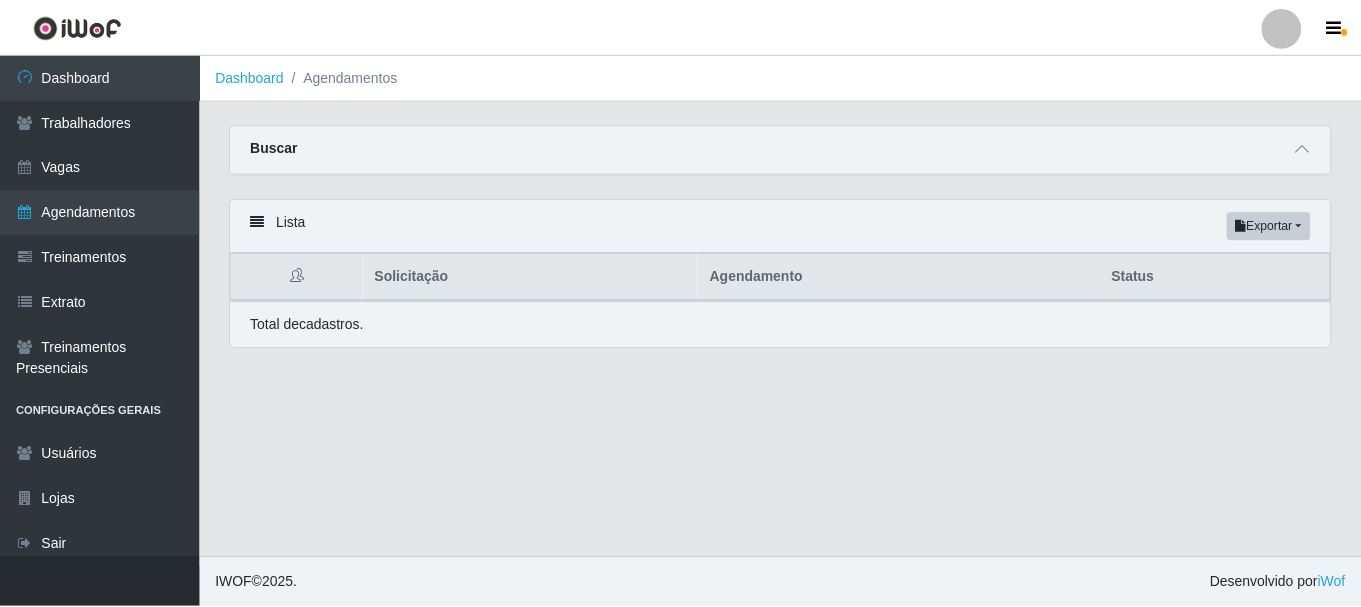 scroll, scrollTop: 0, scrollLeft: 0, axis: both 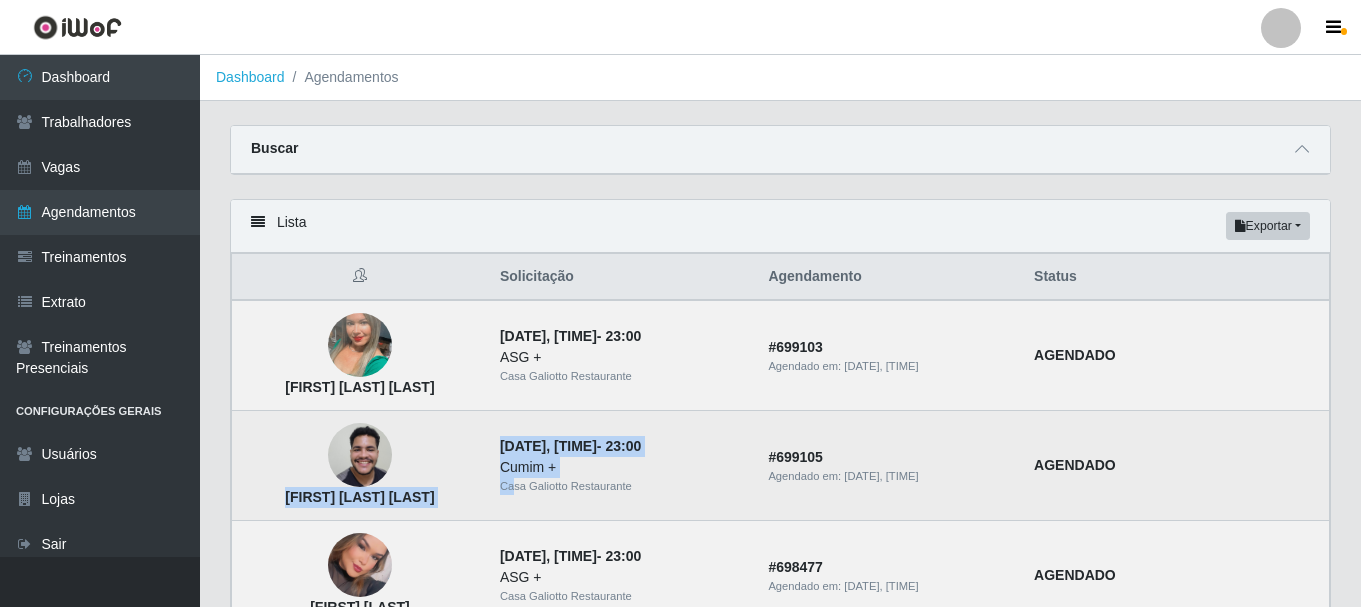 drag, startPoint x: 318, startPoint y: 498, endPoint x: 527, endPoint y: 492, distance: 209.0861 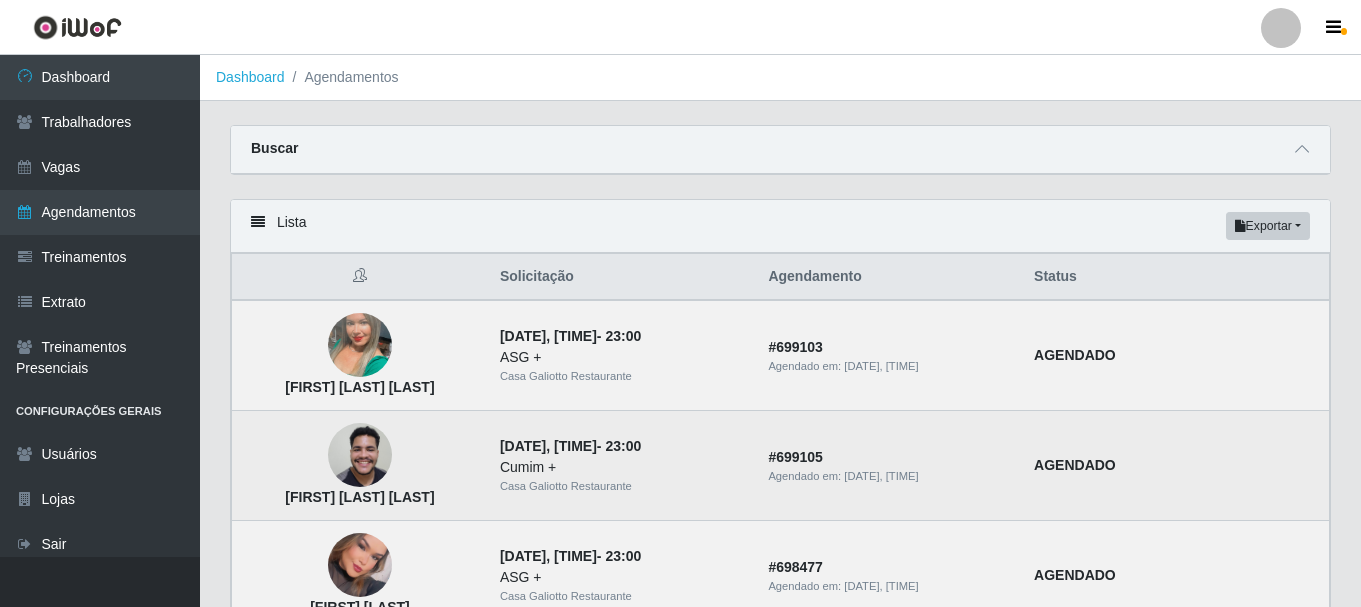click on "[FIRST] [LAST] [LAST]" at bounding box center (360, 466) 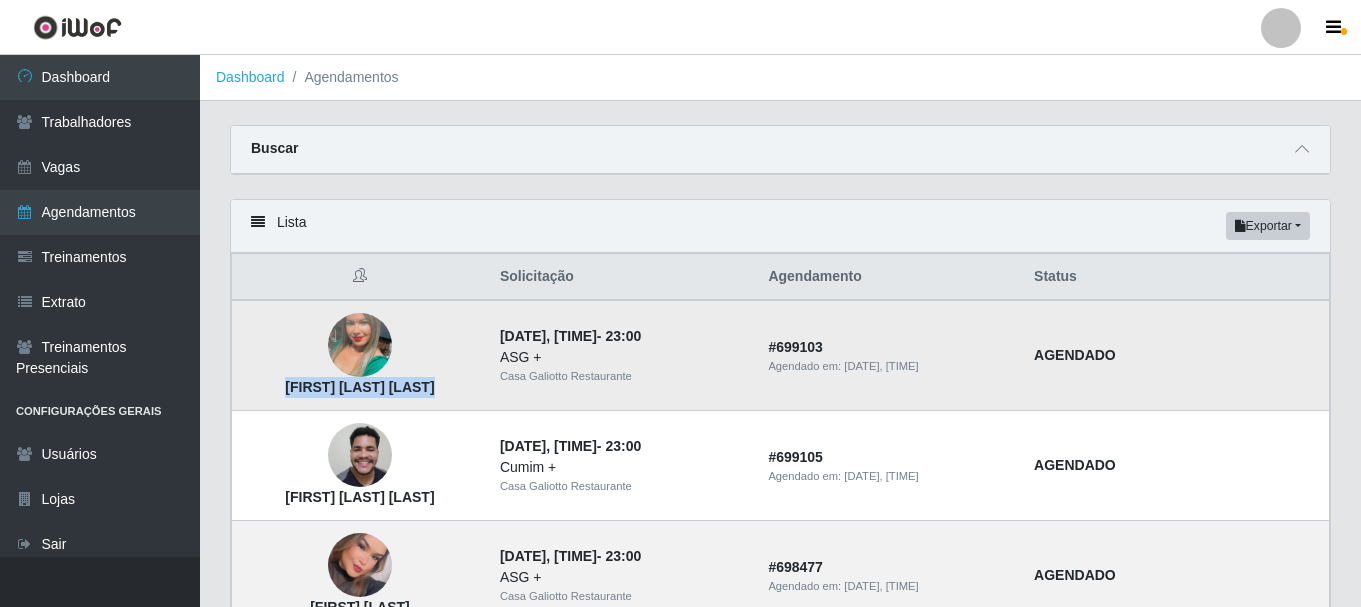 drag, startPoint x: 291, startPoint y: 390, endPoint x: 437, endPoint y: 395, distance: 146.08559 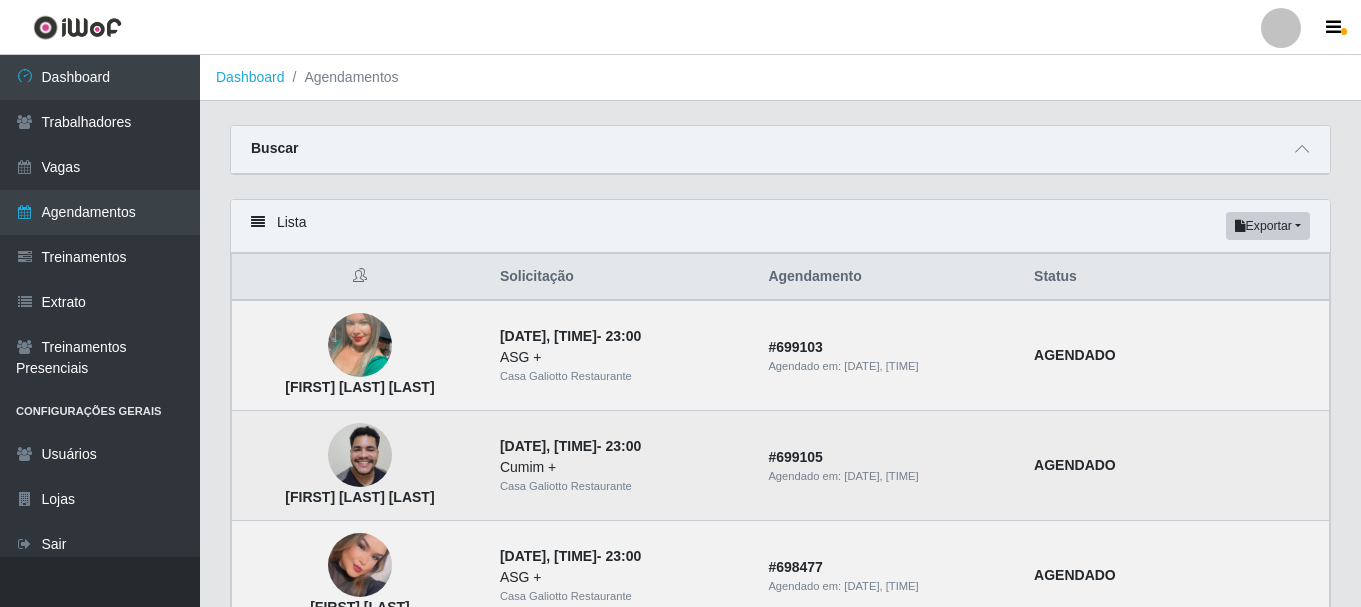 scroll, scrollTop: 200, scrollLeft: 0, axis: vertical 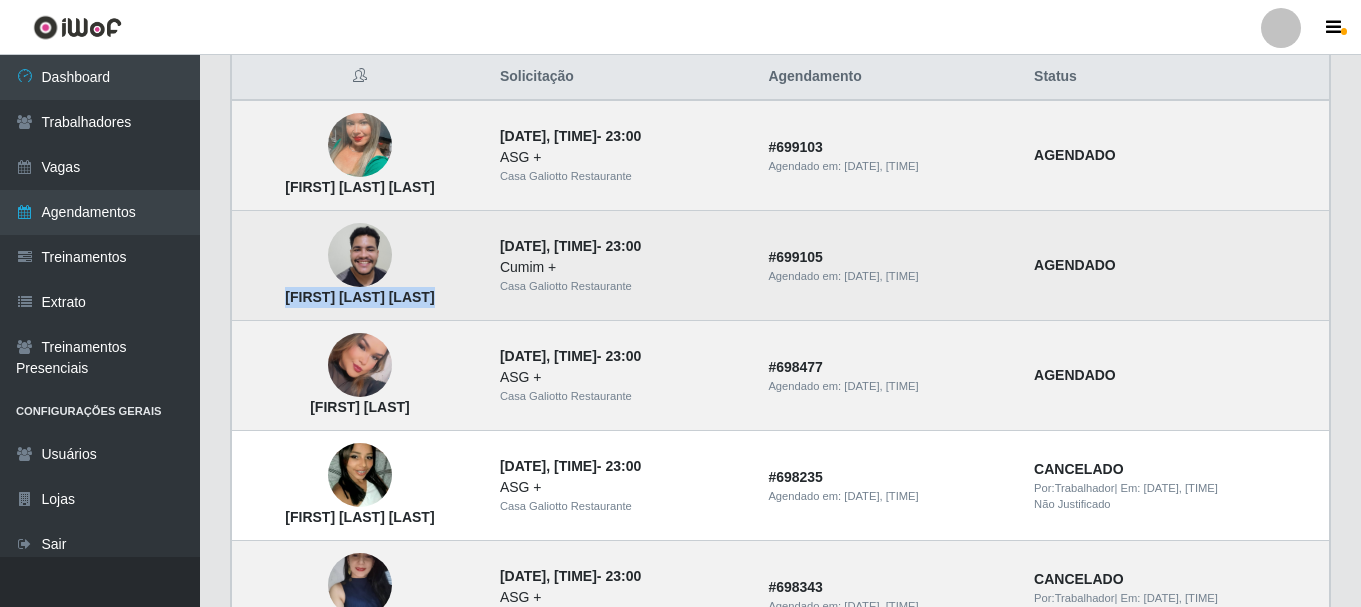 drag, startPoint x: 296, startPoint y: 299, endPoint x: 445, endPoint y: 302, distance: 149.0302 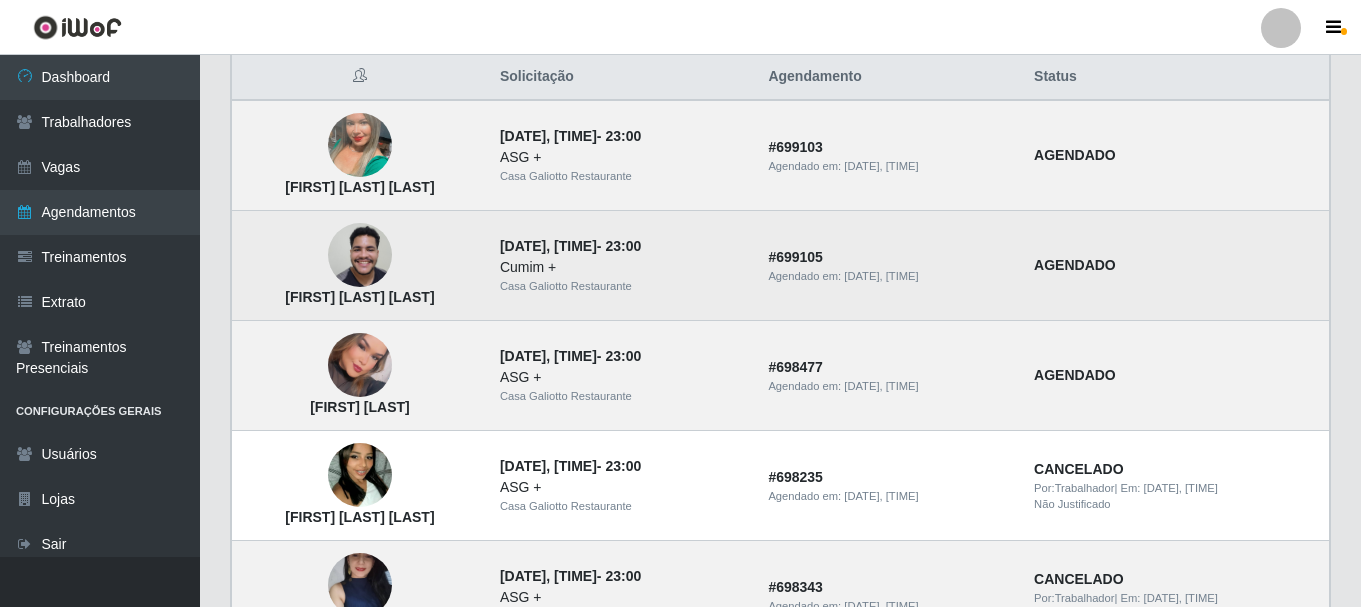 click on "[FIRST] [LAST] [LAST]" at bounding box center [360, 266] 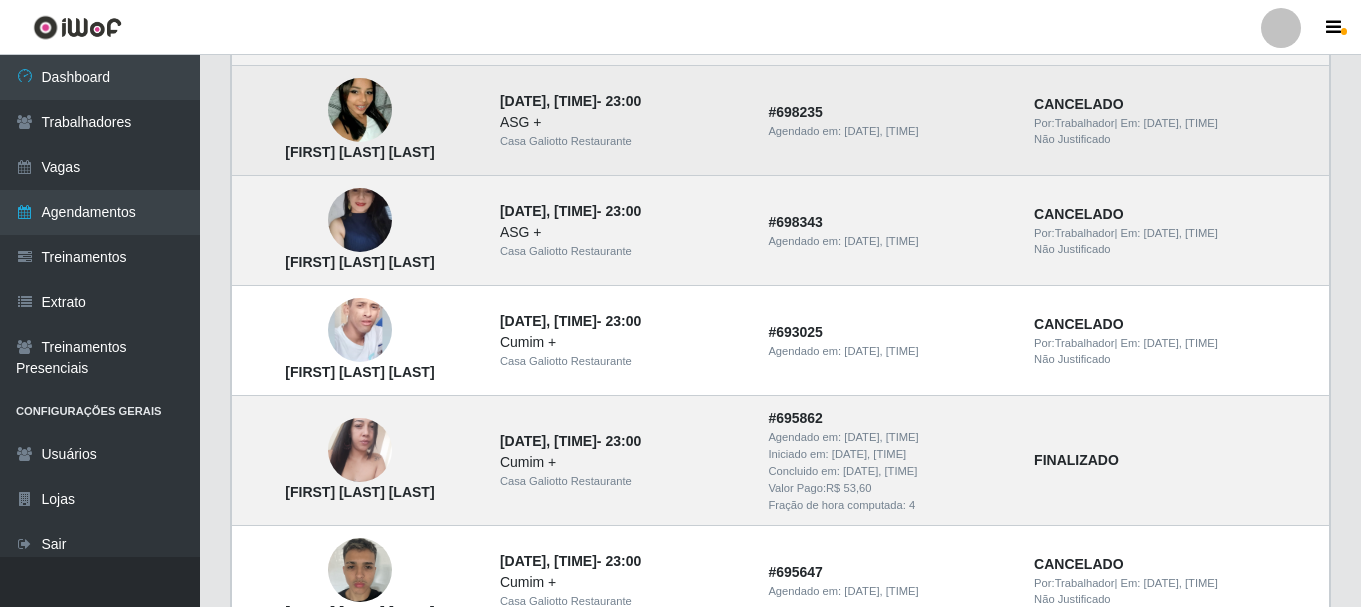 scroll, scrollTop: 600, scrollLeft: 0, axis: vertical 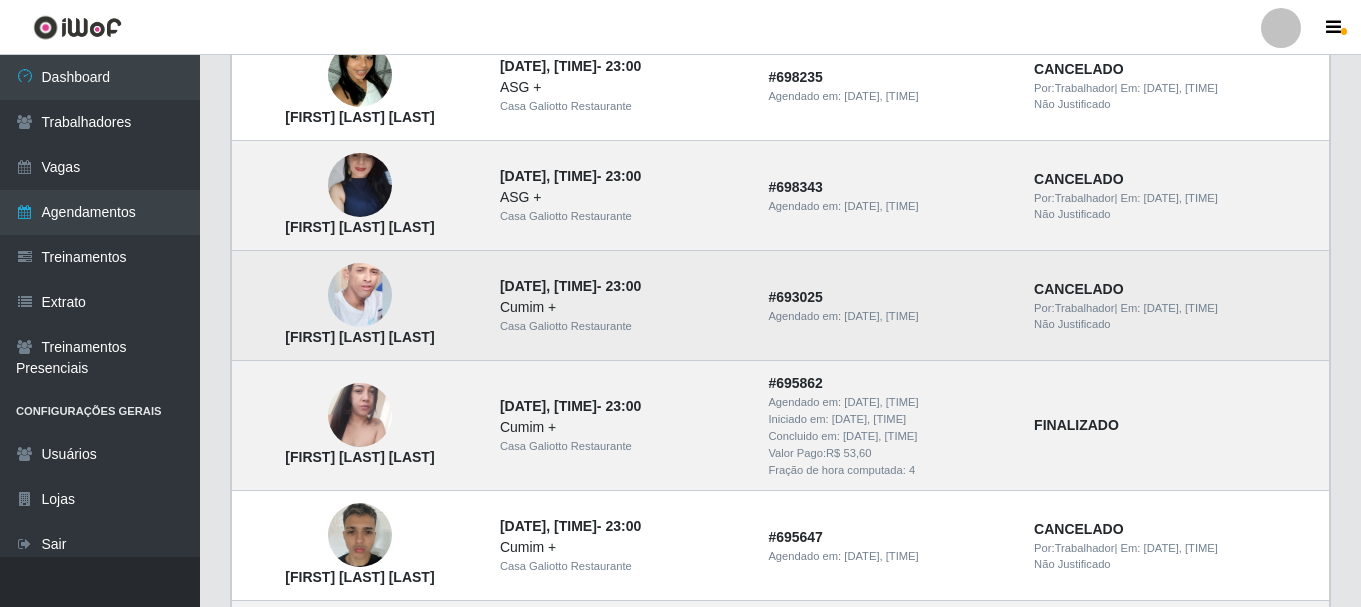 click at bounding box center [360, 296] 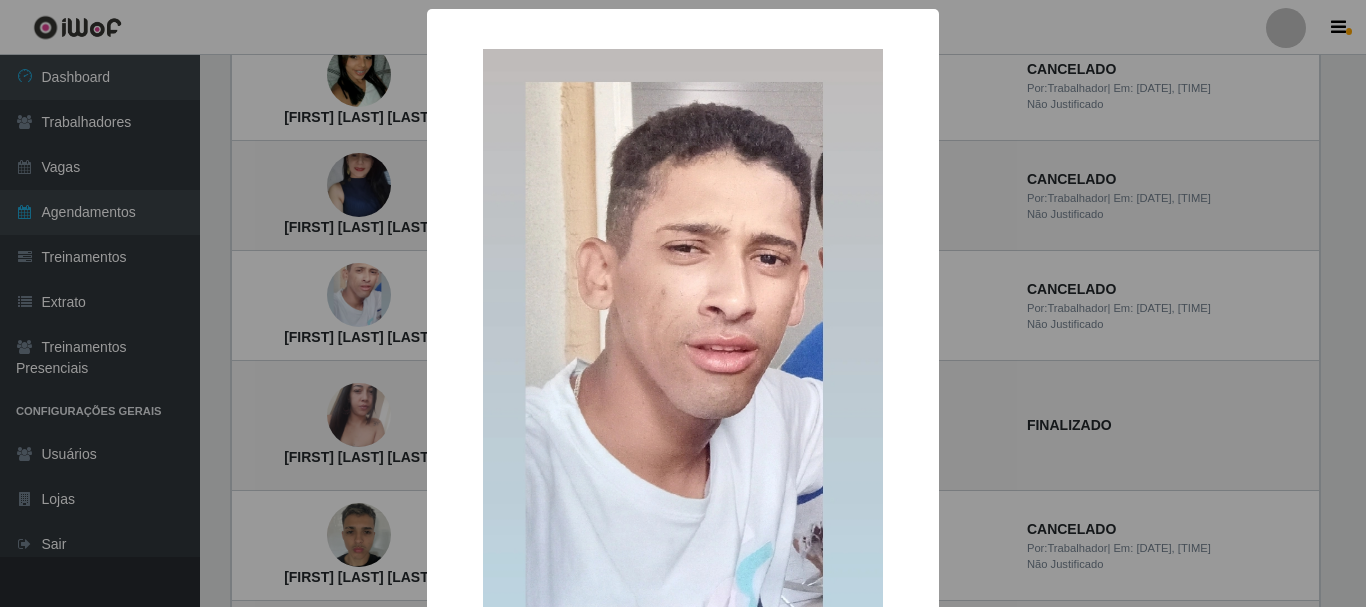 click on "× [FIRST] [LAST] [LAST]  OK Cancel" at bounding box center [683, 303] 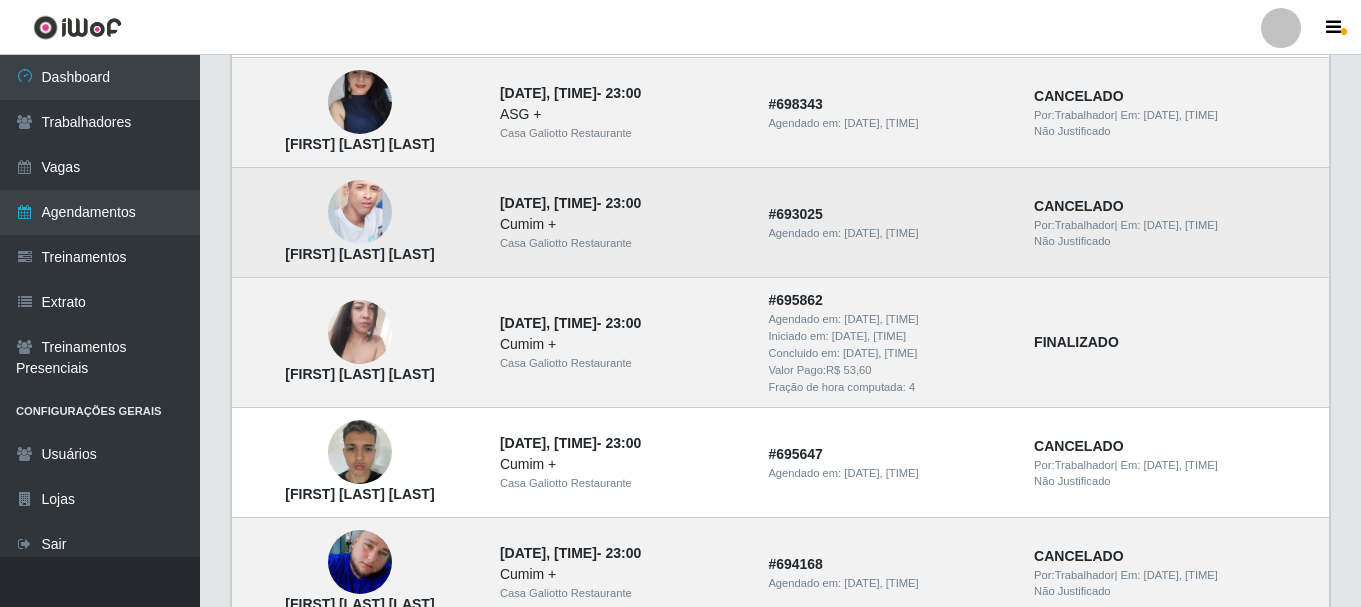 scroll, scrollTop: 800, scrollLeft: 0, axis: vertical 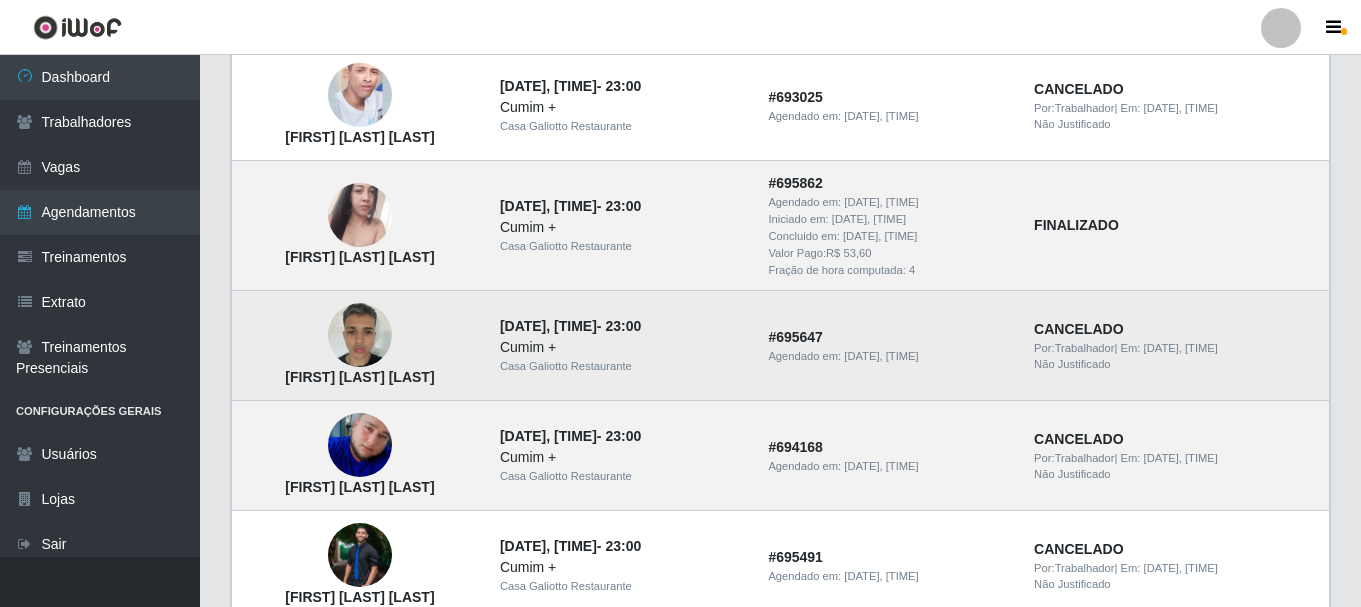 click at bounding box center [360, 335] 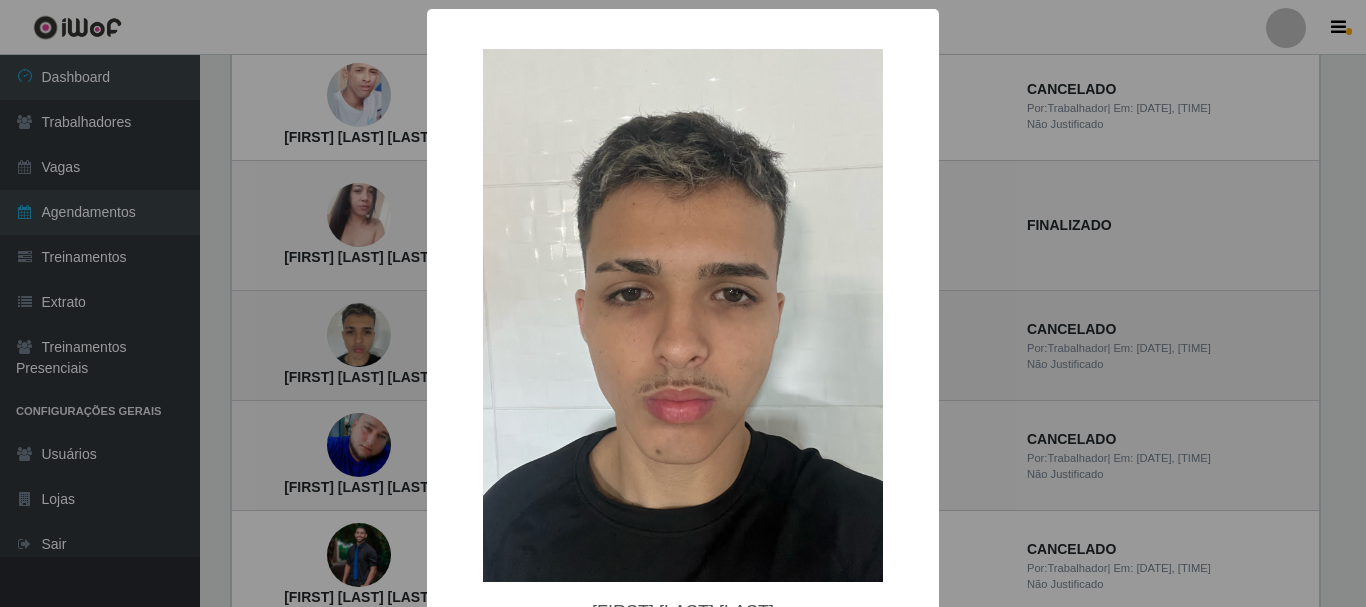 click on "× [FIRST] [LAST] [LAST]  OK Cancel" at bounding box center (683, 303) 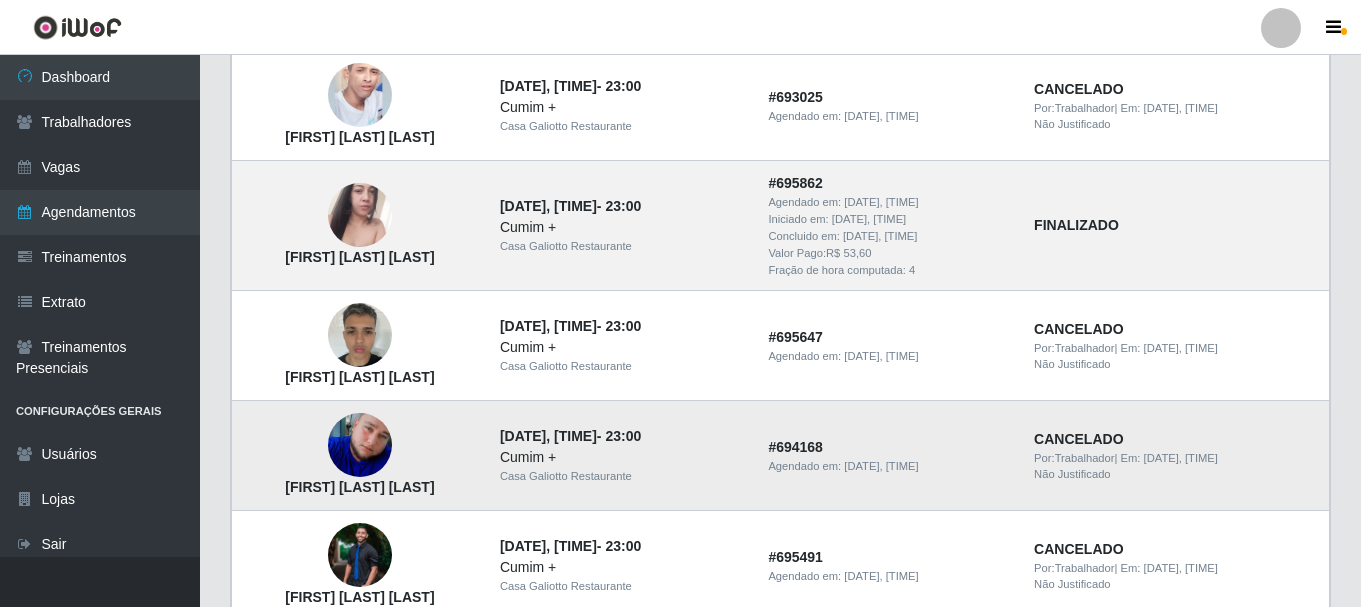click at bounding box center (360, 445) 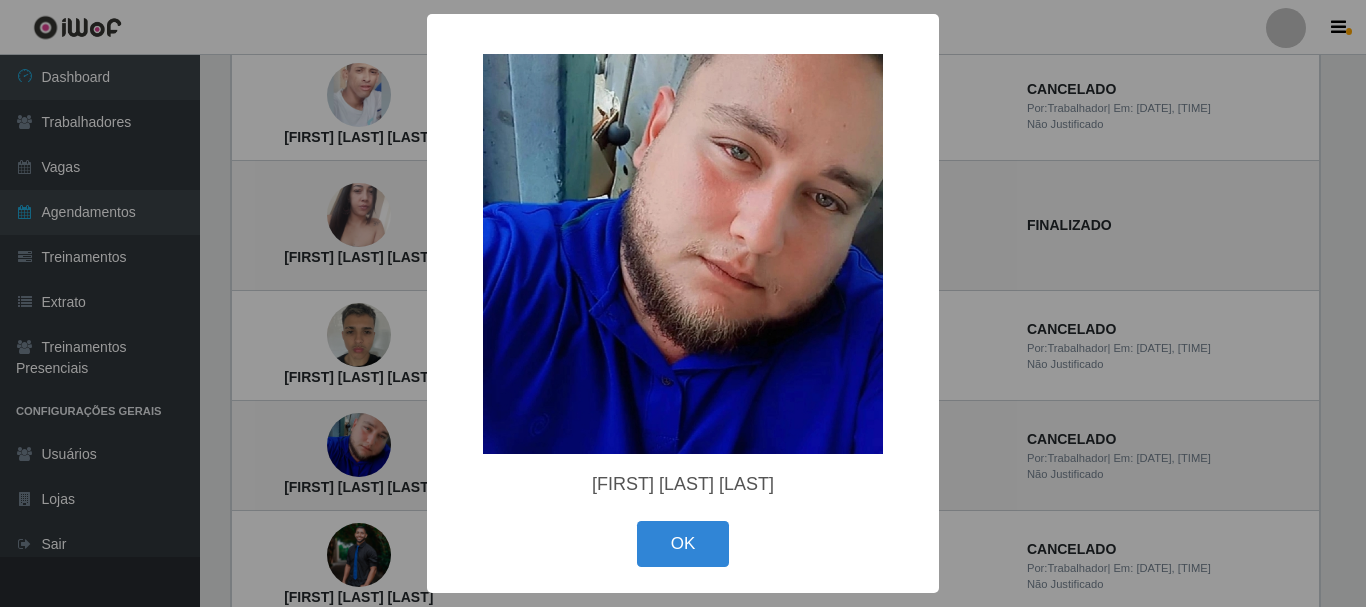 click on "× [FIRST] [LAST] [LAST] [LAST]  OK Cancel" at bounding box center [683, 303] 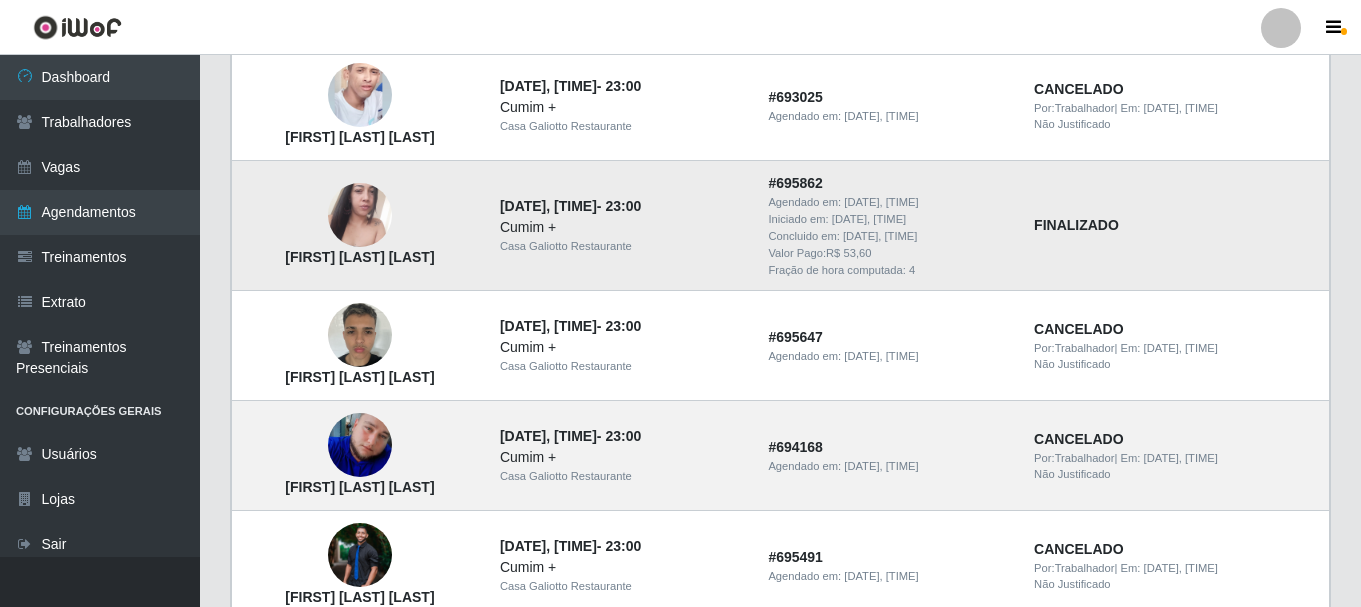 scroll, scrollTop: 900, scrollLeft: 0, axis: vertical 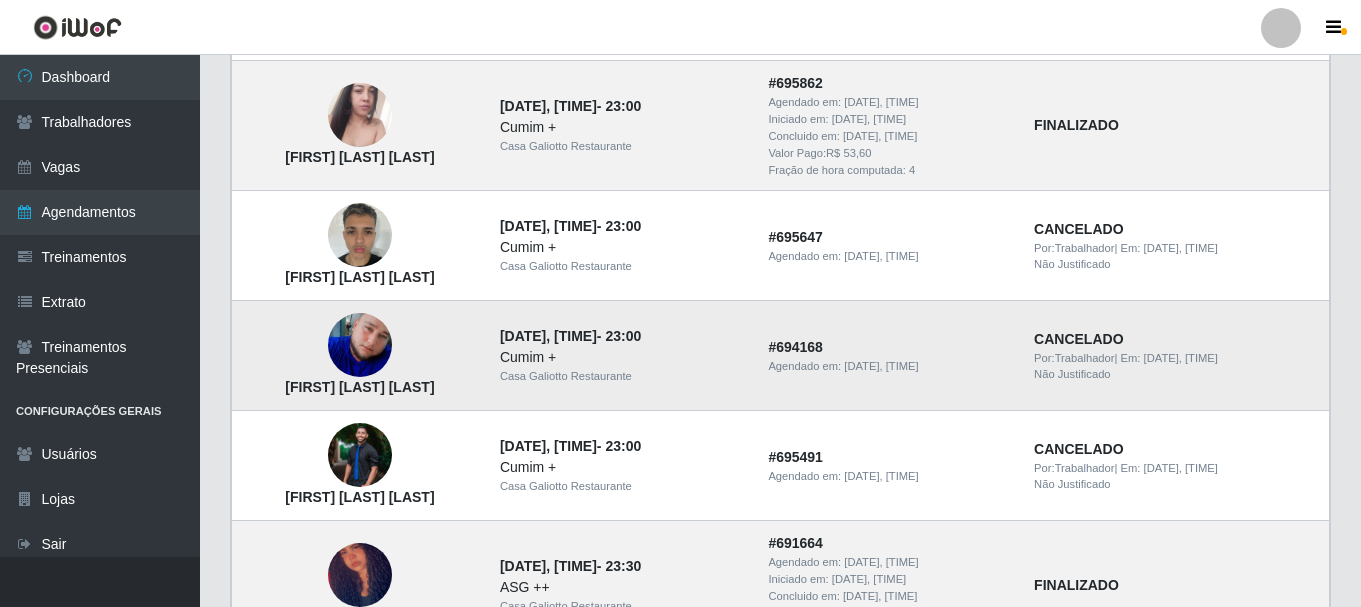 click at bounding box center (360, 345) 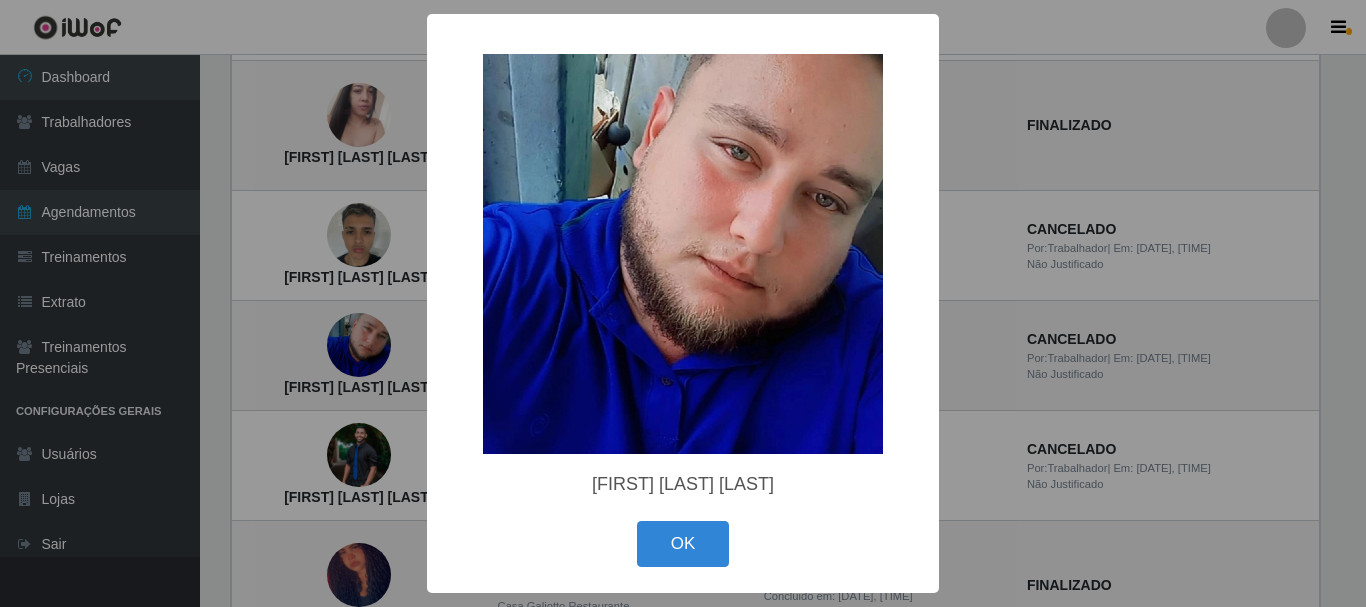click on "× [FIRST] [LAST] [LAST] [LAST]  OK Cancel" at bounding box center (683, 303) 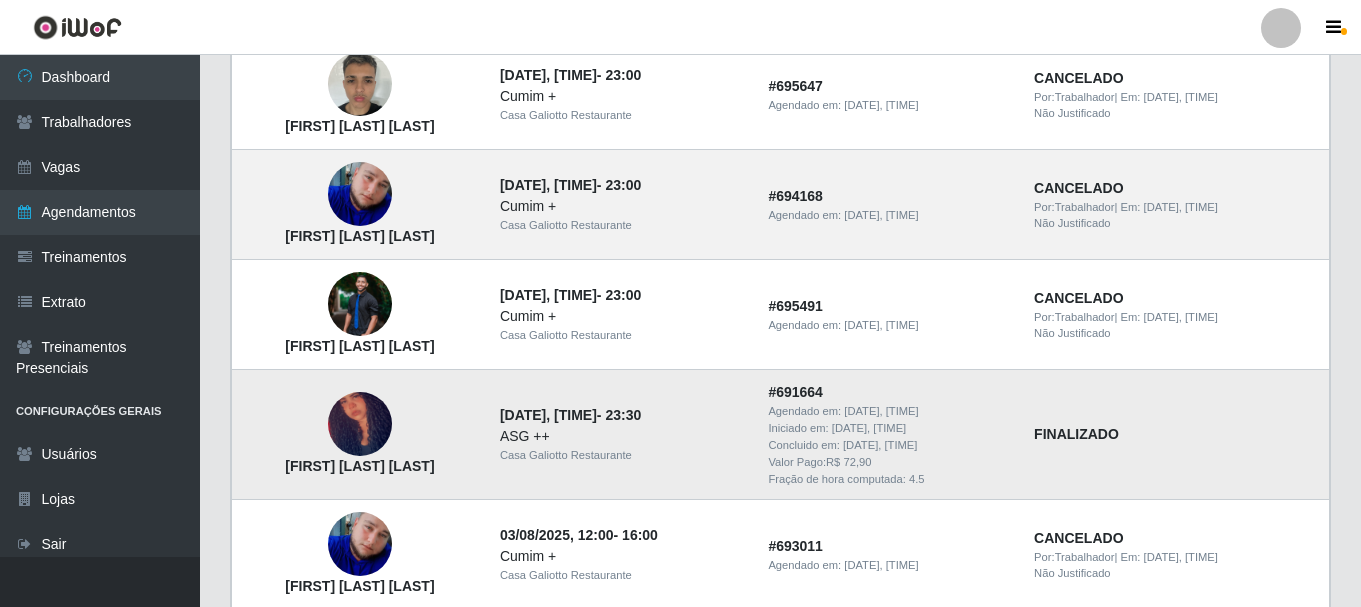 scroll, scrollTop: 1100, scrollLeft: 0, axis: vertical 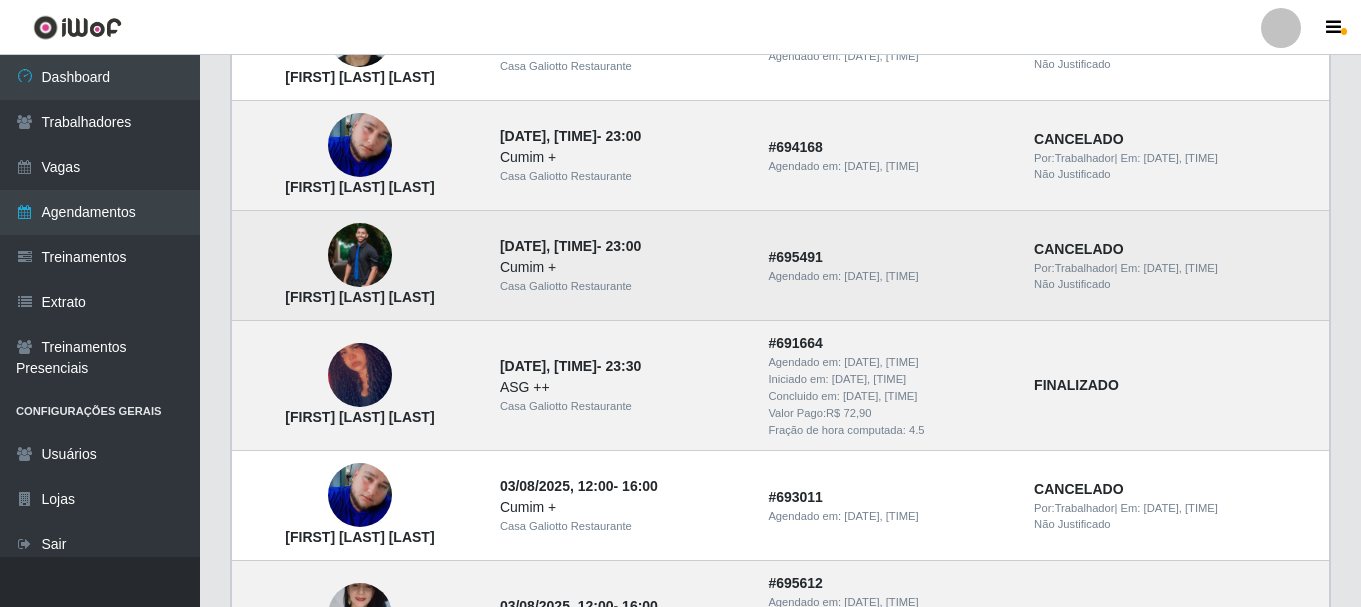 click at bounding box center [360, 255] 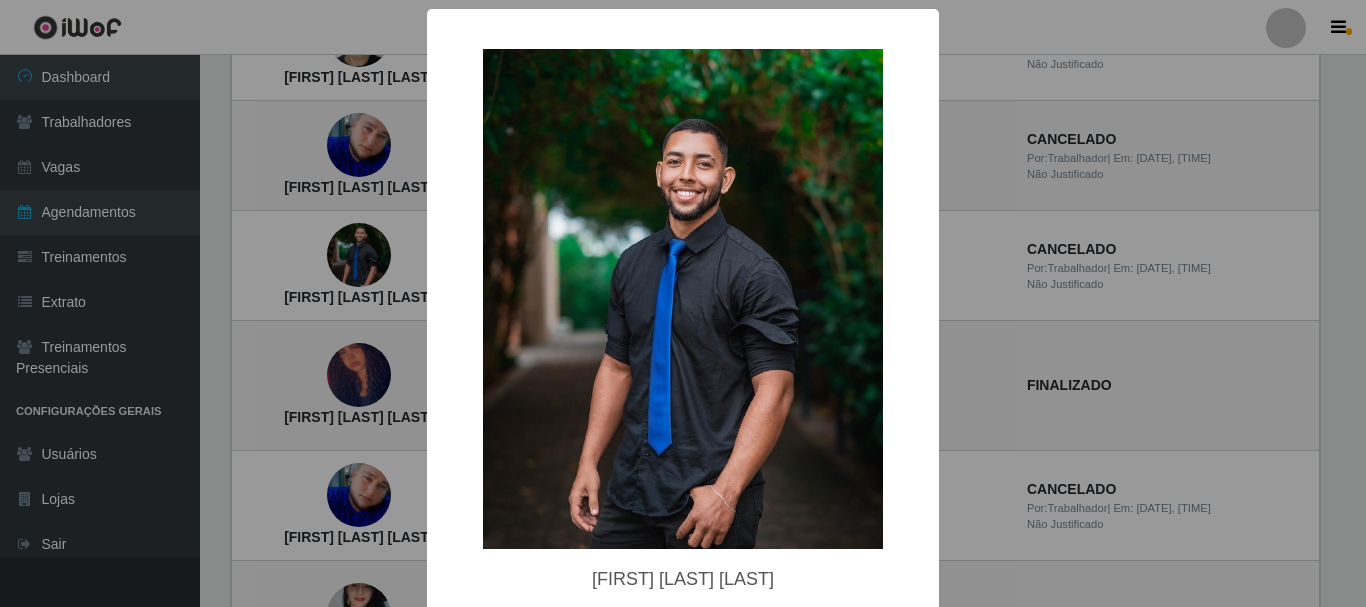 click on "× [FIRST] [LAST] [LAST] [LAST]  OK Cancel" at bounding box center (683, 303) 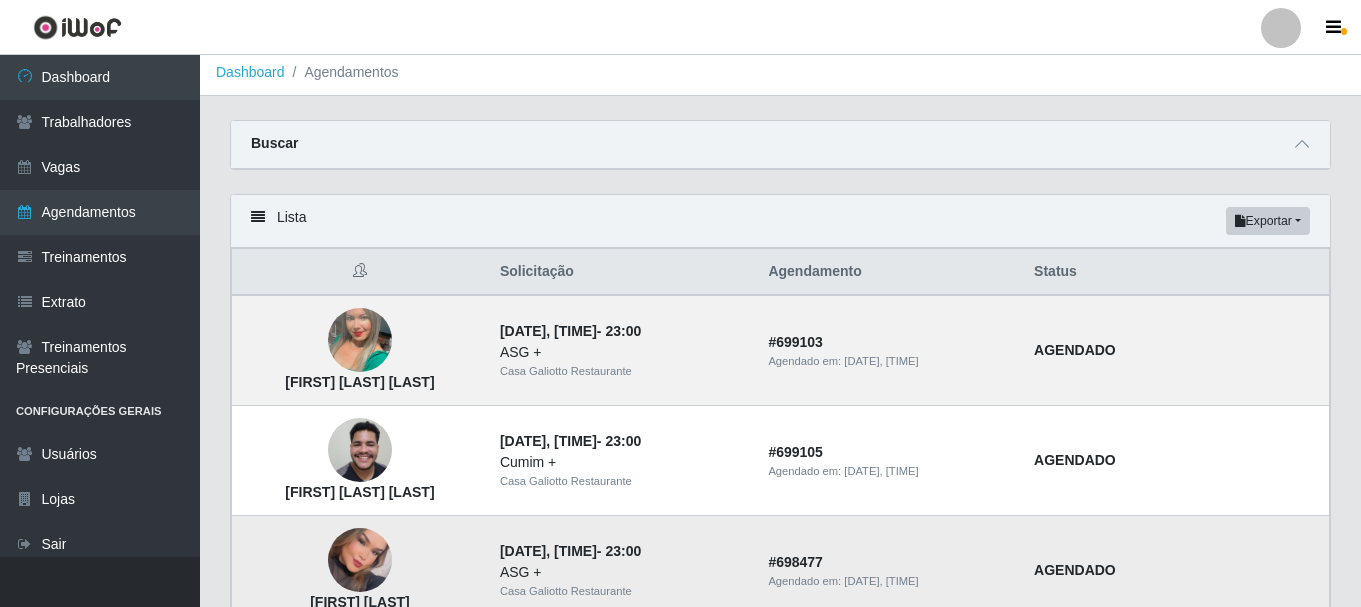 scroll, scrollTop: 0, scrollLeft: 0, axis: both 